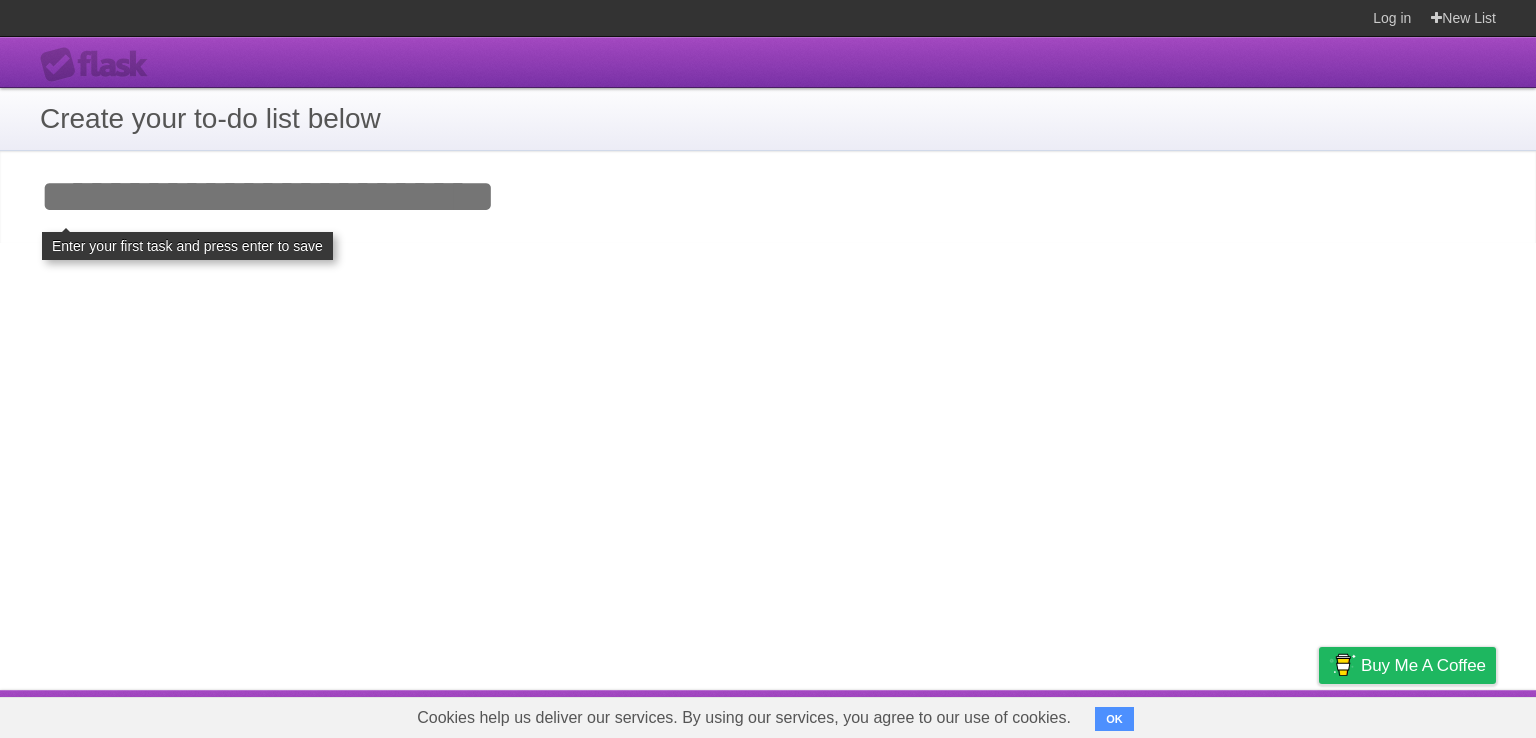 scroll, scrollTop: 0, scrollLeft: 0, axis: both 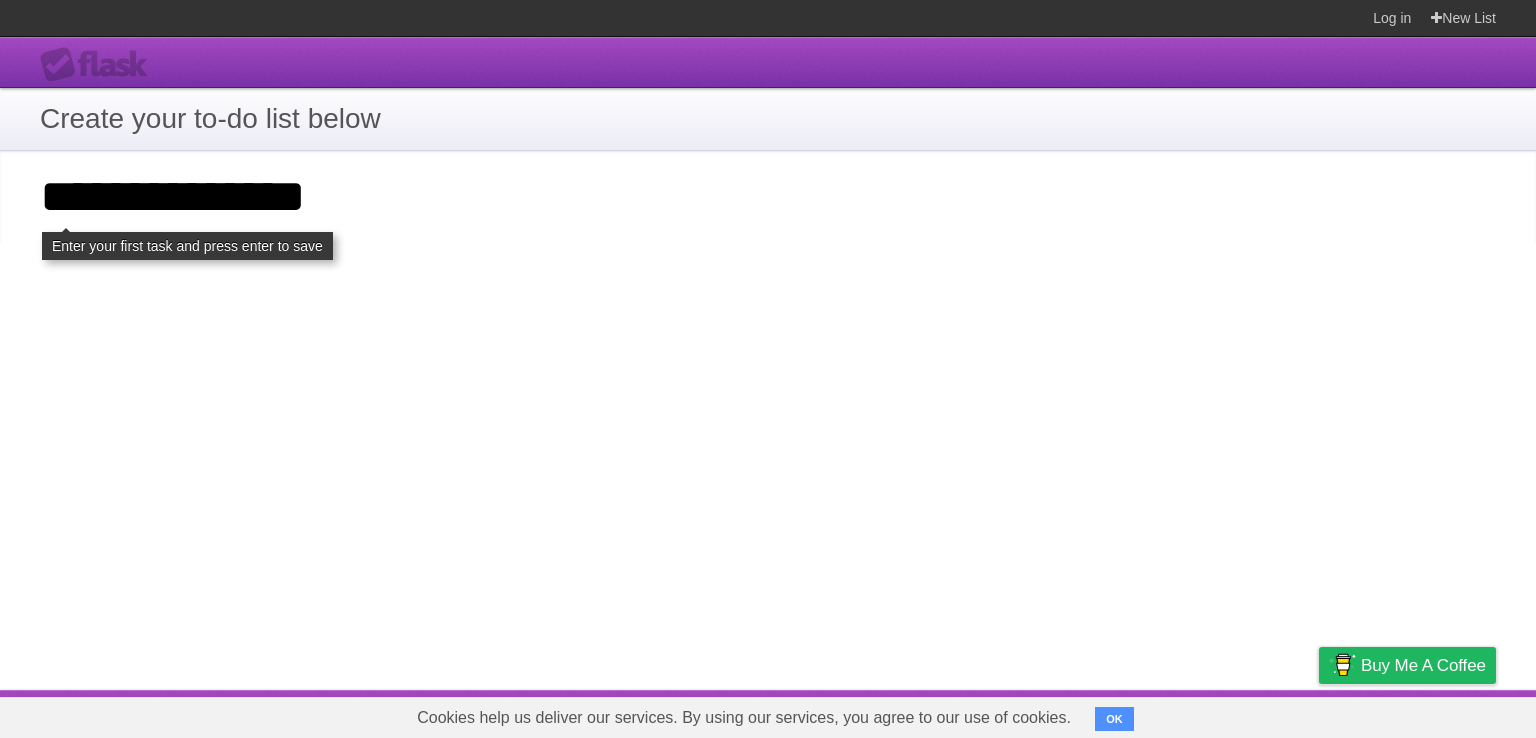 type on "**********" 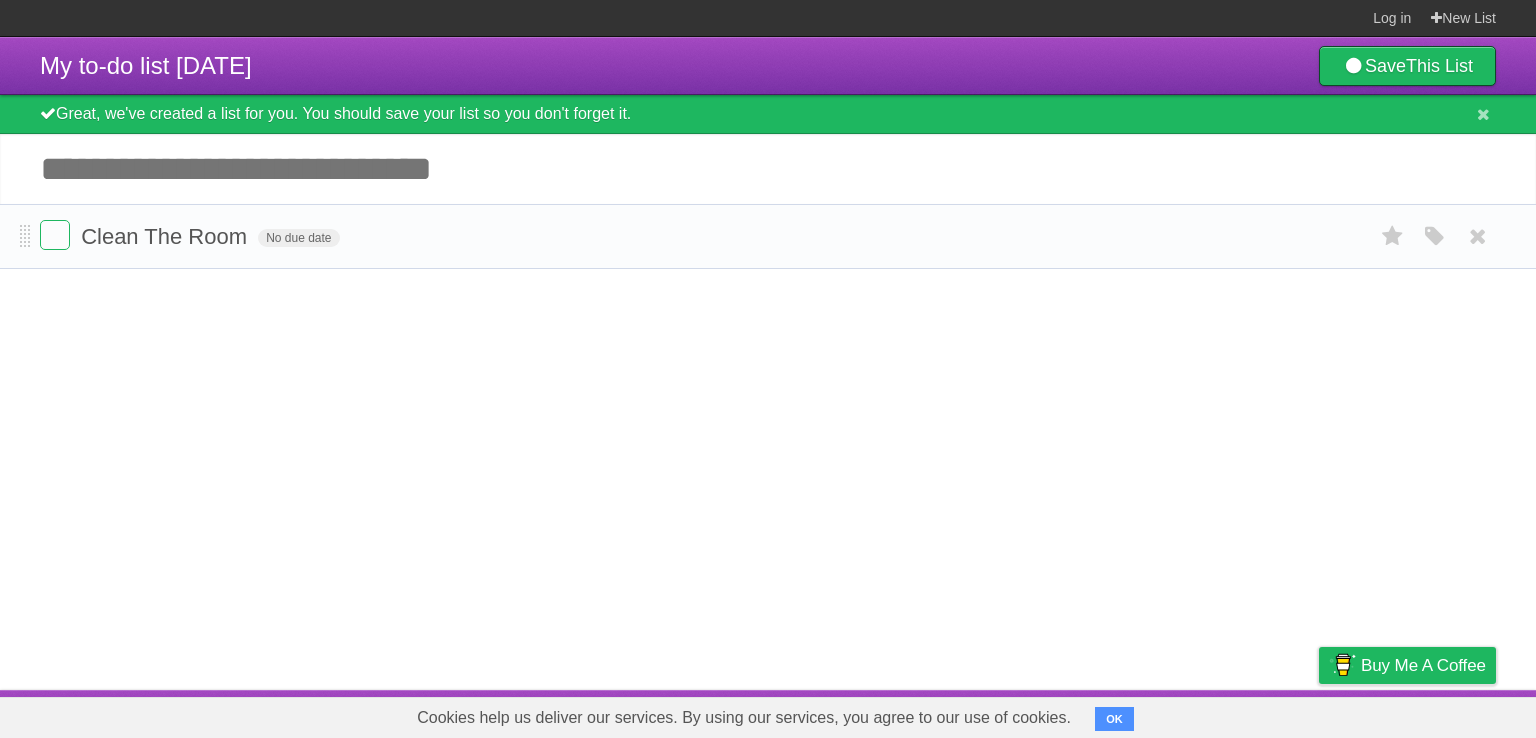 scroll, scrollTop: 0, scrollLeft: 0, axis: both 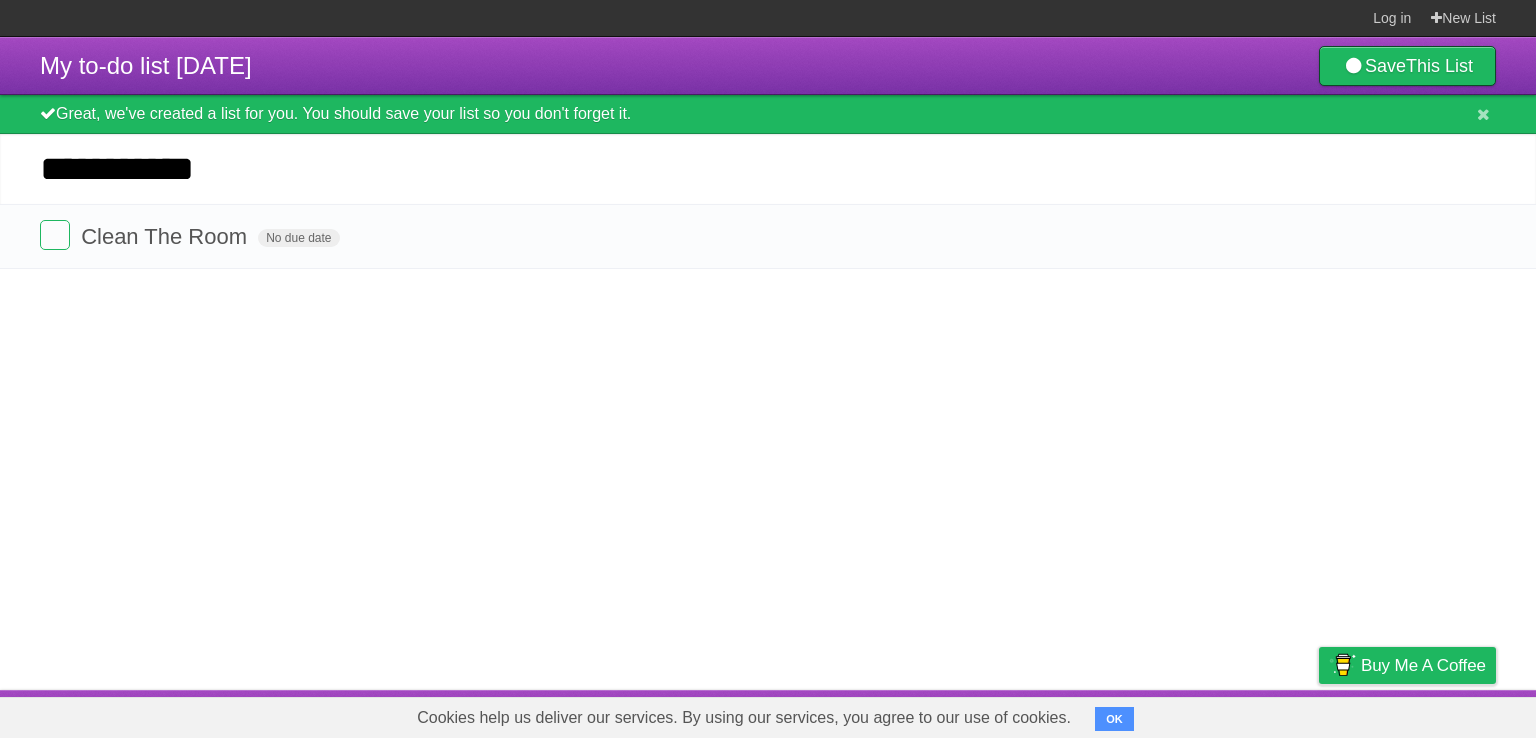 type on "**********" 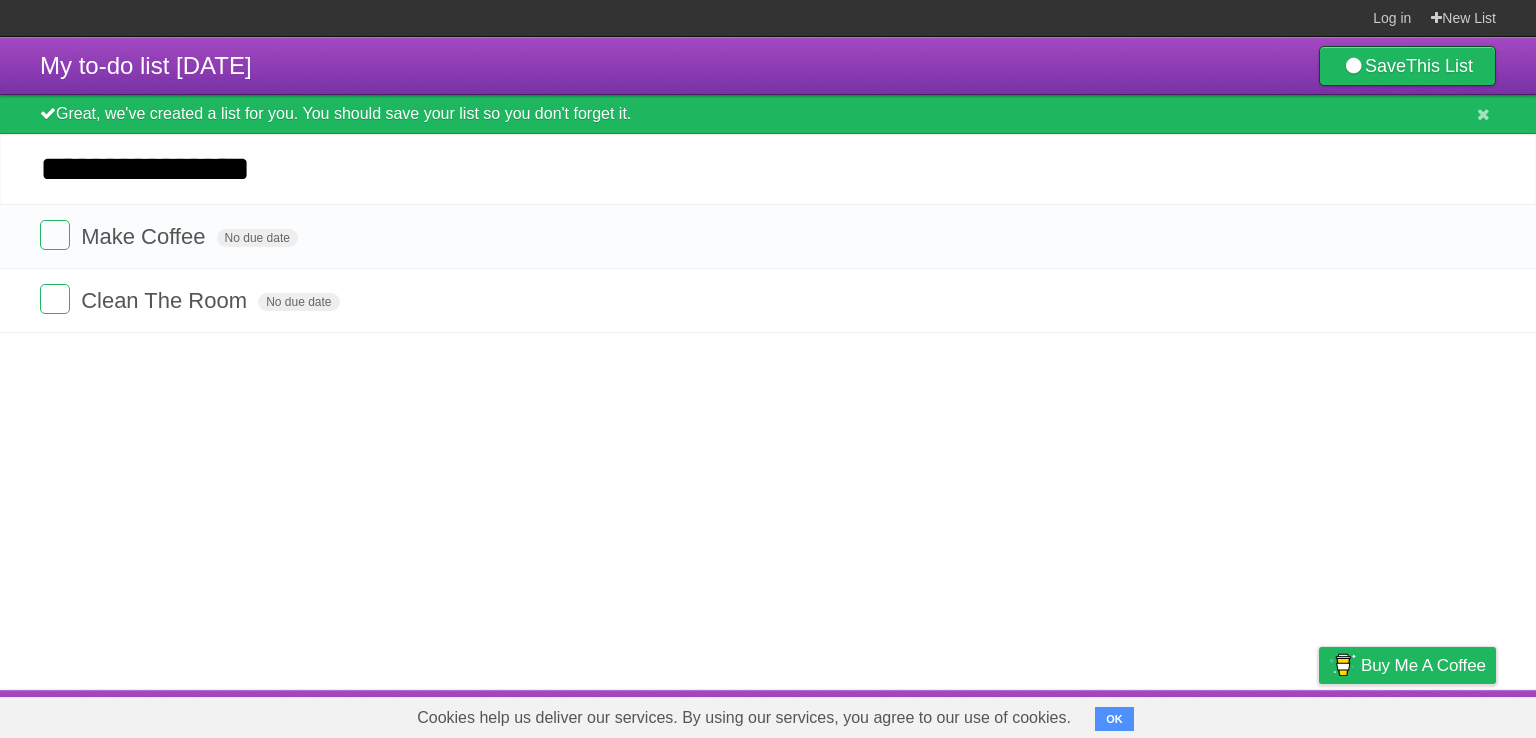 type on "**********" 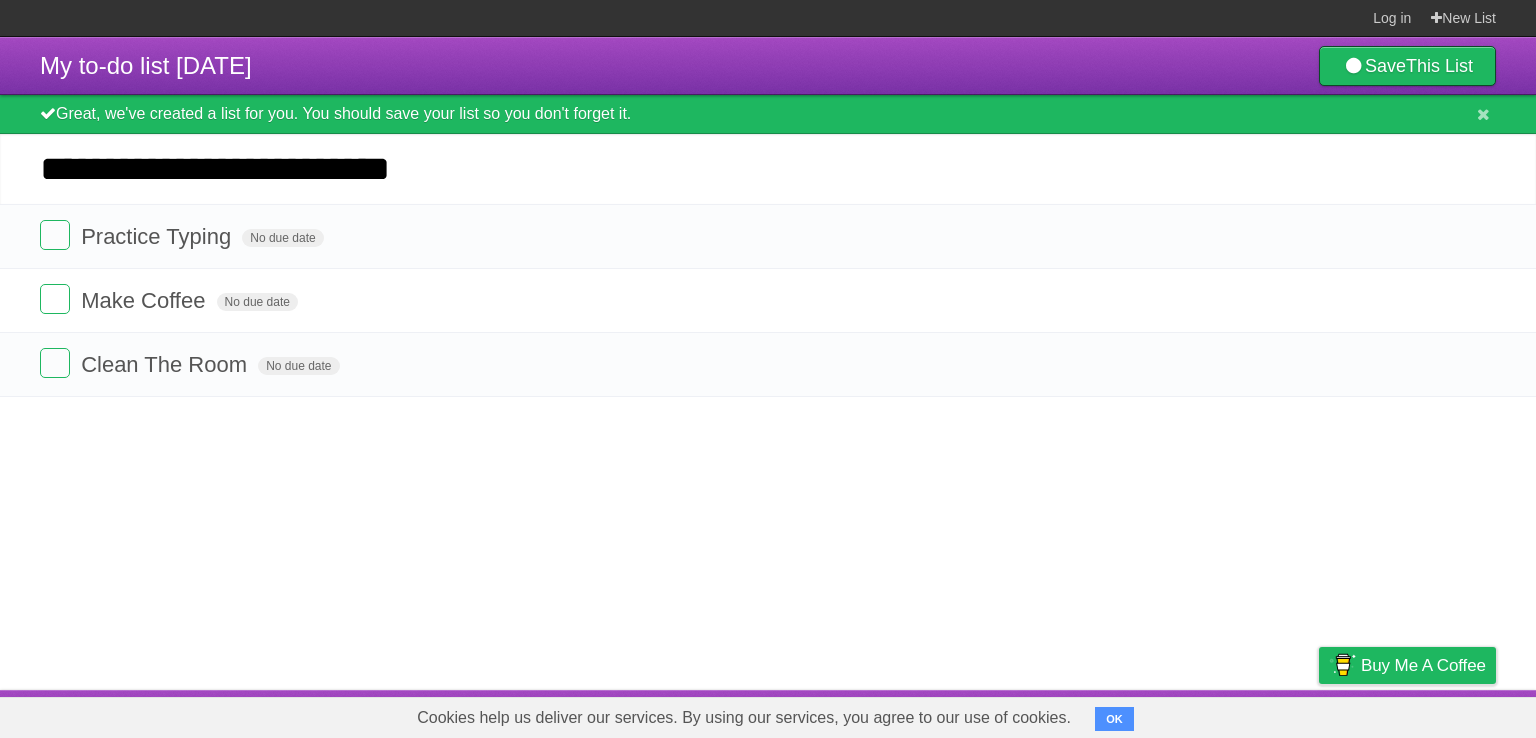 drag, startPoint x: 466, startPoint y: 167, endPoint x: 41, endPoint y: 183, distance: 425.30106 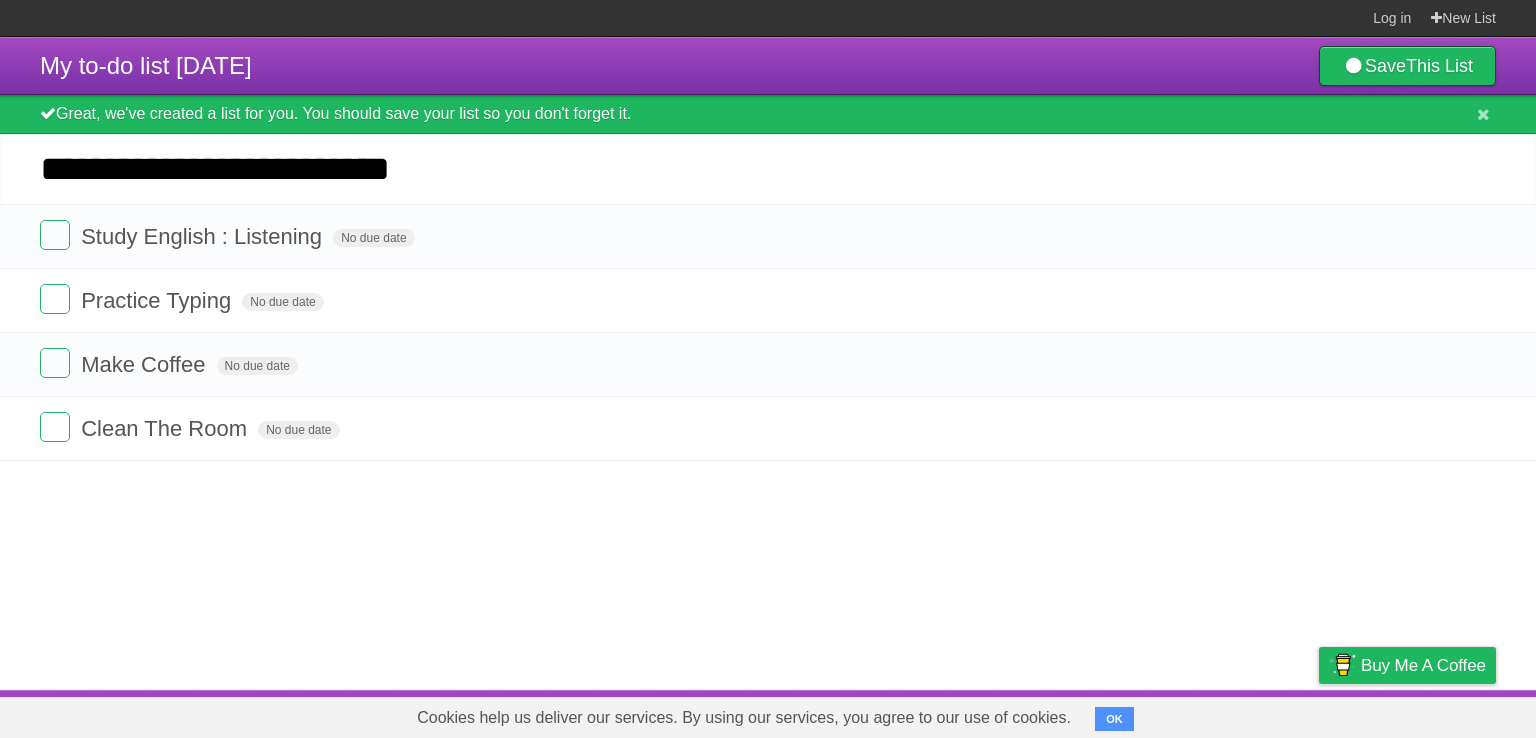 click on "**********" at bounding box center (768, 169) 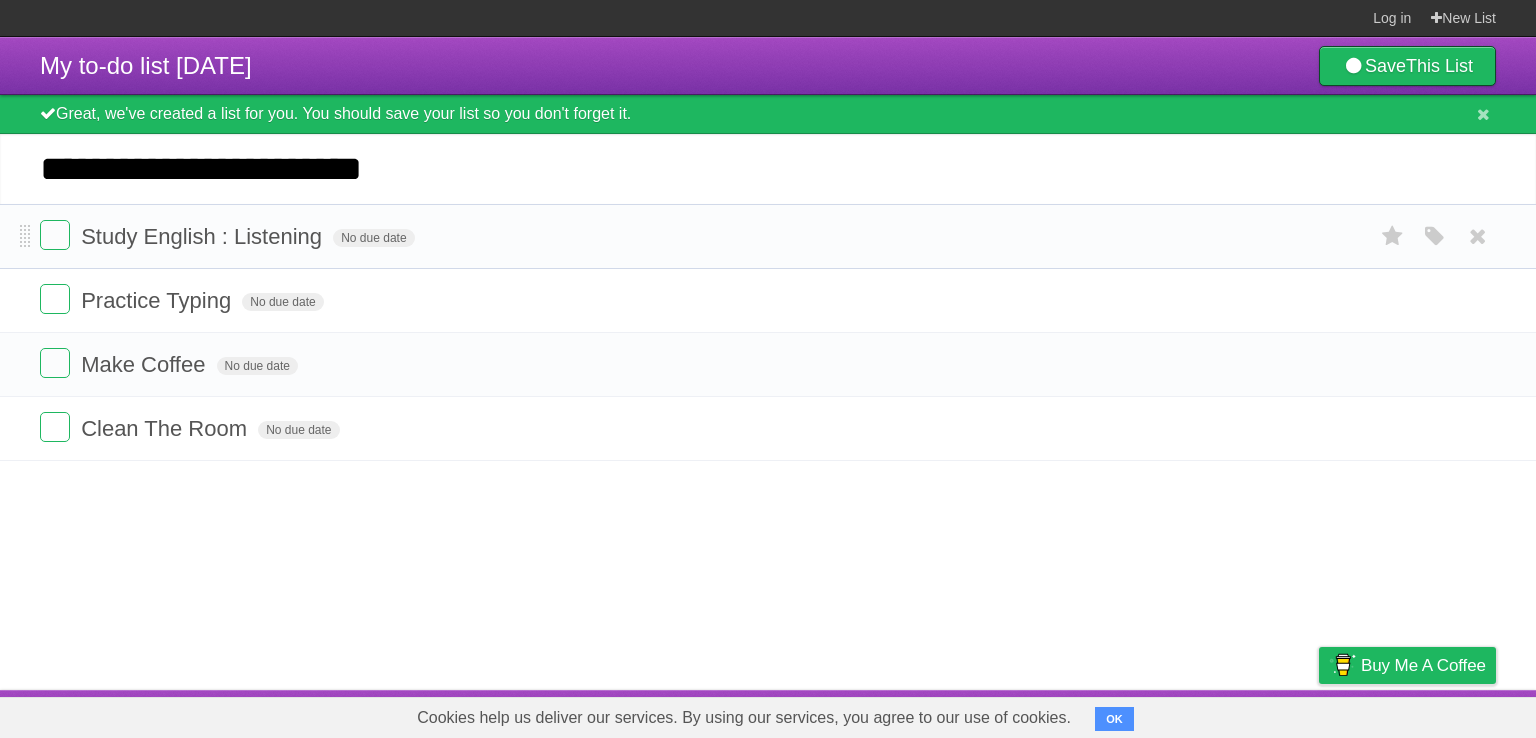 type on "**********" 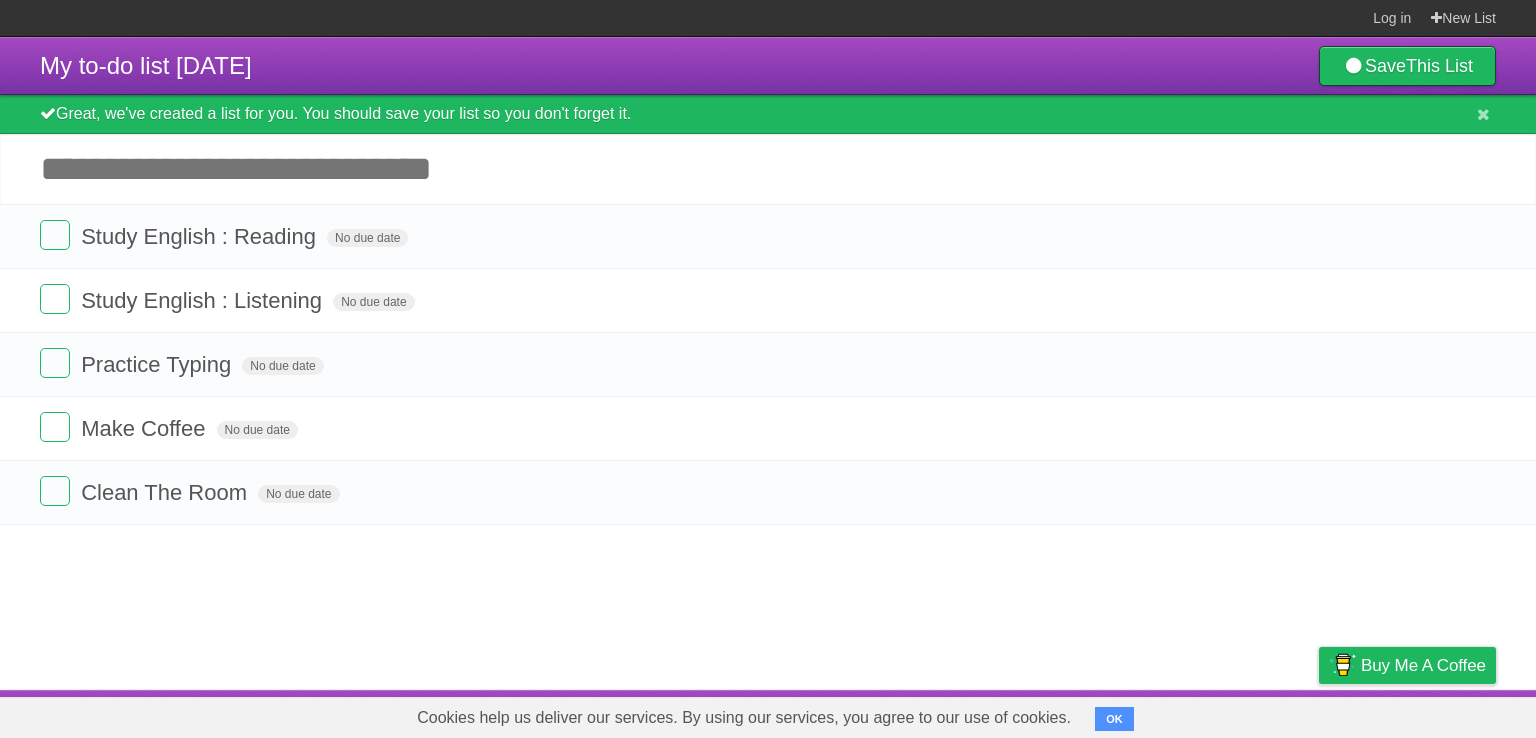 click on "Add another task" at bounding box center [768, 169] 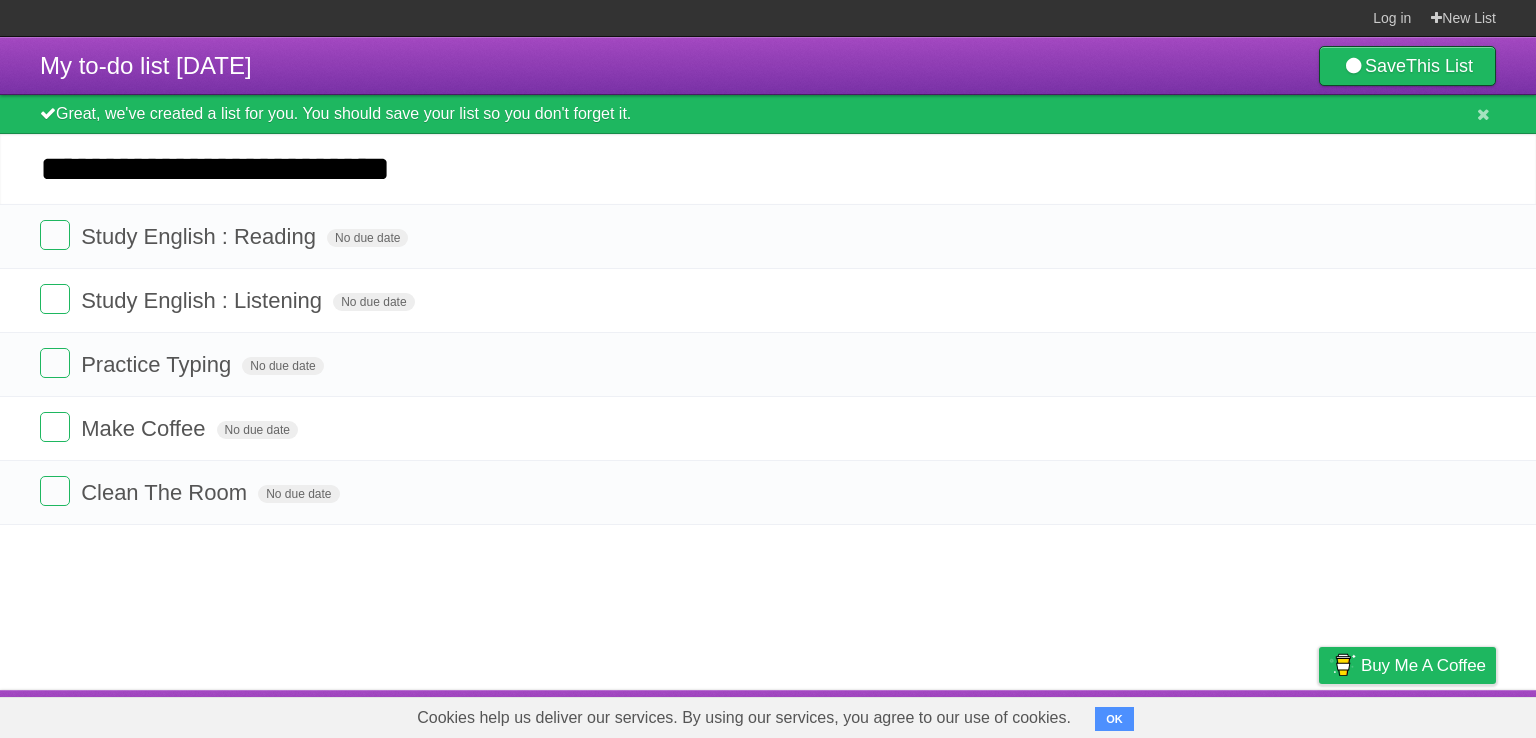 click on "**********" at bounding box center (768, 169) 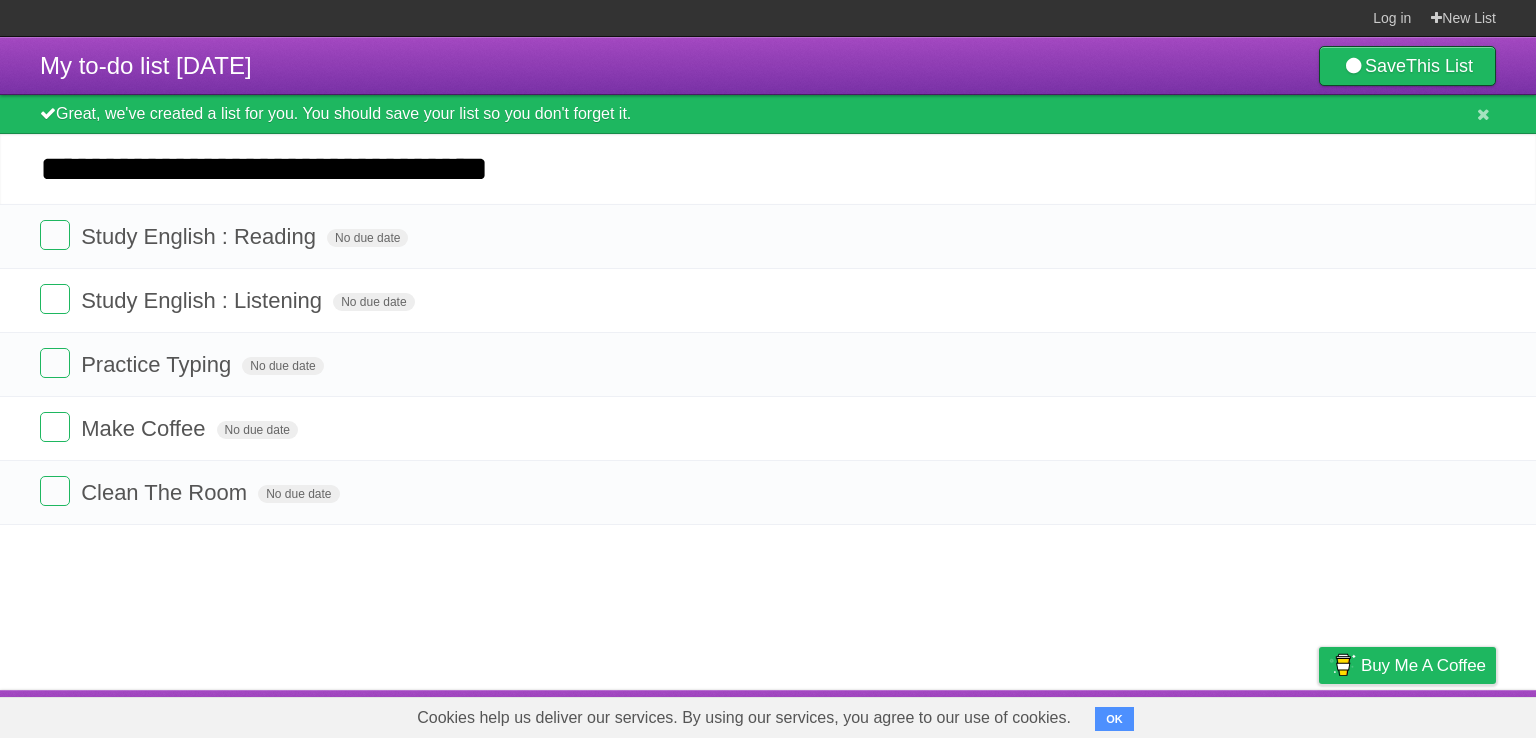 type on "**********" 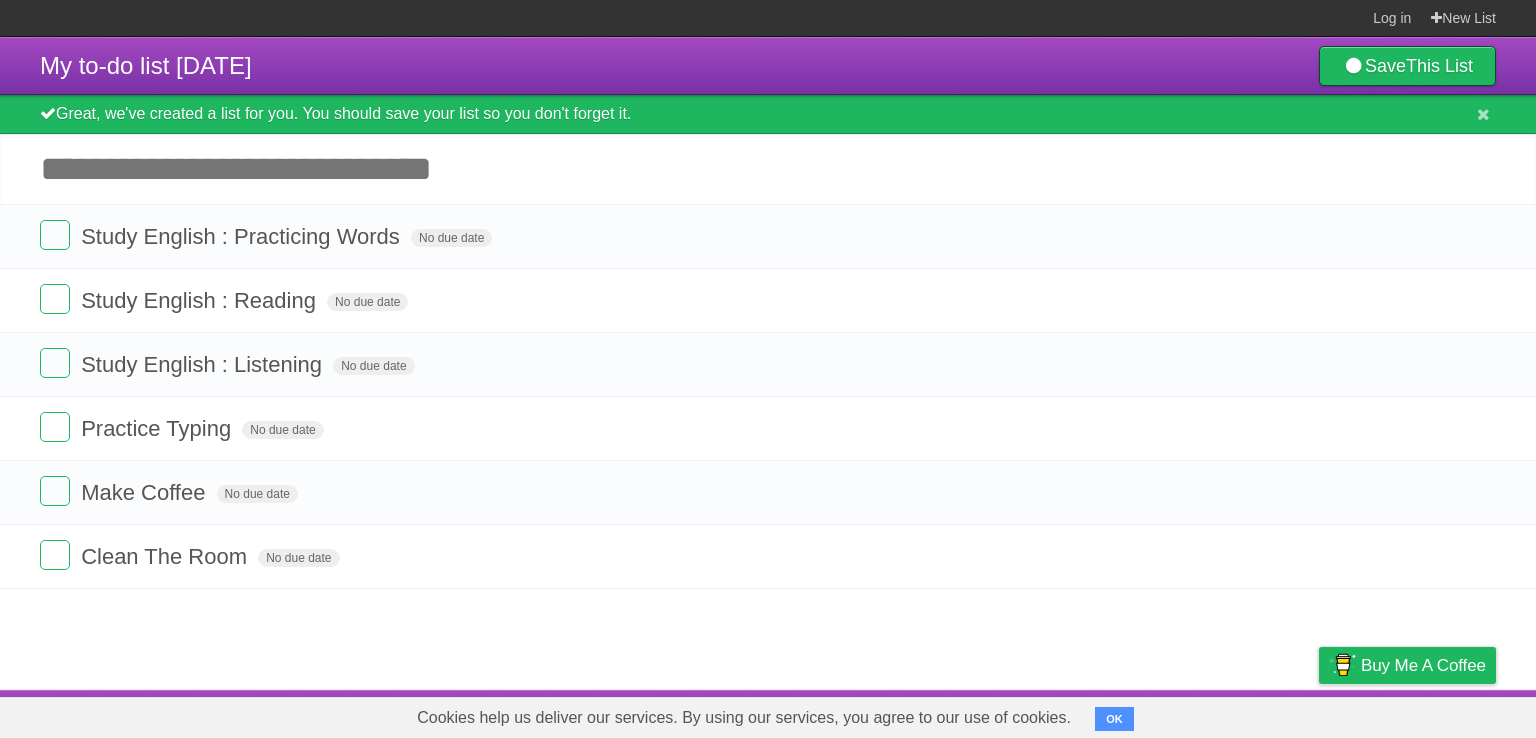 click on "Add another task" at bounding box center [768, 169] 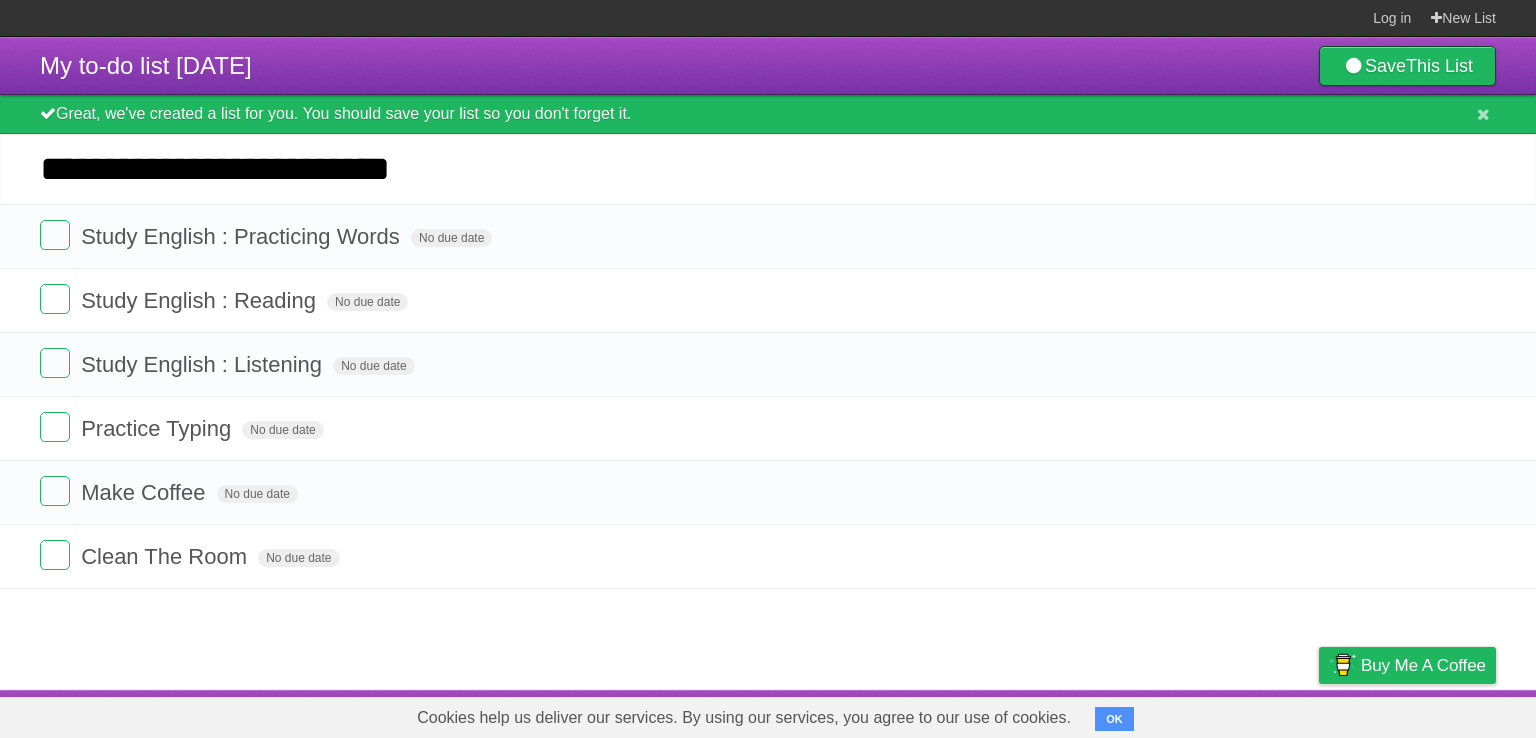 click on "**********" at bounding box center [768, 169] 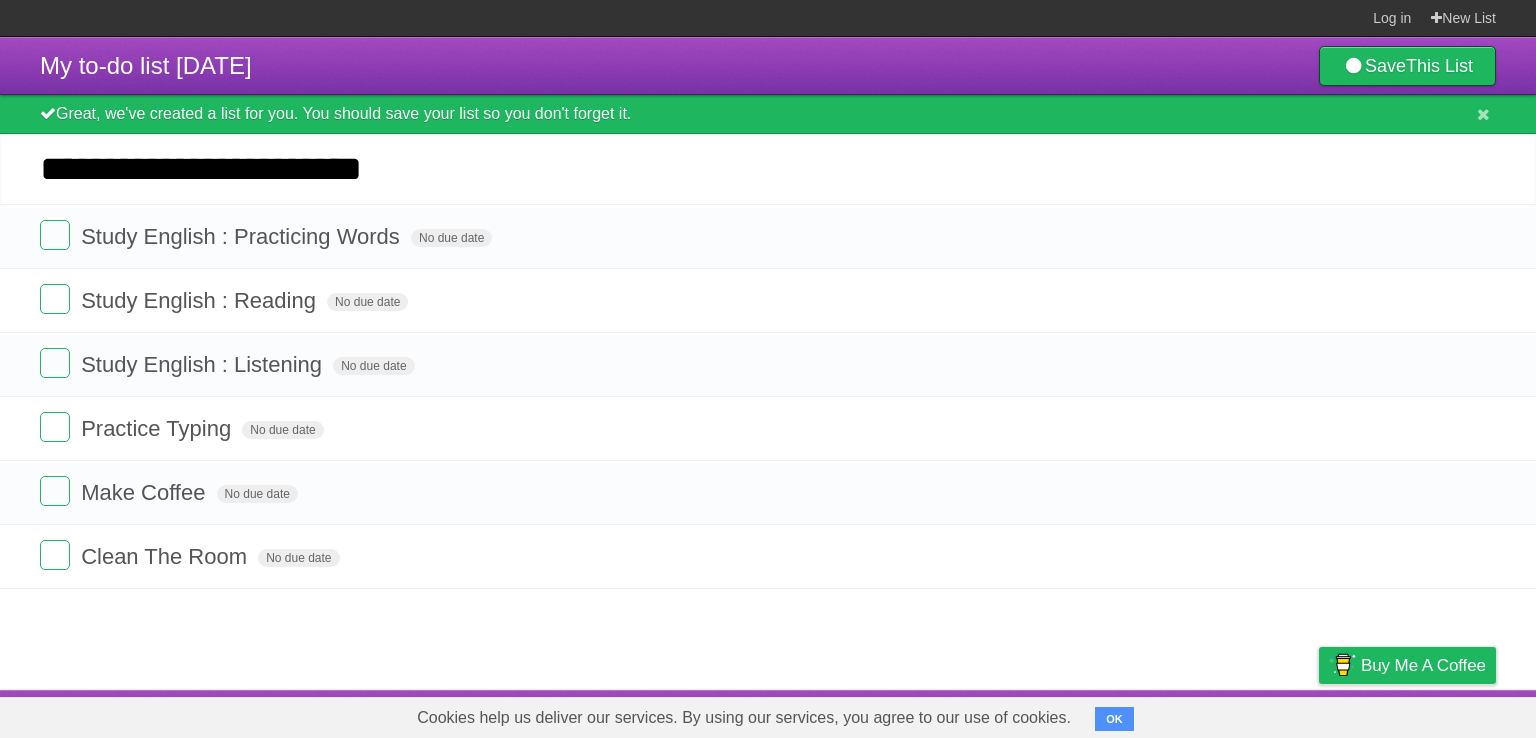 type on "**********" 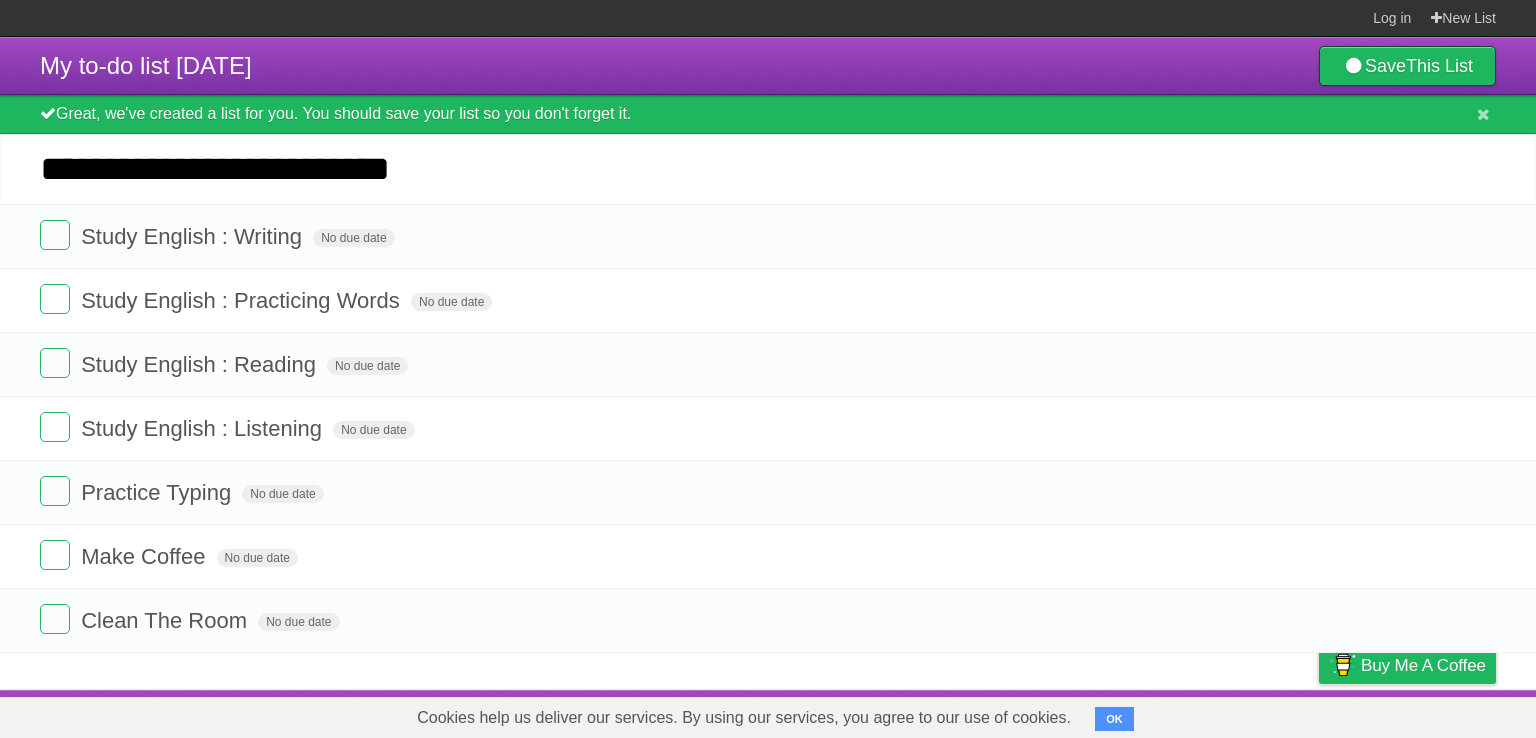 type on "**********" 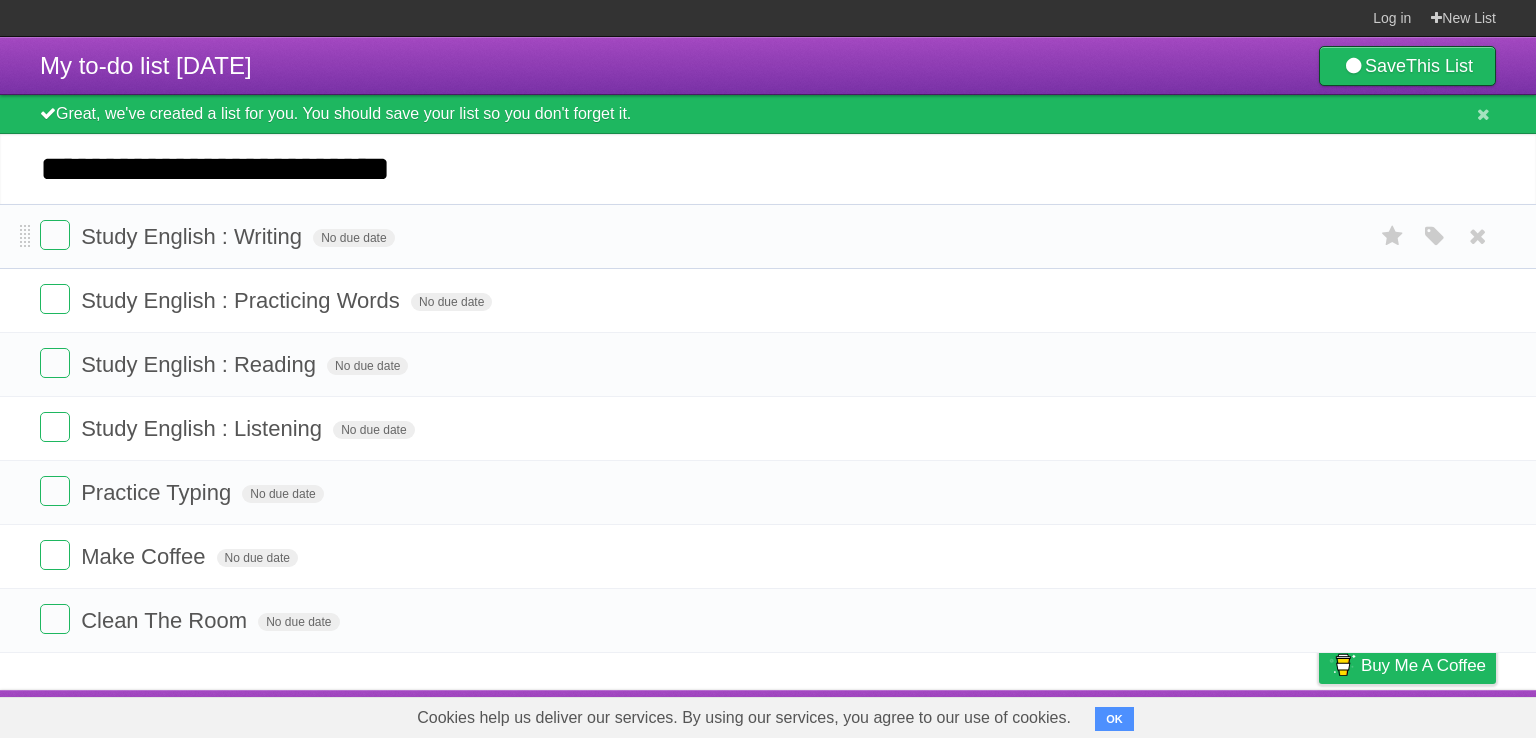 type 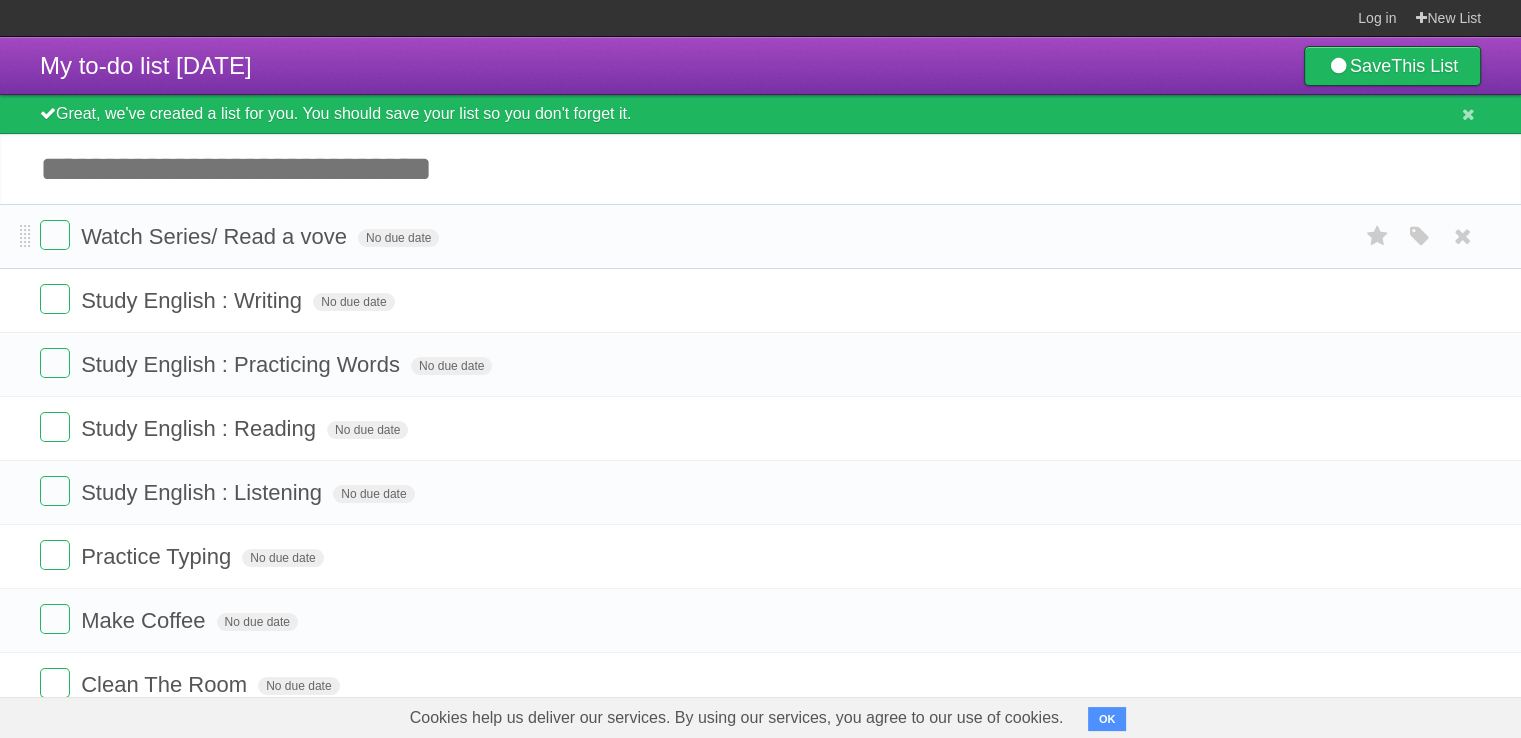 click on "Watch Series/ Read a vove
No due date
White
Red
Blue
Green
Purple
Orange" at bounding box center [760, 236] 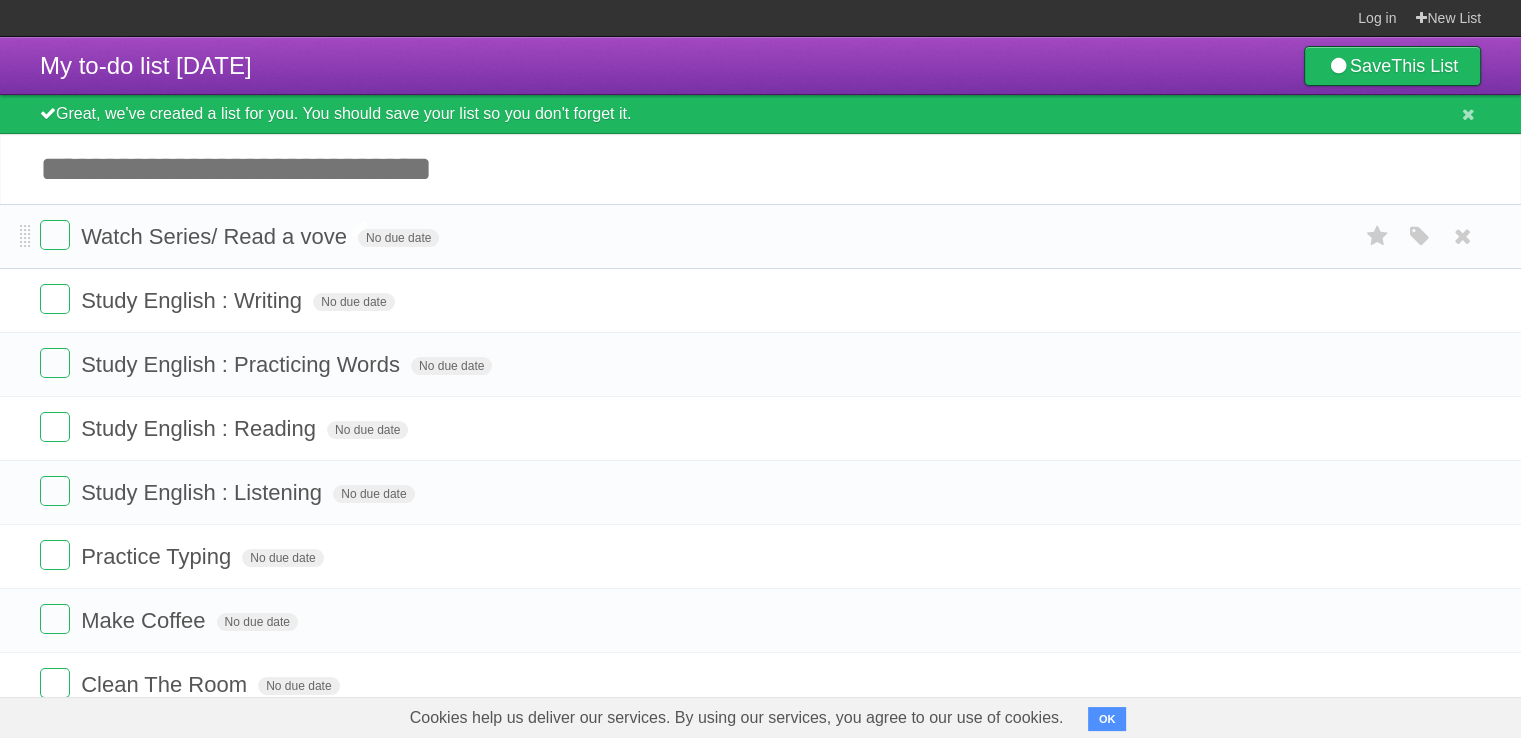 click on "Watch Series/ Read a vove" at bounding box center (216, 236) 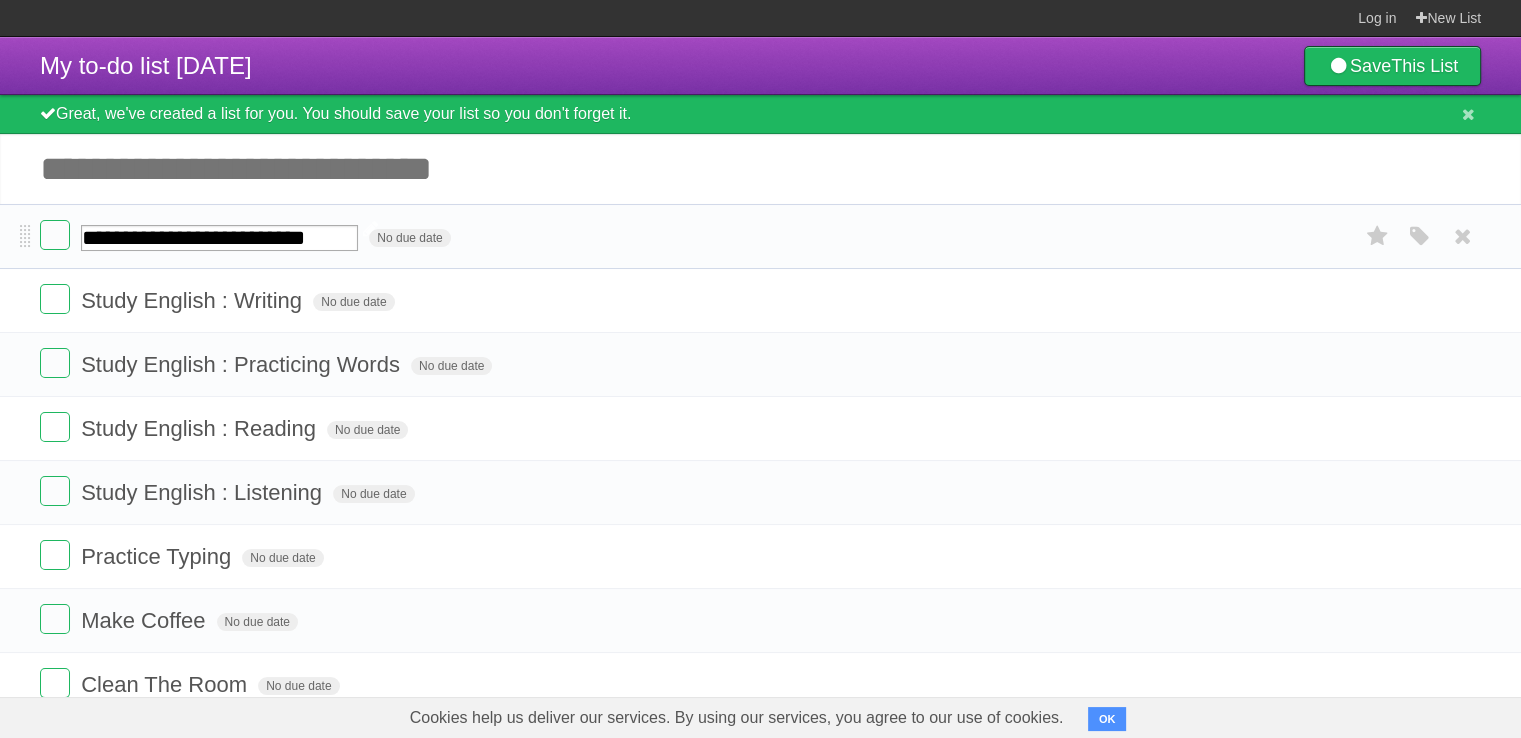 click on "**********" at bounding box center (219, 238) 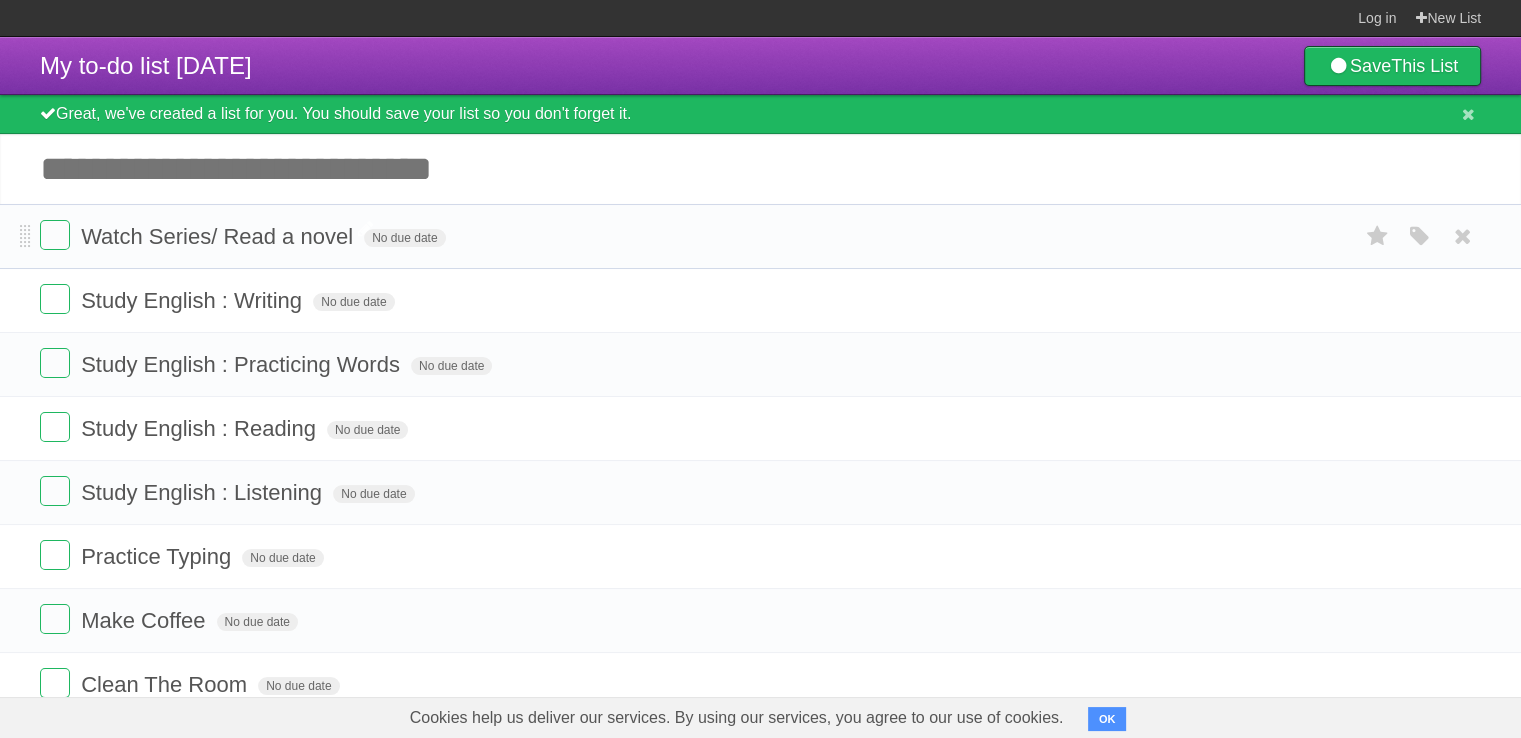 click on "Add another task" at bounding box center [760, 169] 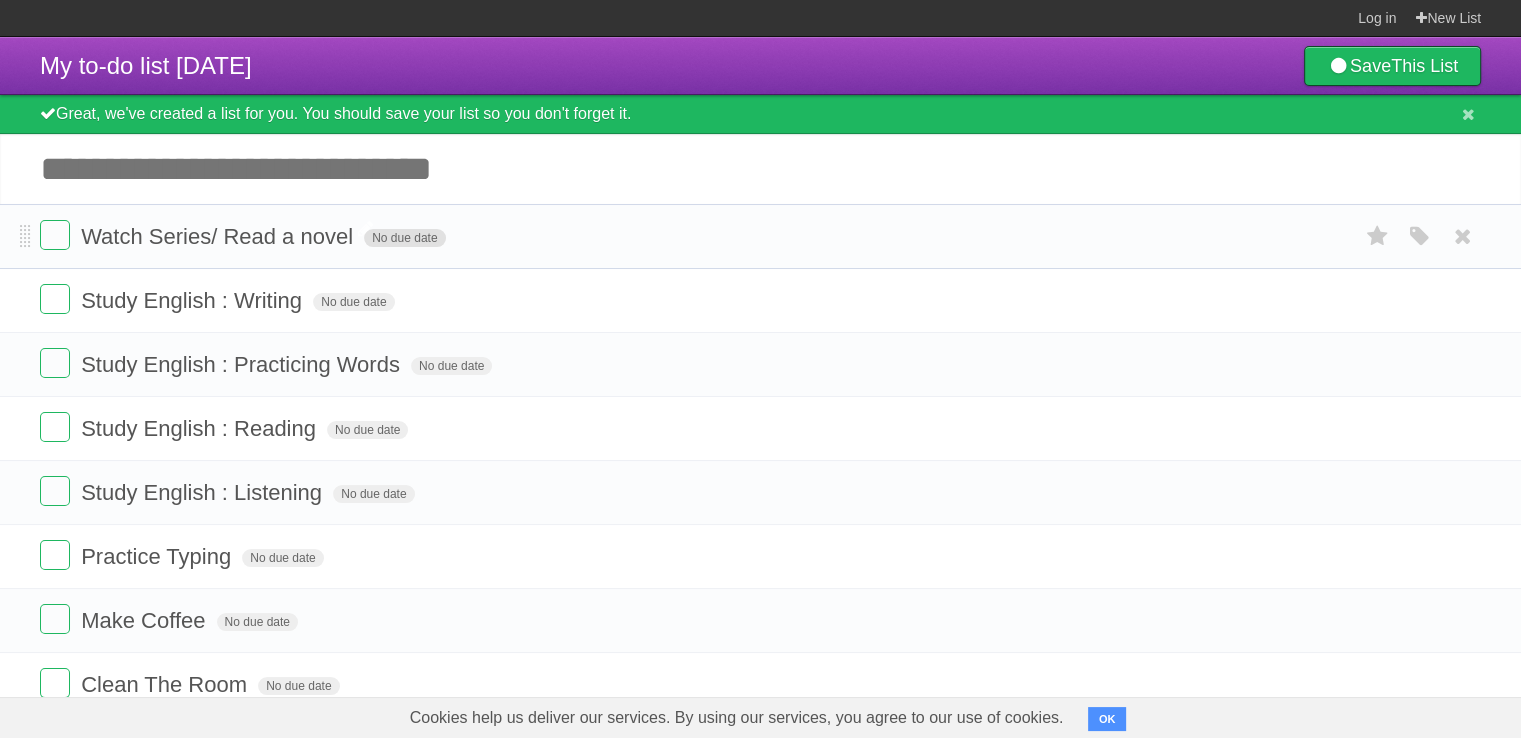 click on "No due date" at bounding box center (404, 238) 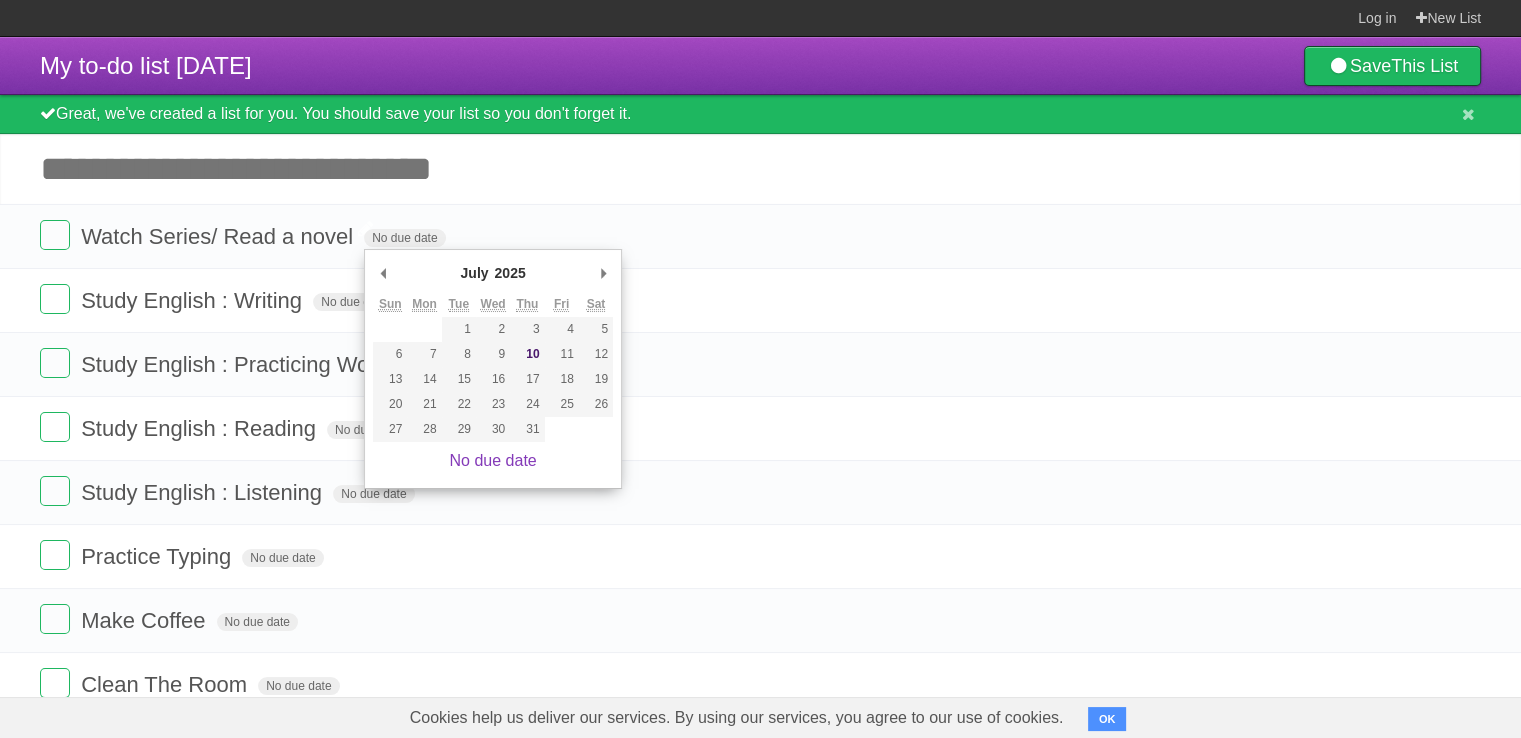click on "Watch Series/ Read a novel" at bounding box center (219, 236) 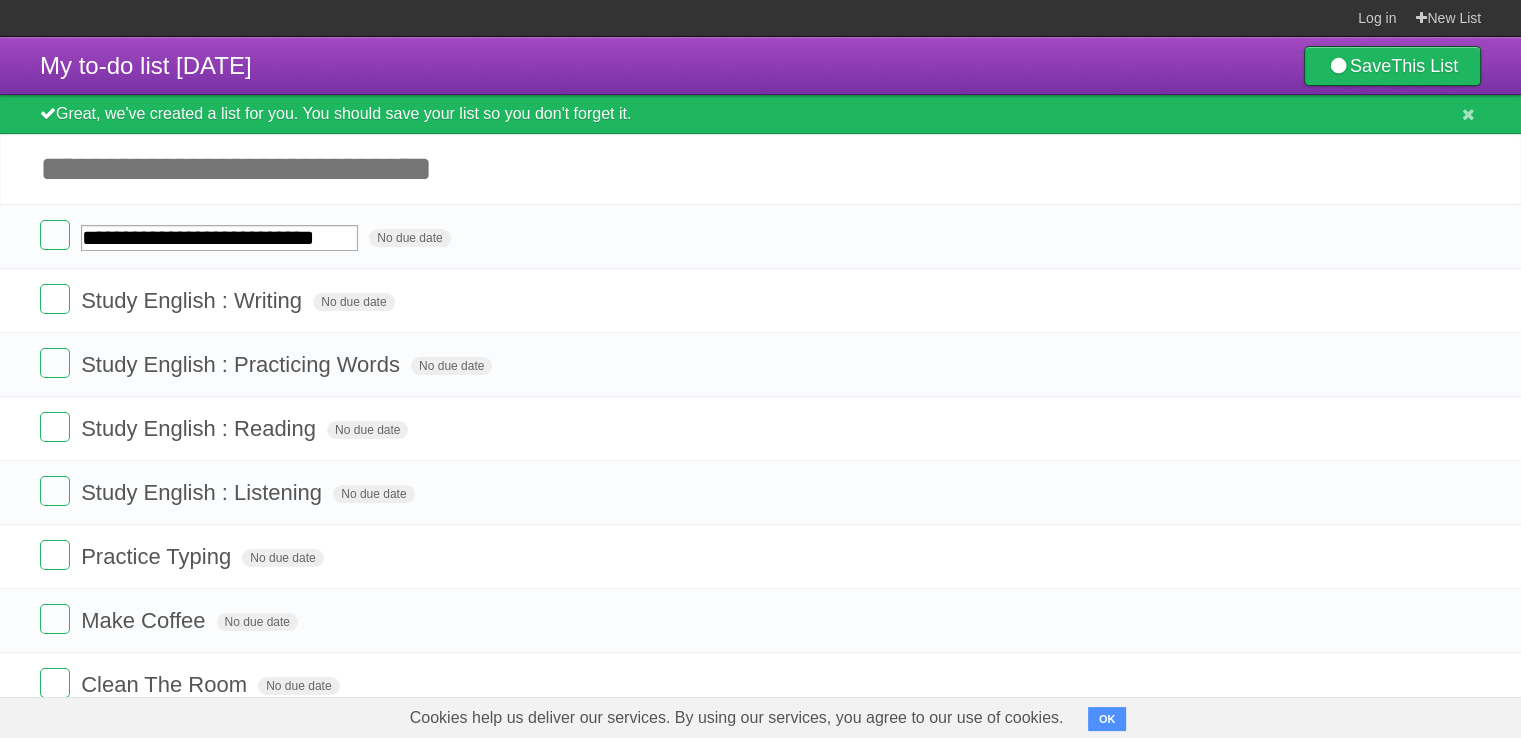 click on "**********" at bounding box center [219, 238] 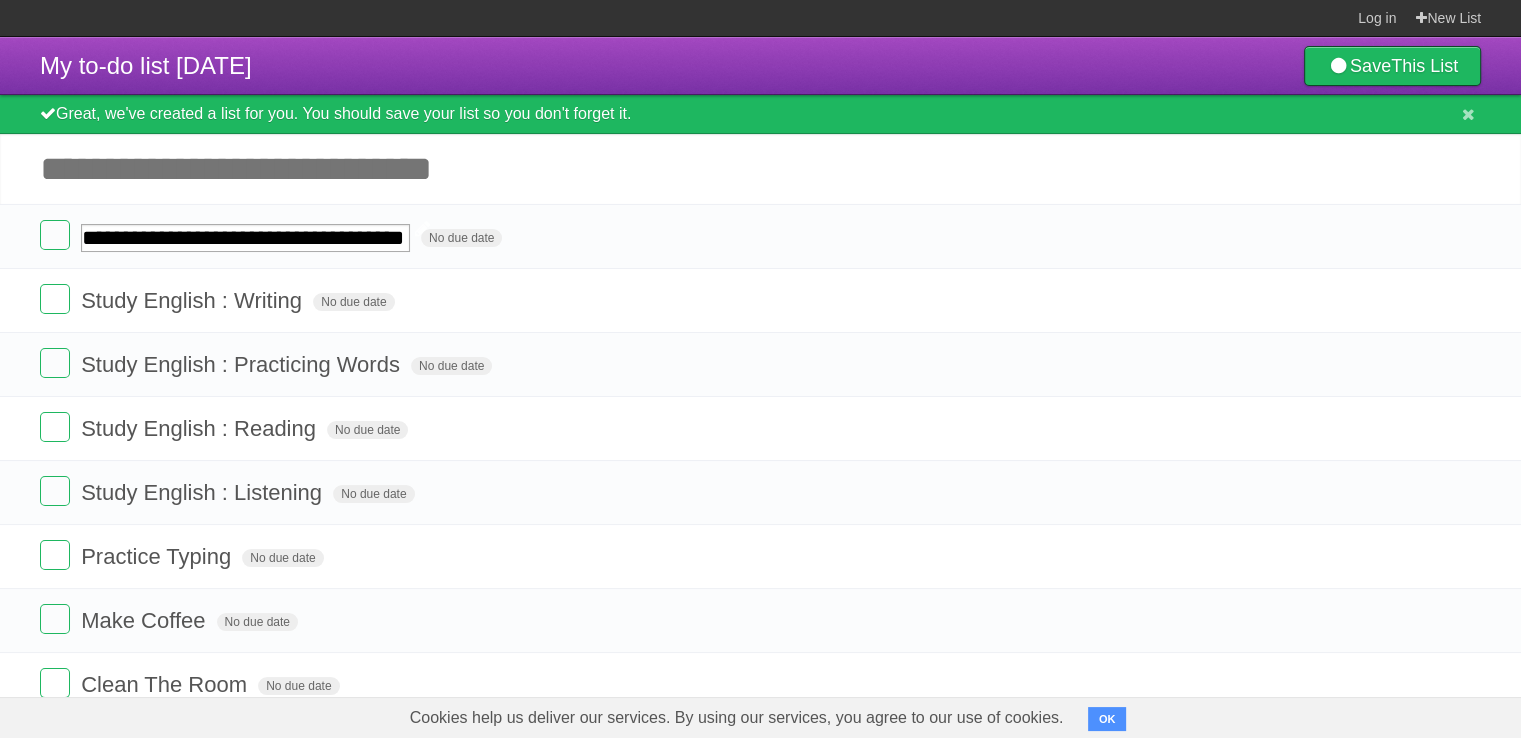 type on "**********" 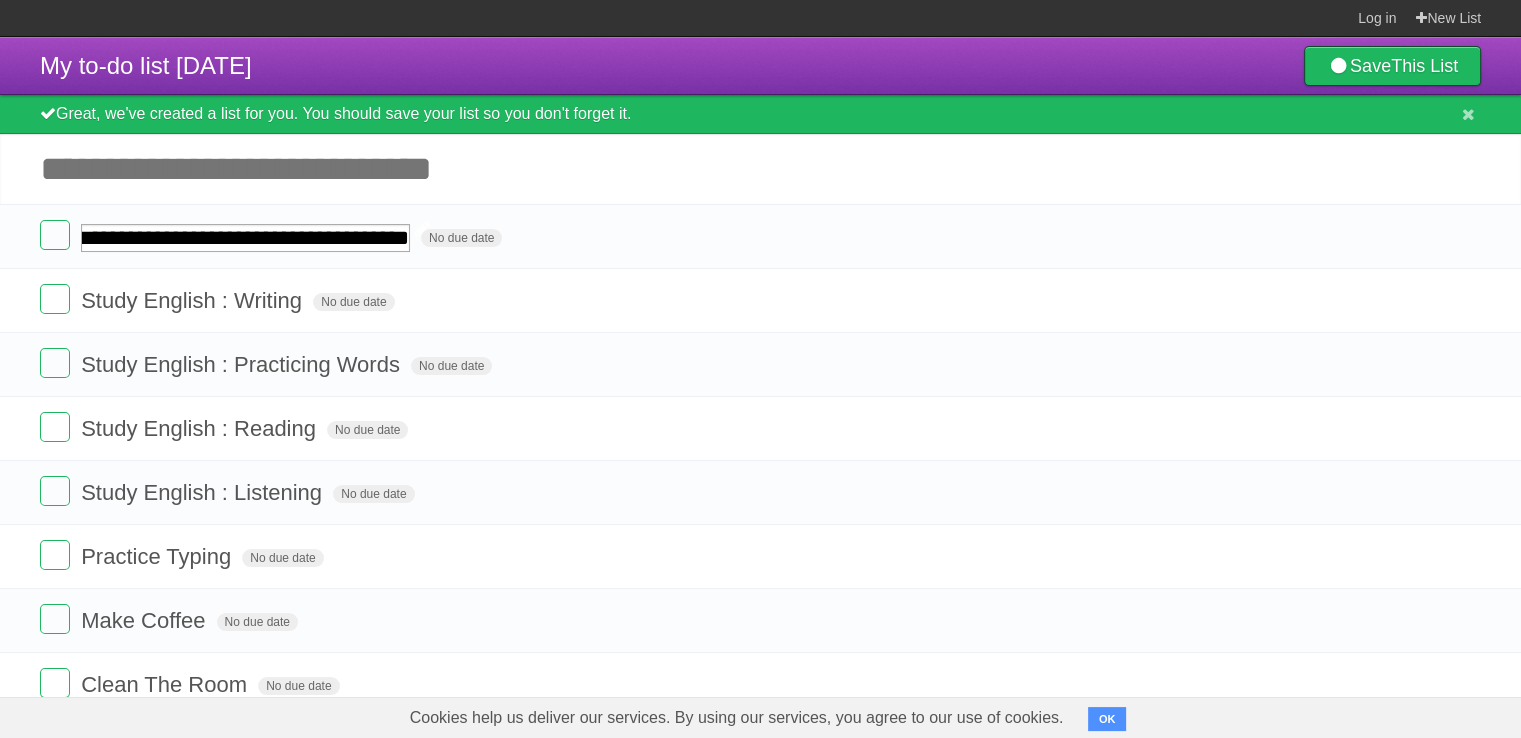 scroll, scrollTop: 0, scrollLeft: 42, axis: horizontal 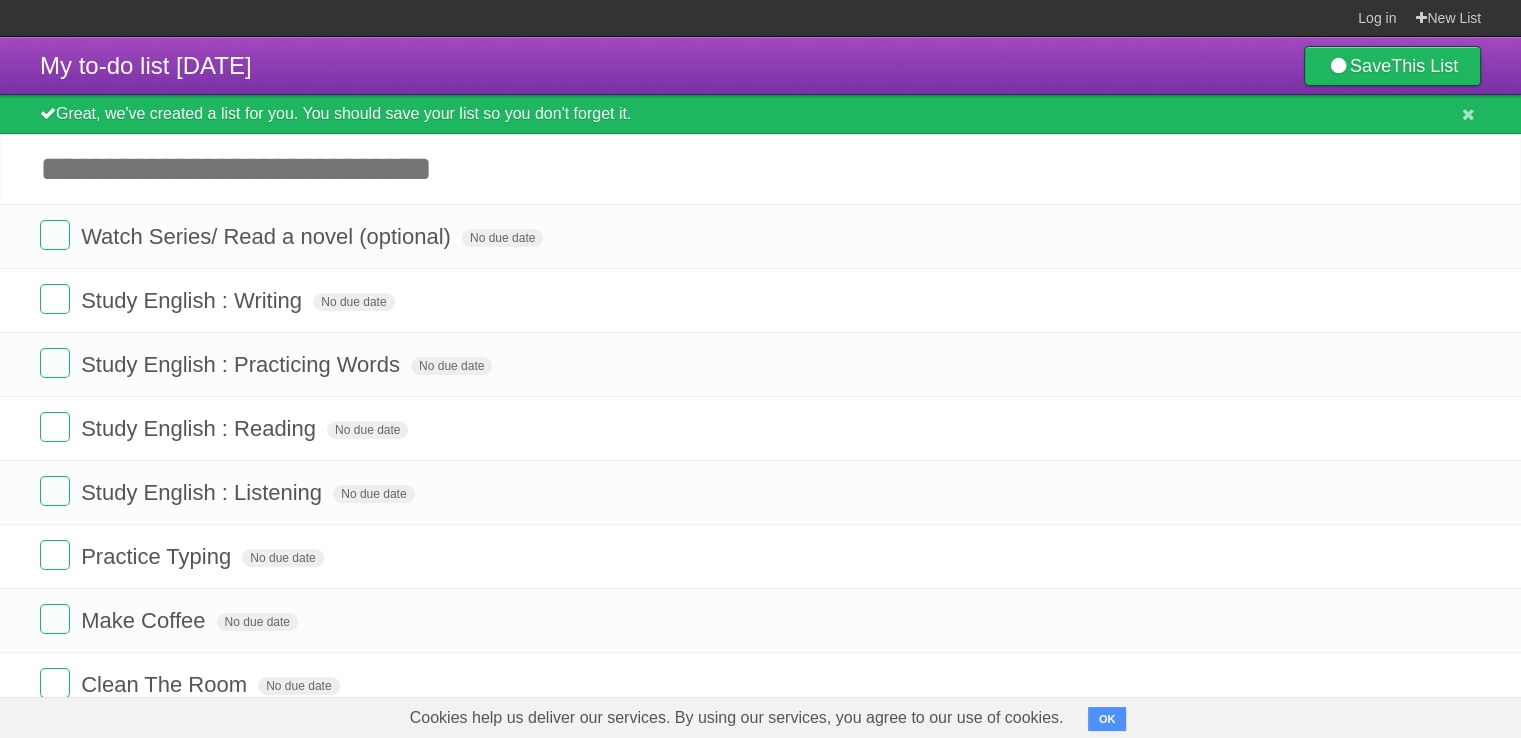 click on "Add another task" at bounding box center [760, 169] 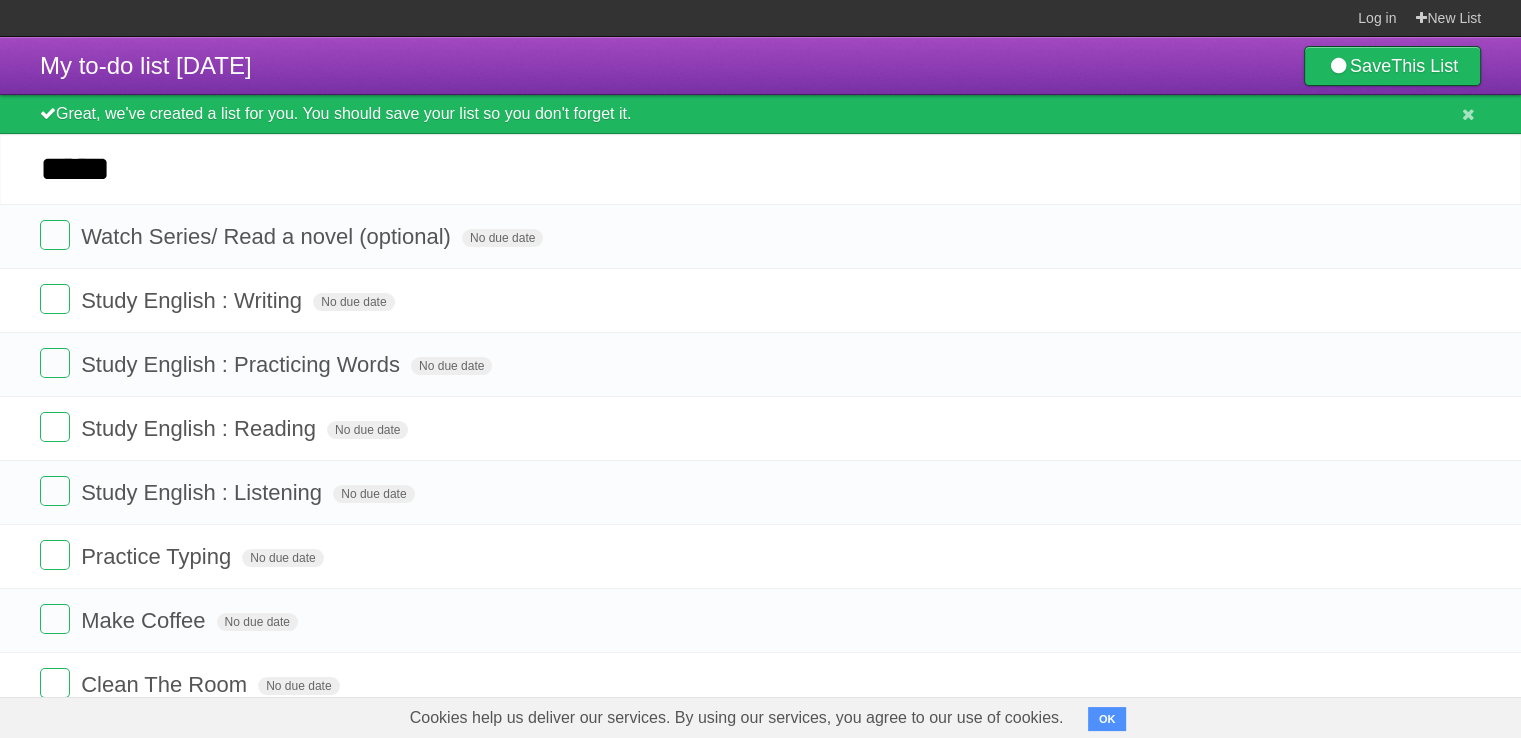 type on "*****" 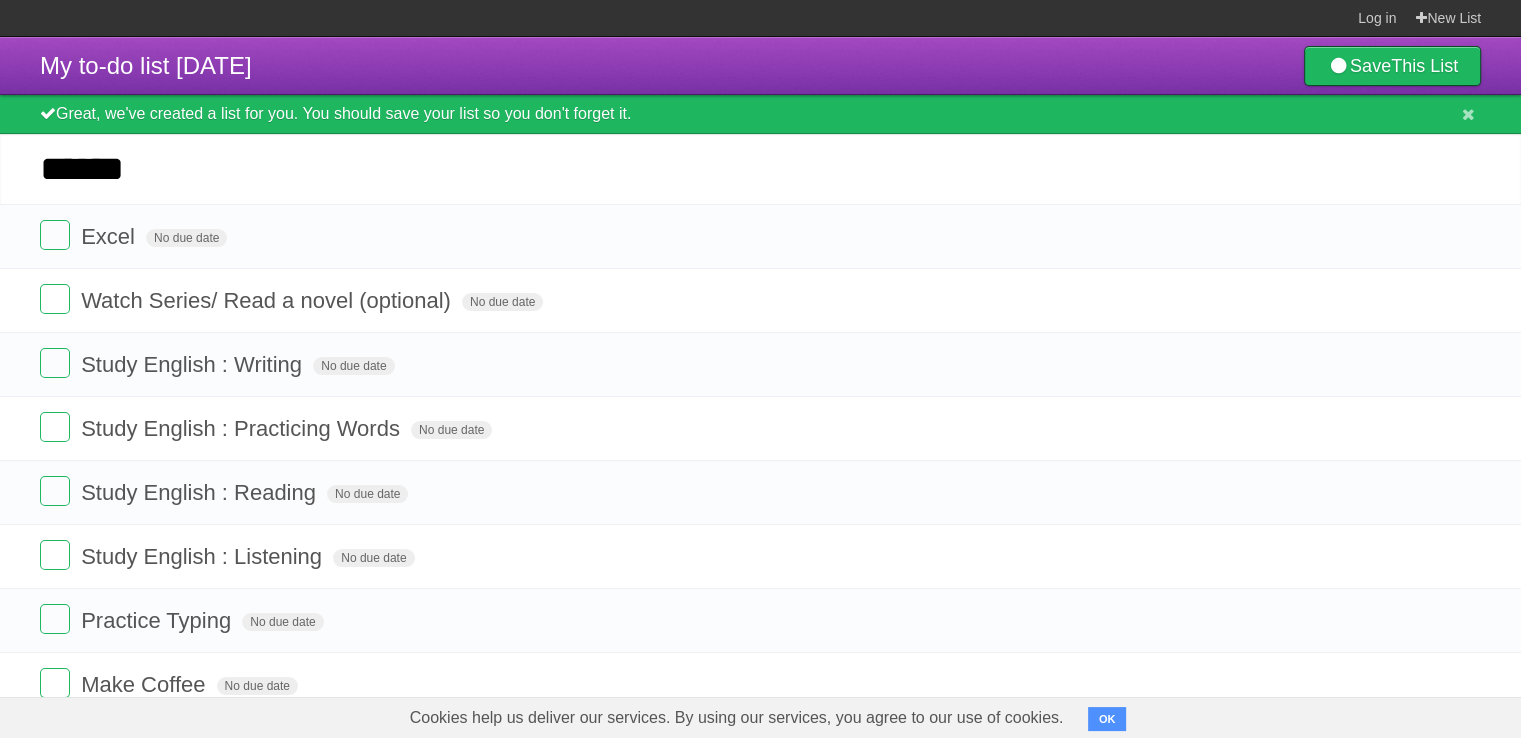 type on "******" 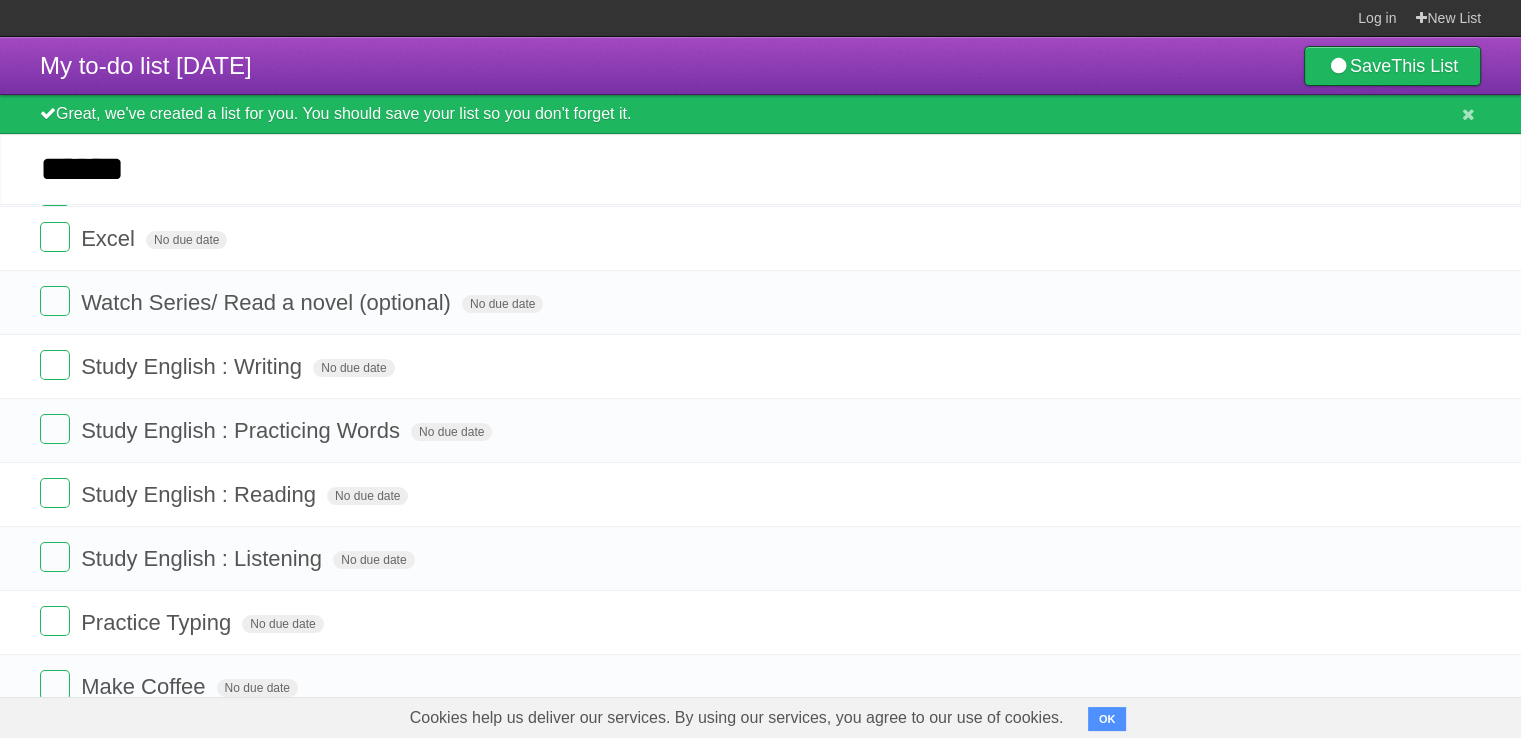 type 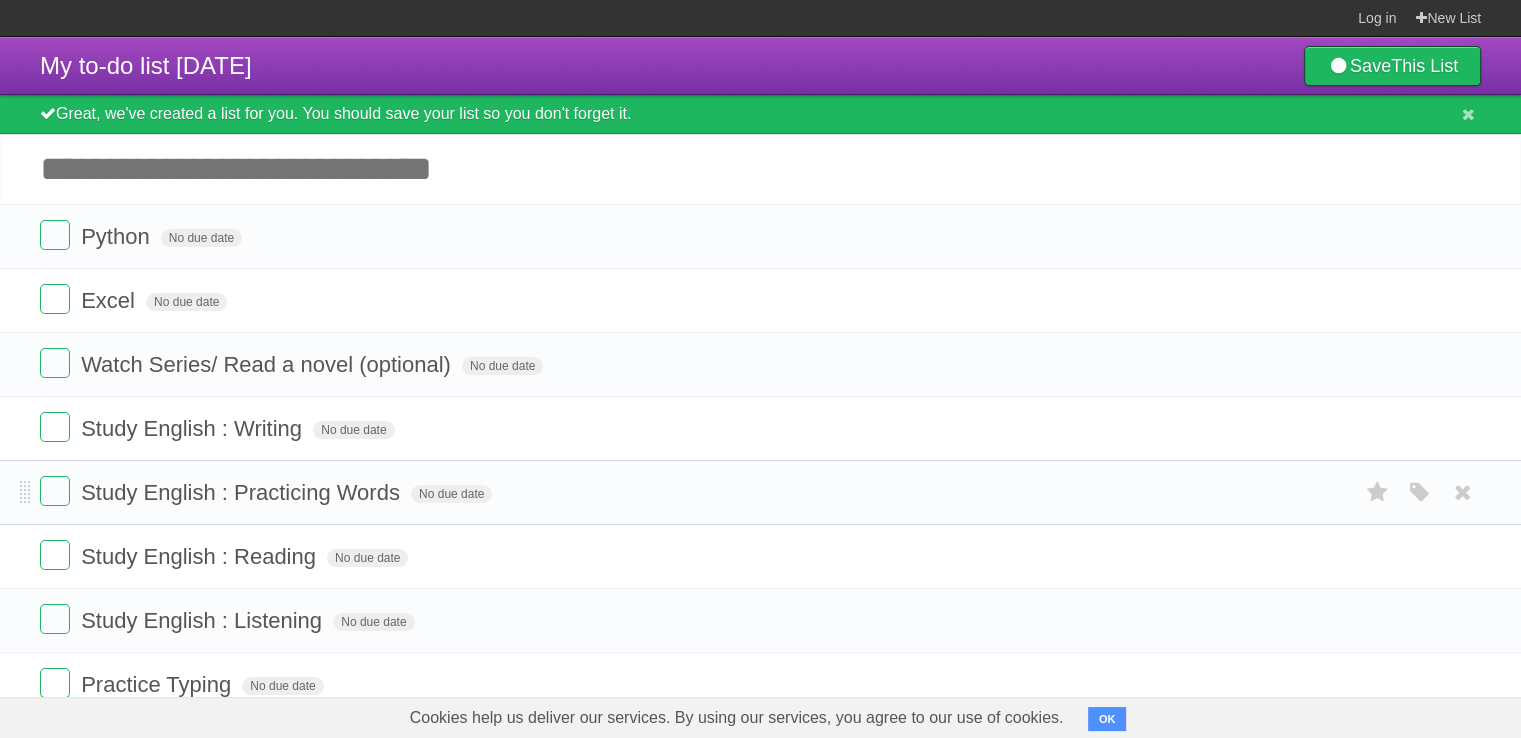 scroll, scrollTop: 174, scrollLeft: 0, axis: vertical 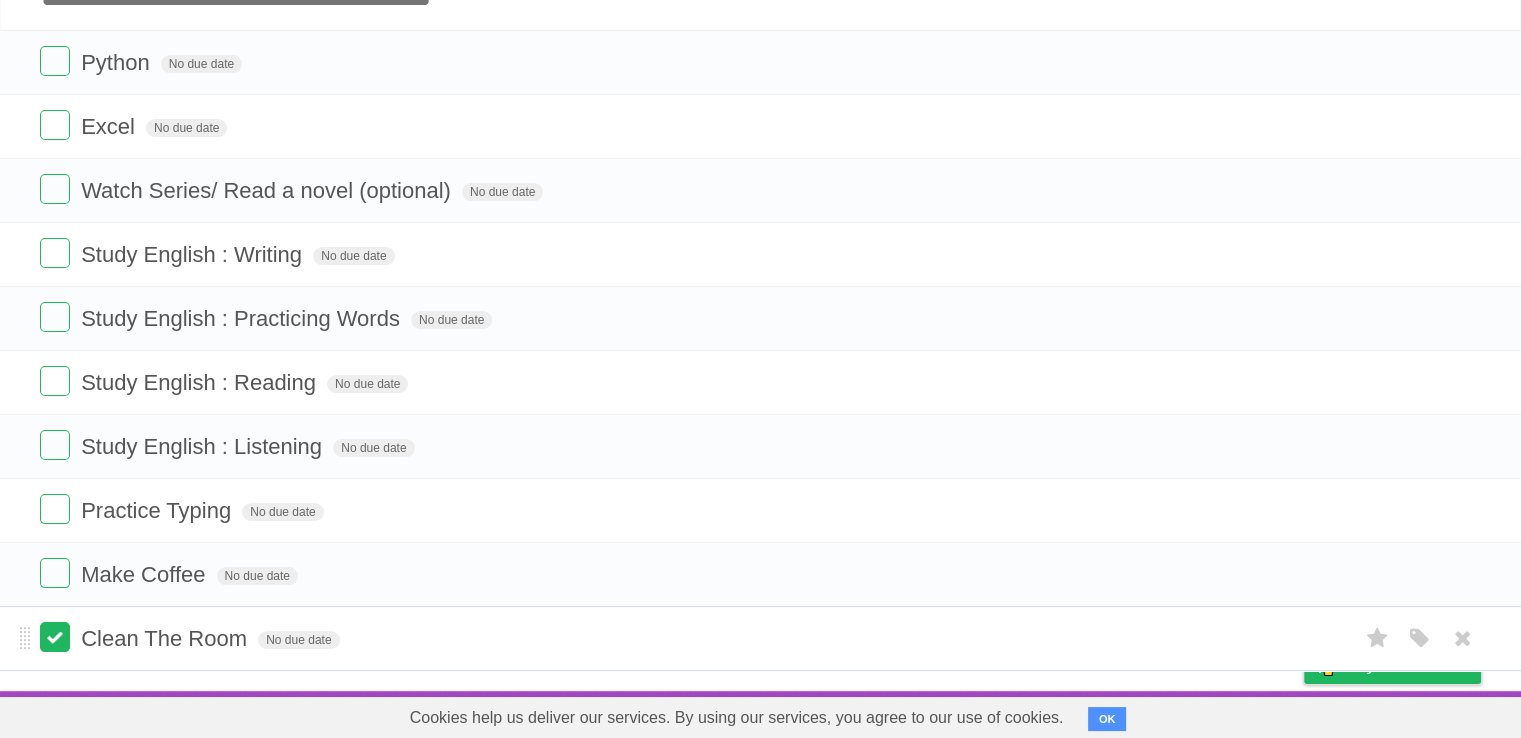 click at bounding box center [55, 637] 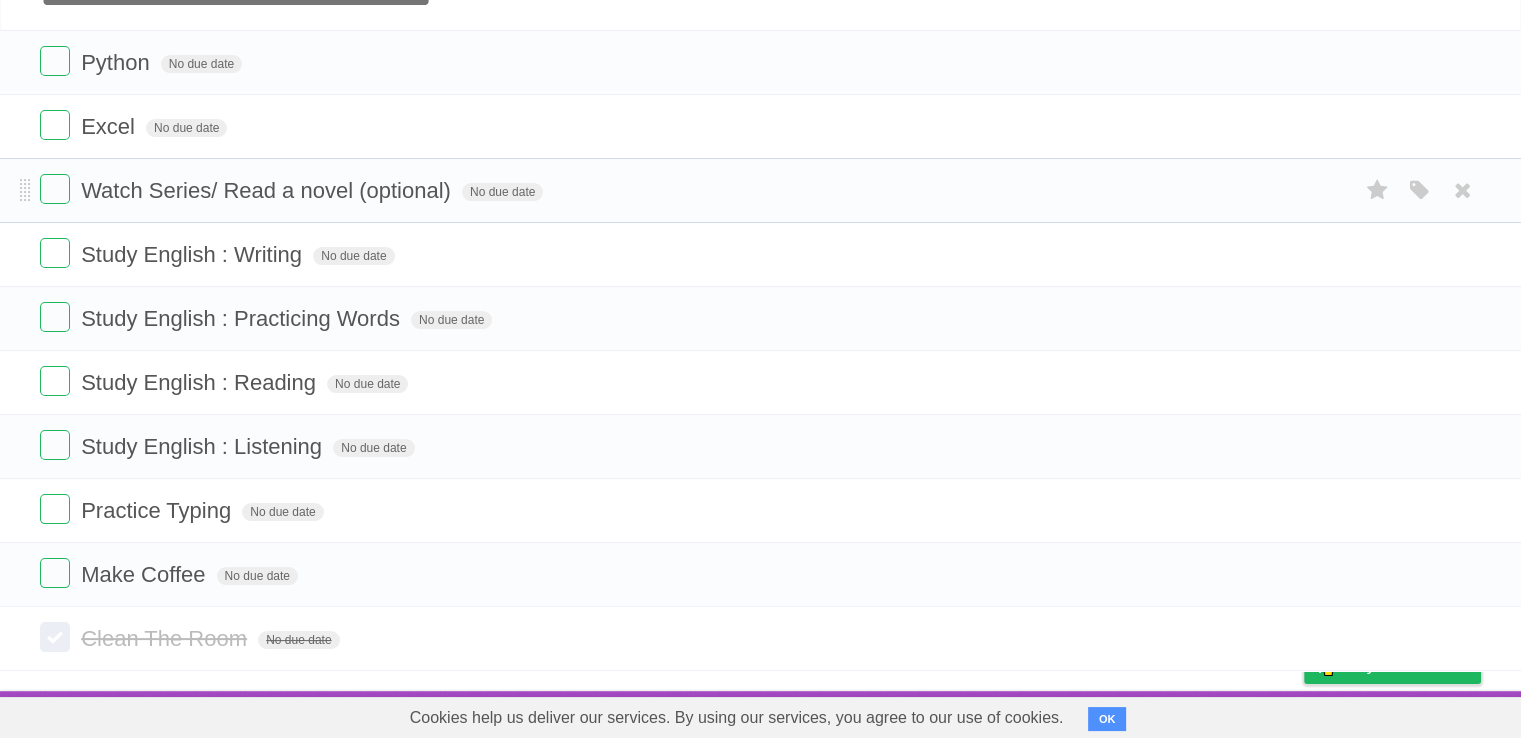 scroll, scrollTop: 0, scrollLeft: 0, axis: both 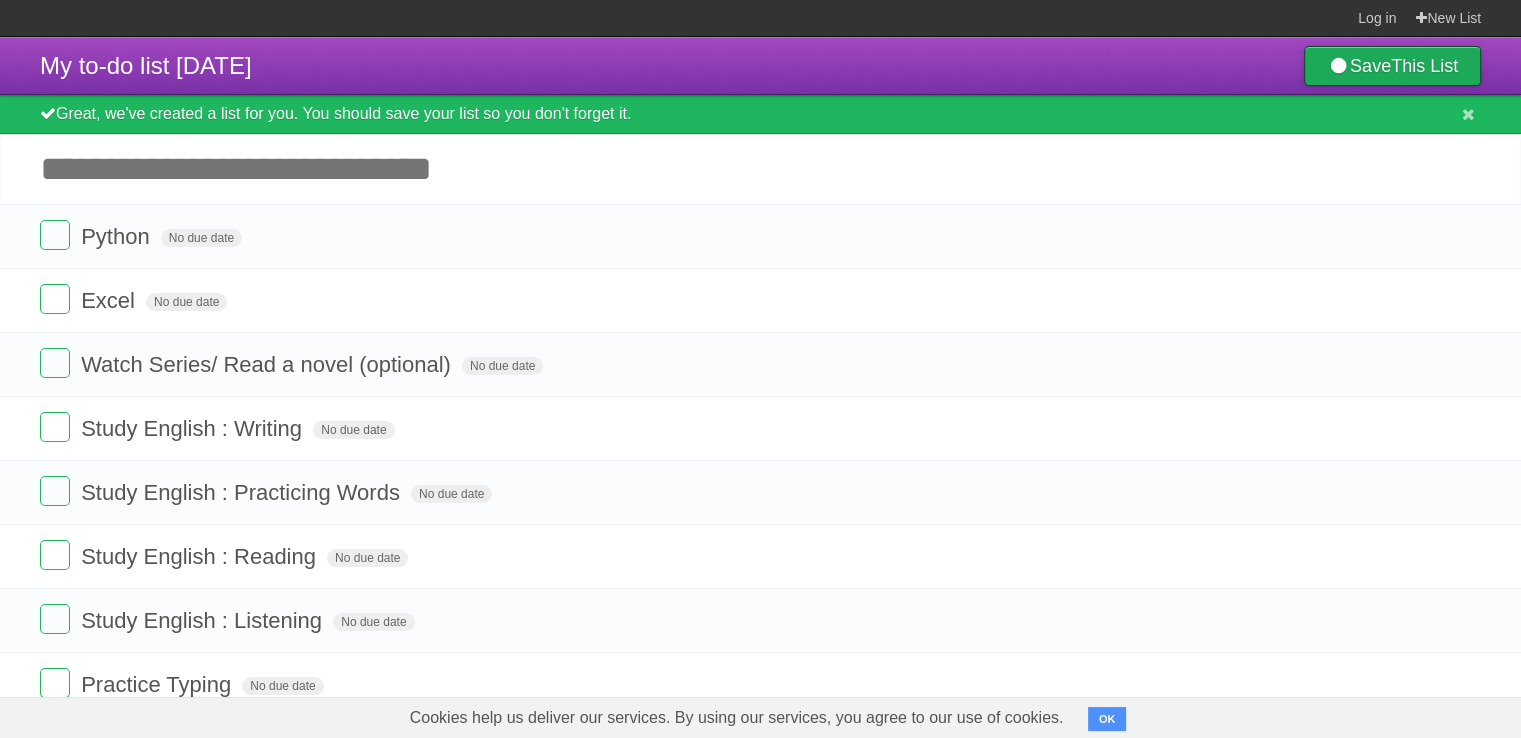 click on "Save  This List" at bounding box center (1392, 66) 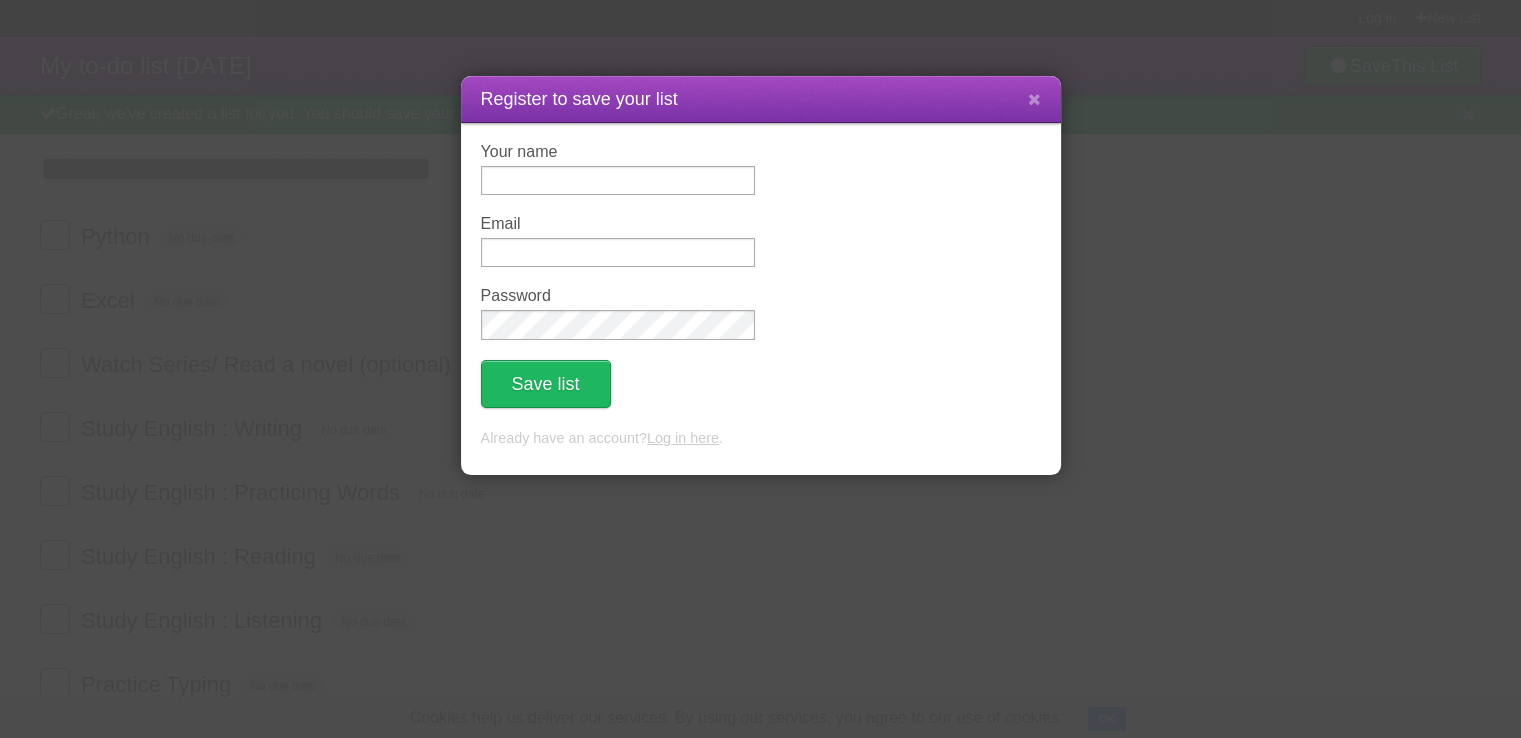 click on "Register to save your list
Your name
Email
Password
Save list
Already have an account?  Log in here ." at bounding box center (760, 369) 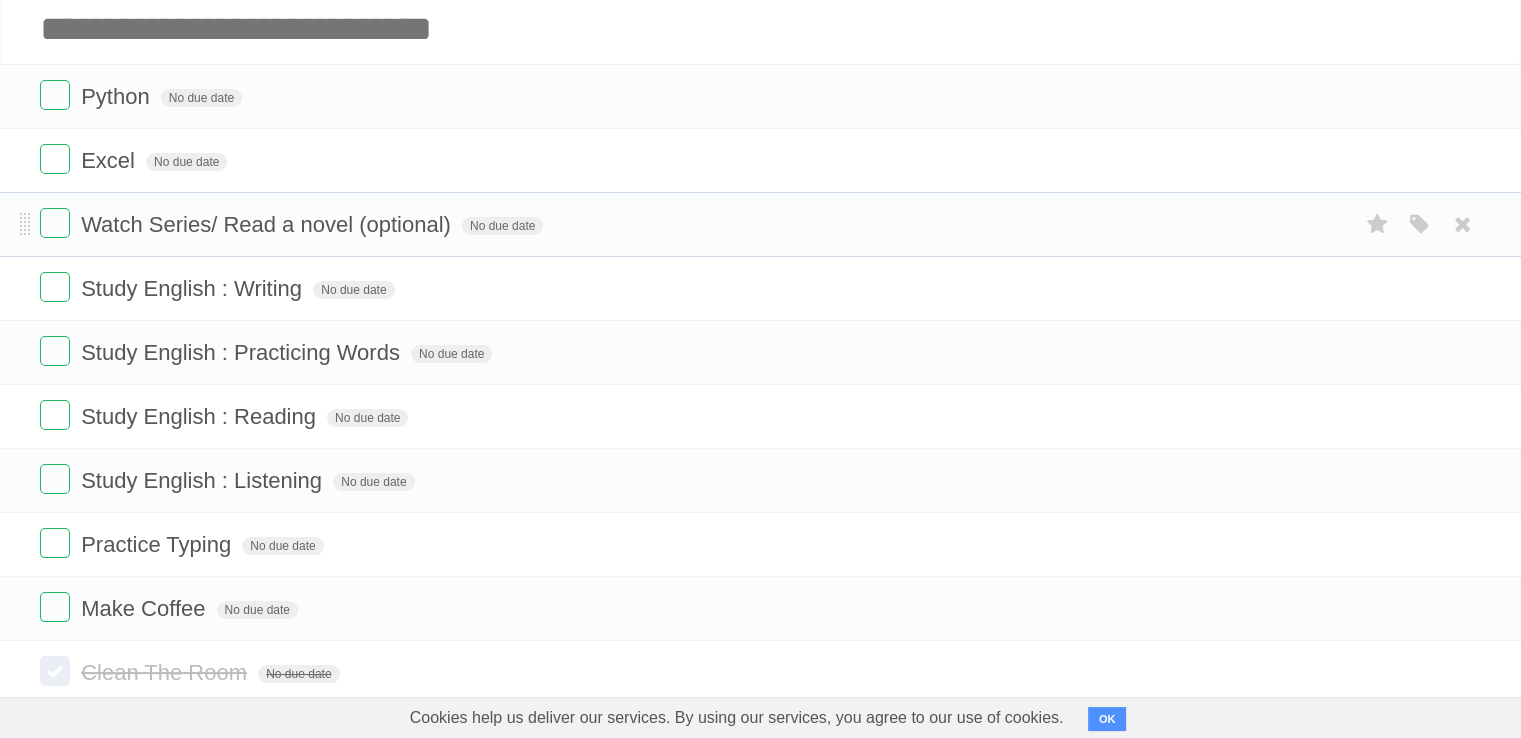 scroll, scrollTop: 174, scrollLeft: 0, axis: vertical 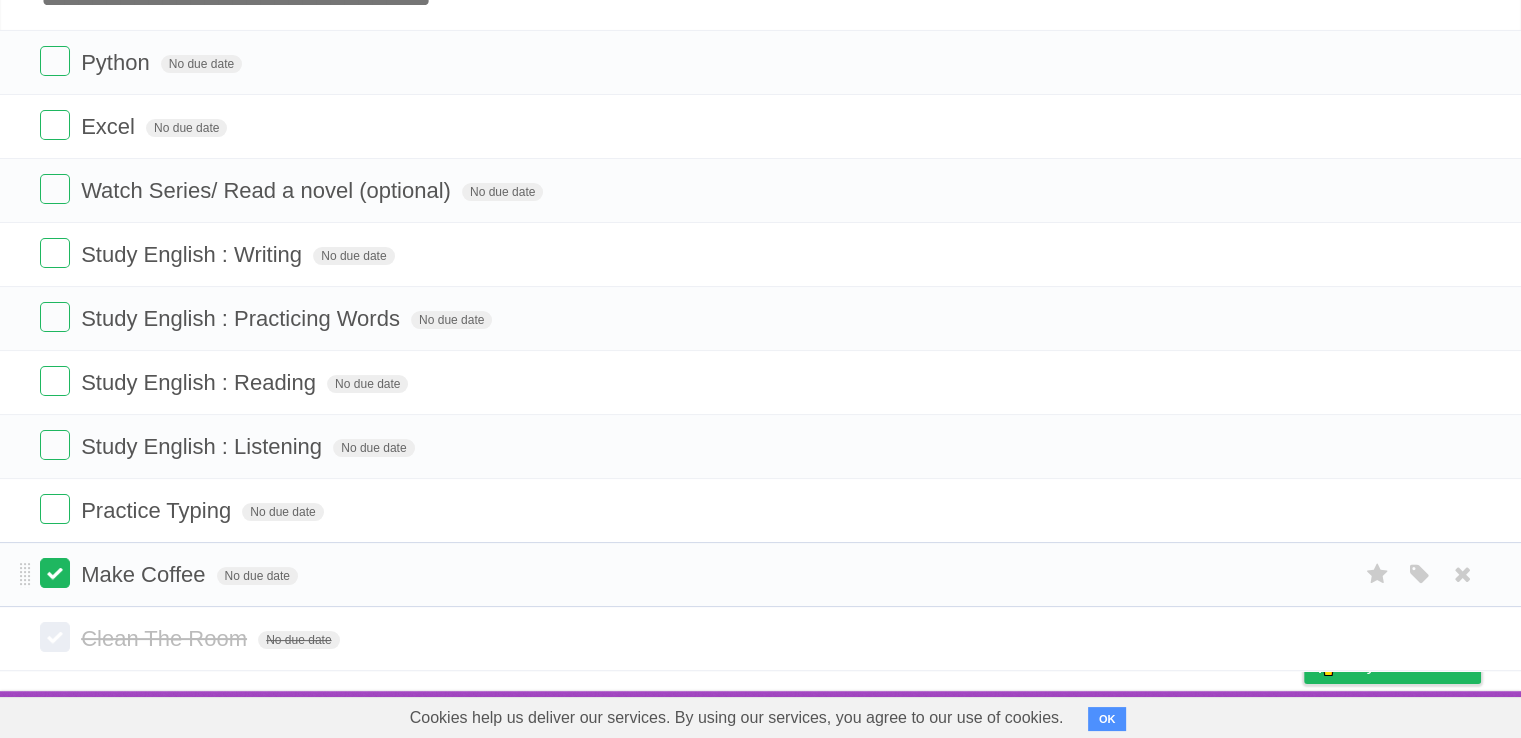 click at bounding box center (55, 573) 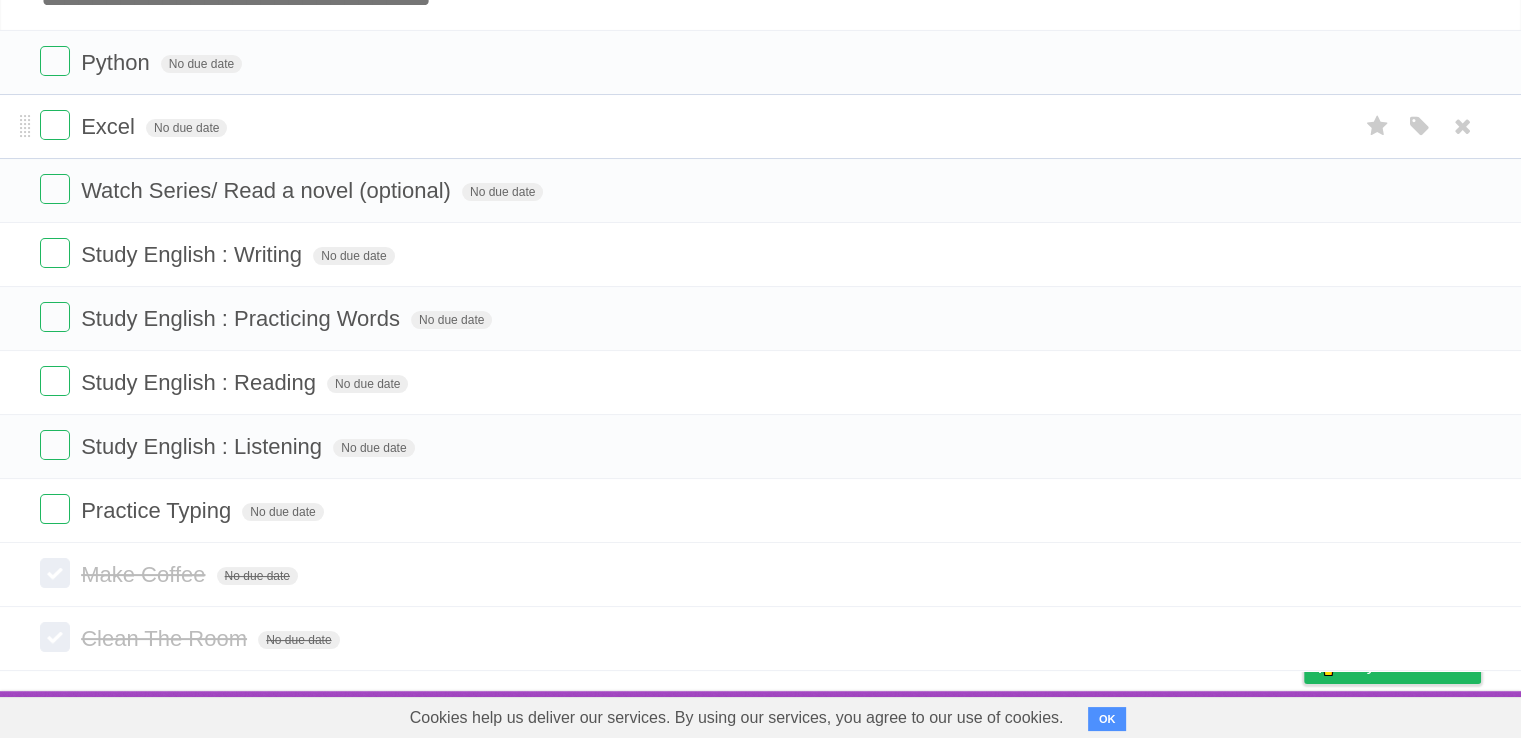 scroll, scrollTop: 0, scrollLeft: 0, axis: both 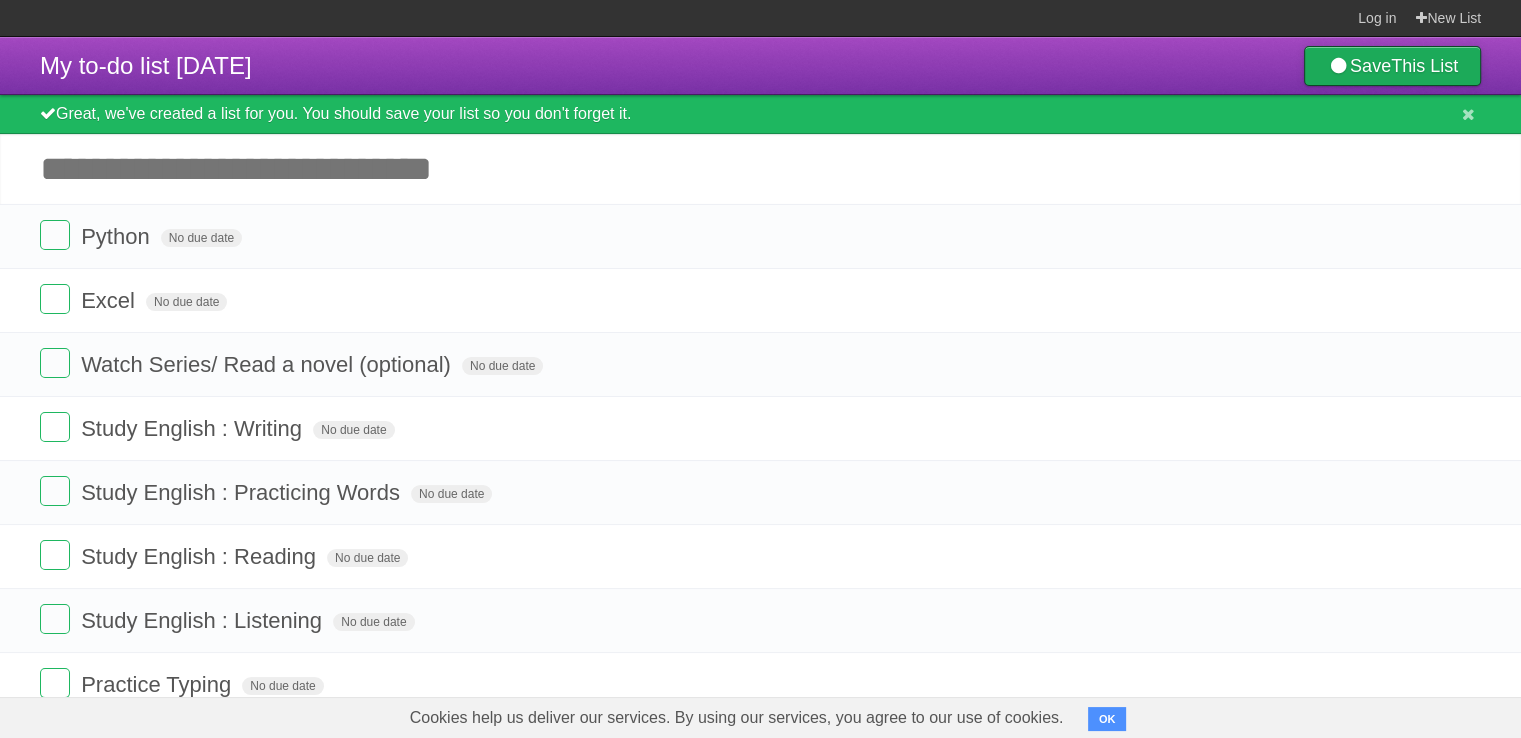 click on "Save  This List" at bounding box center (1392, 66) 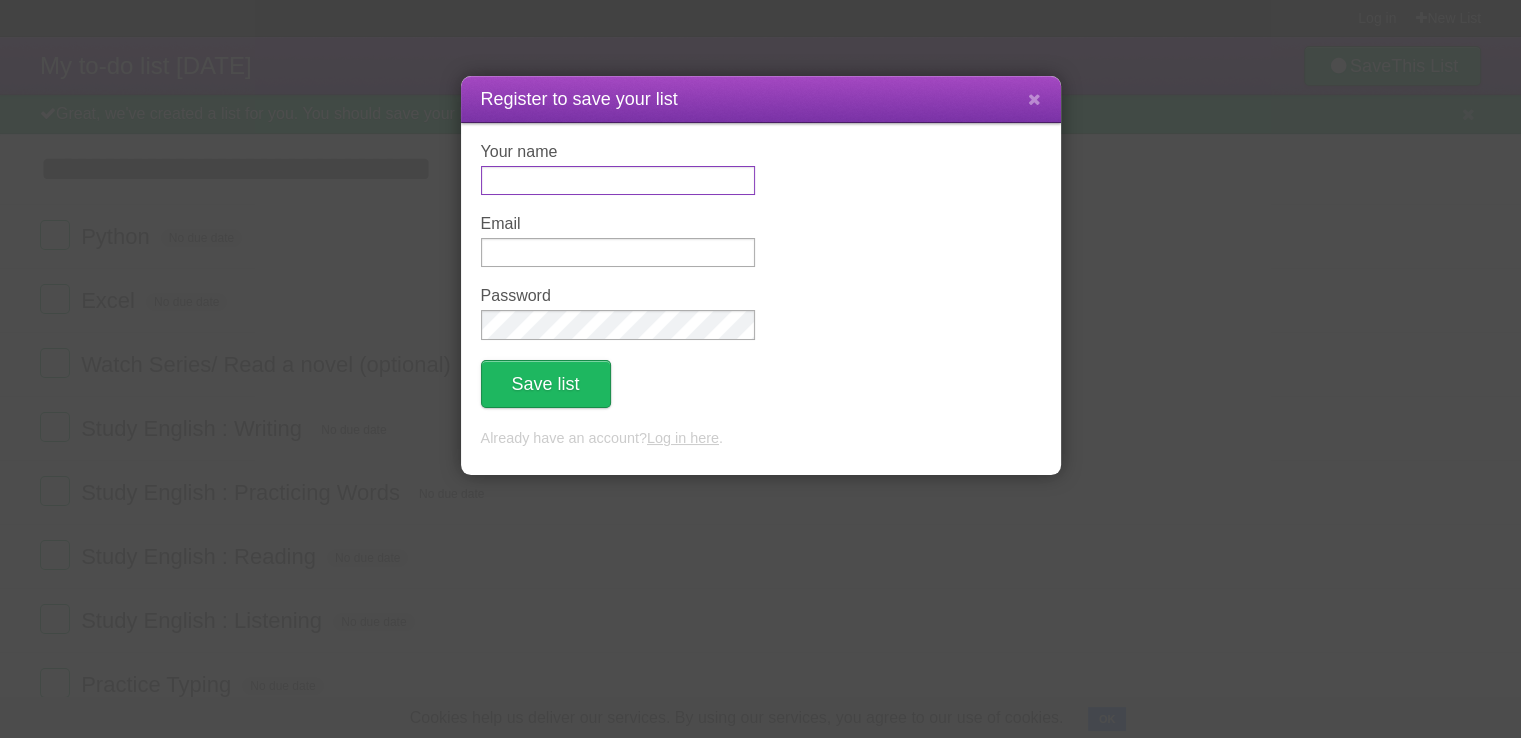 click on "Your name" at bounding box center [618, 180] 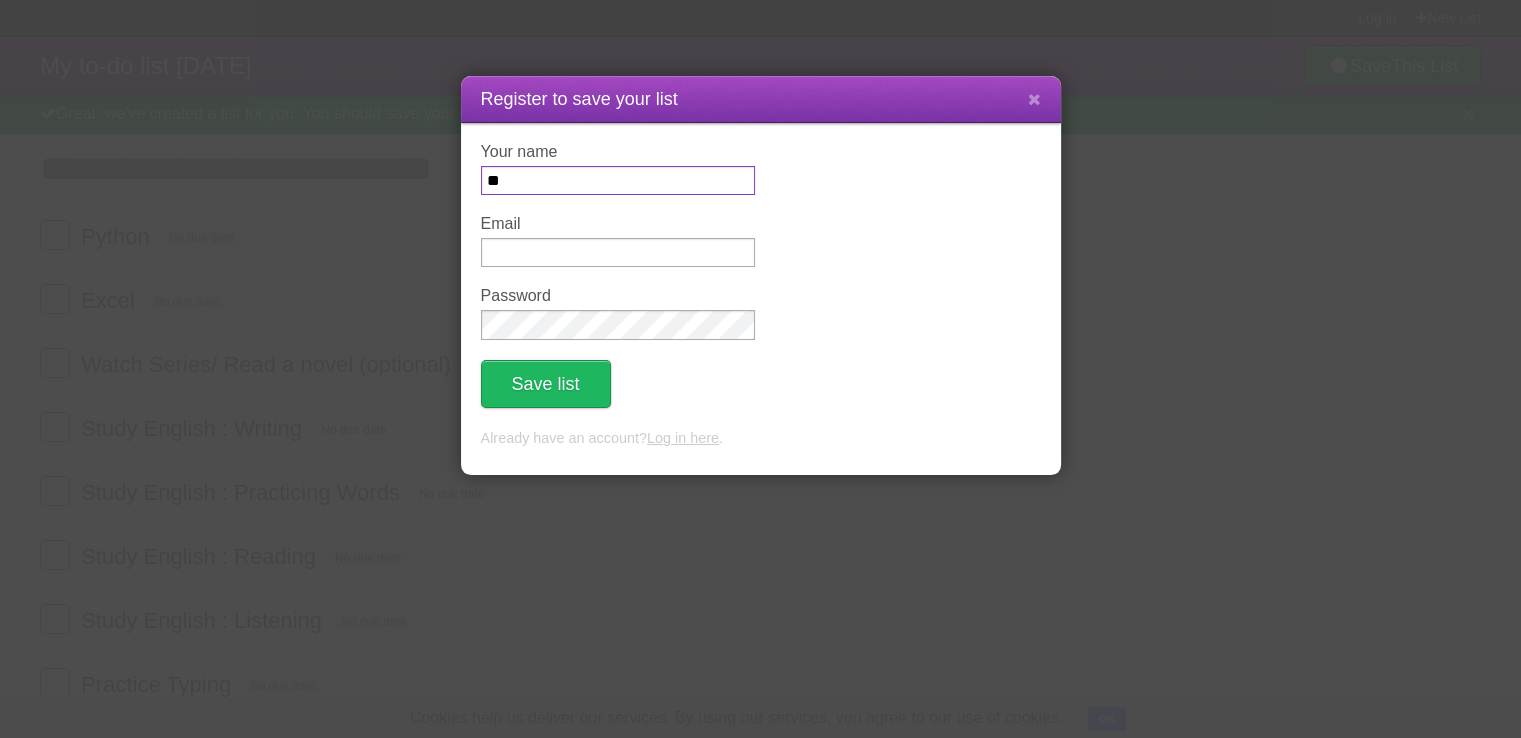 type on "*" 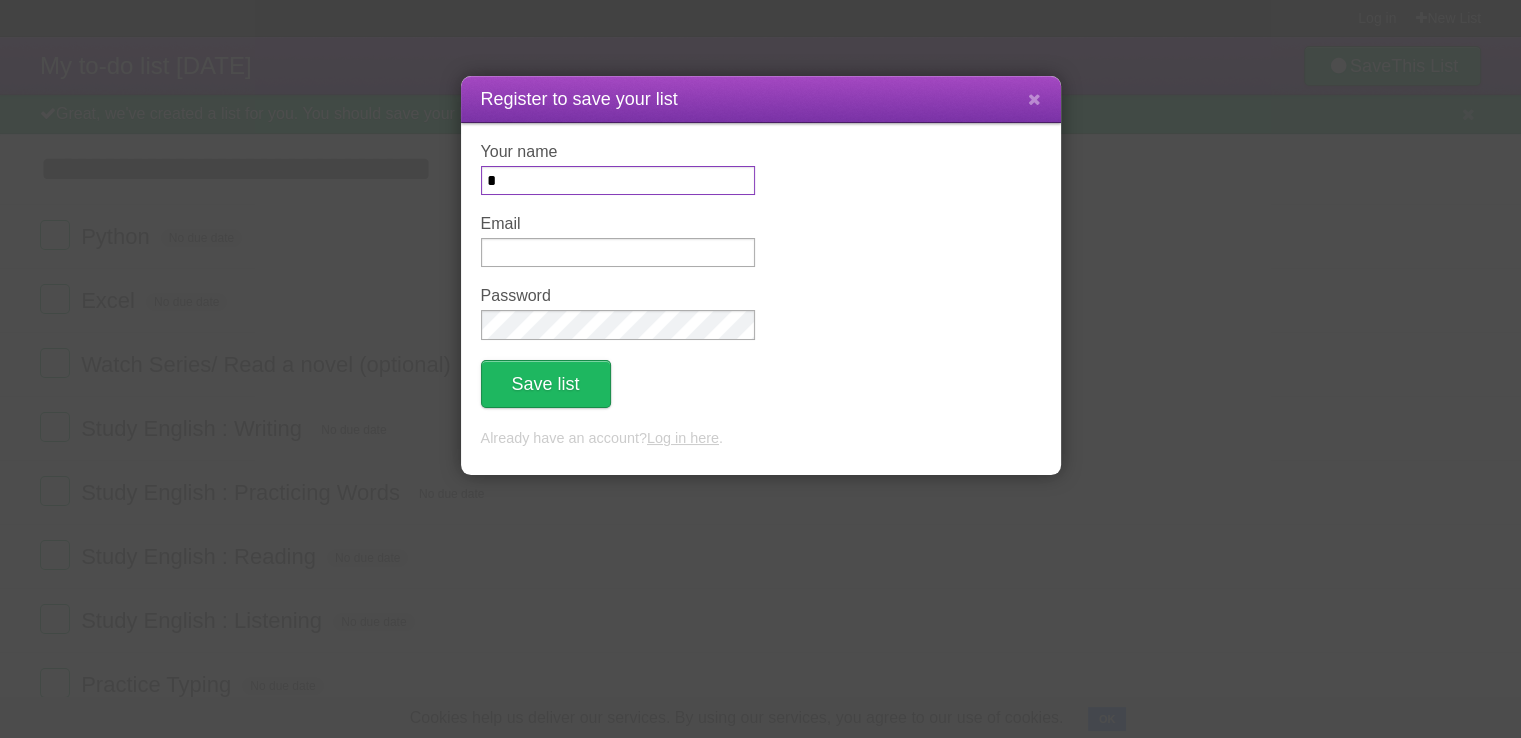 type 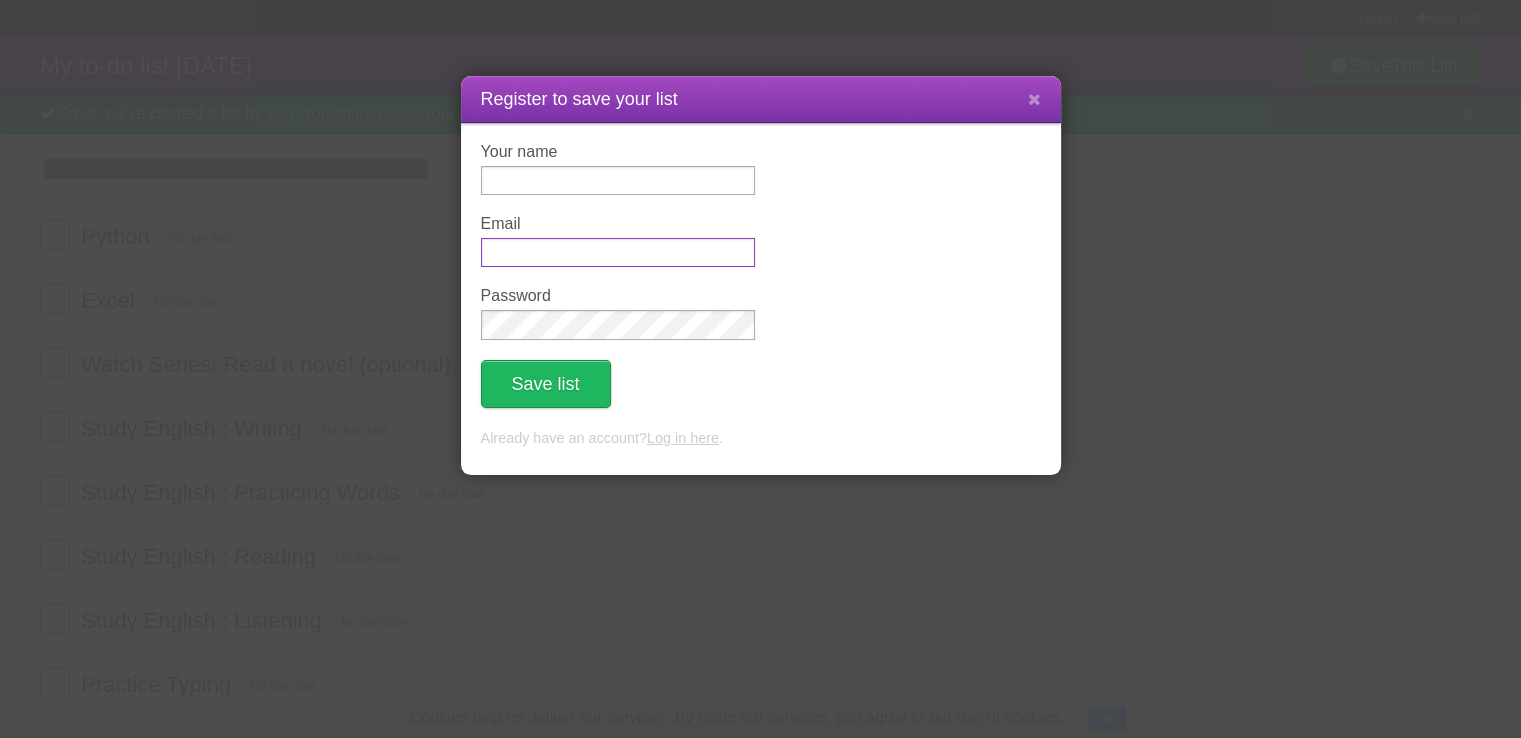 click on "Email" at bounding box center (618, 252) 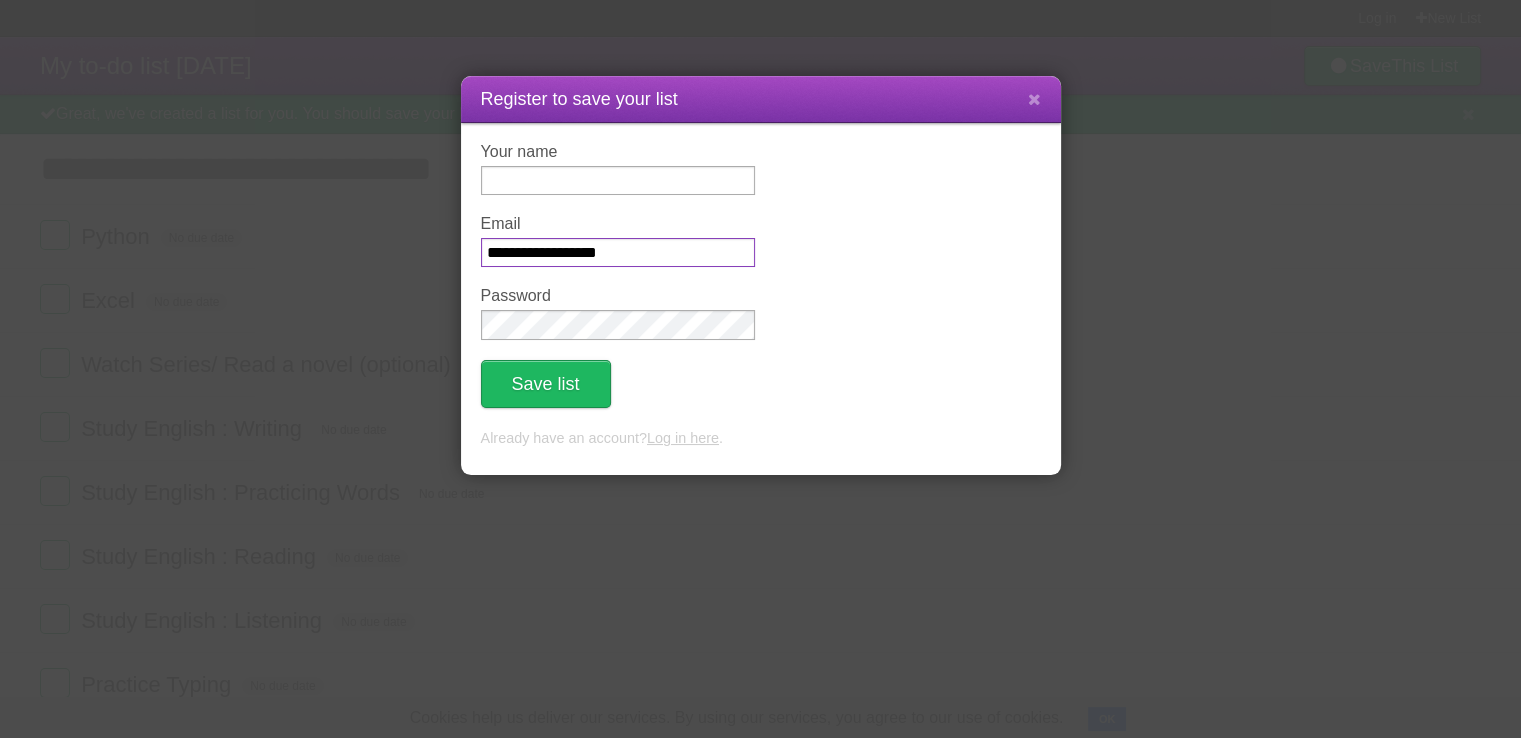 type on "**********" 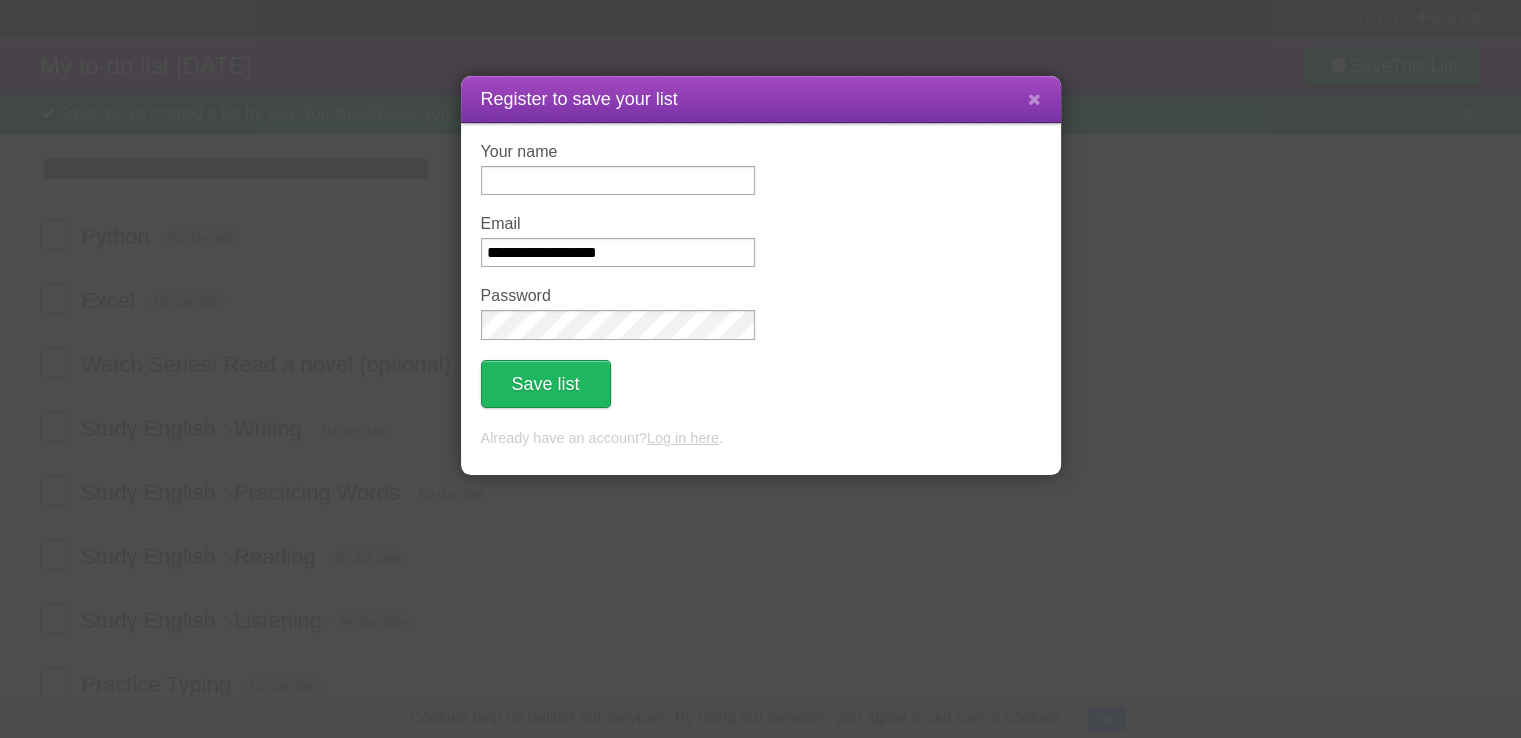 click on "**********" at bounding box center [761, 275] 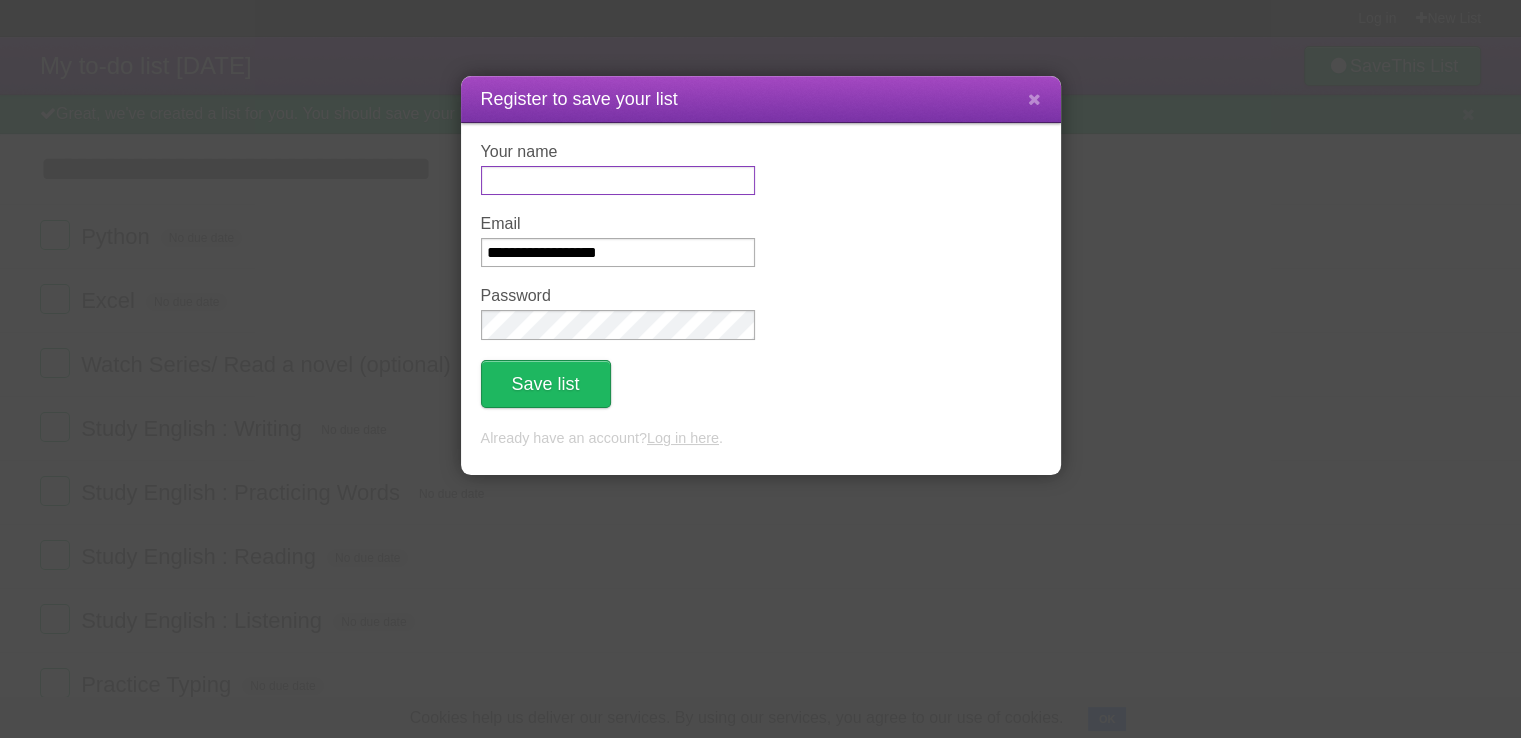click on "Your name" at bounding box center [618, 180] 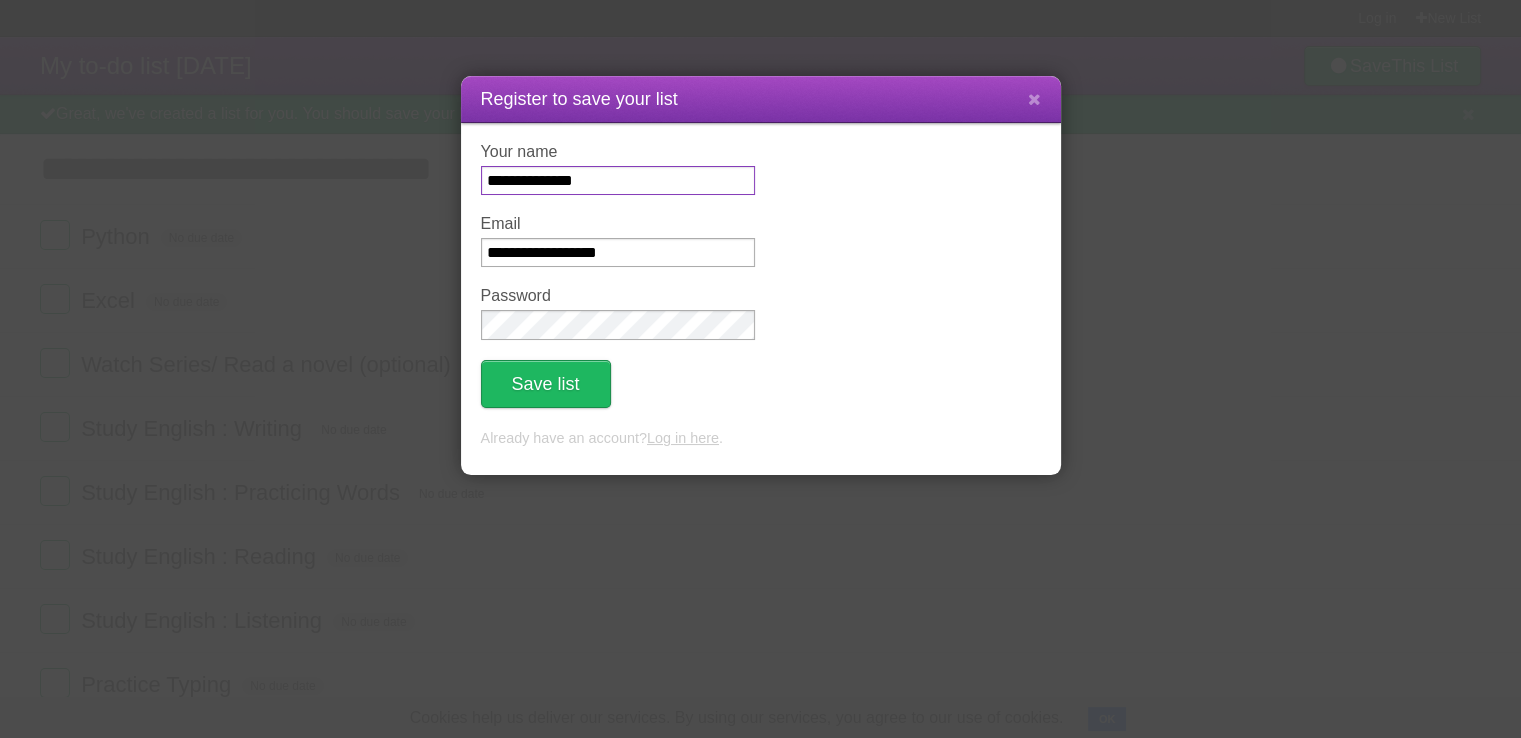 type on "**********" 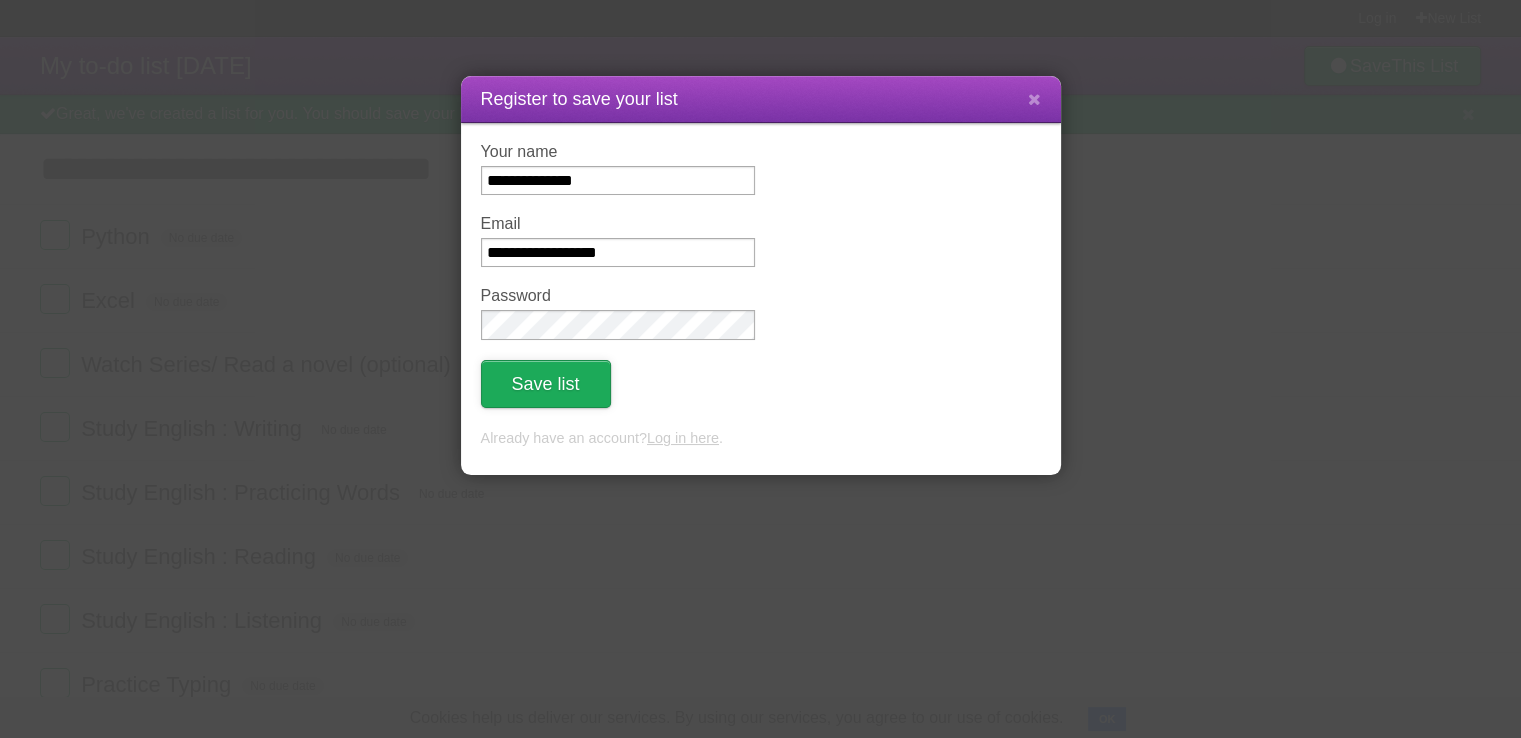 click on "Save list" at bounding box center (546, 384) 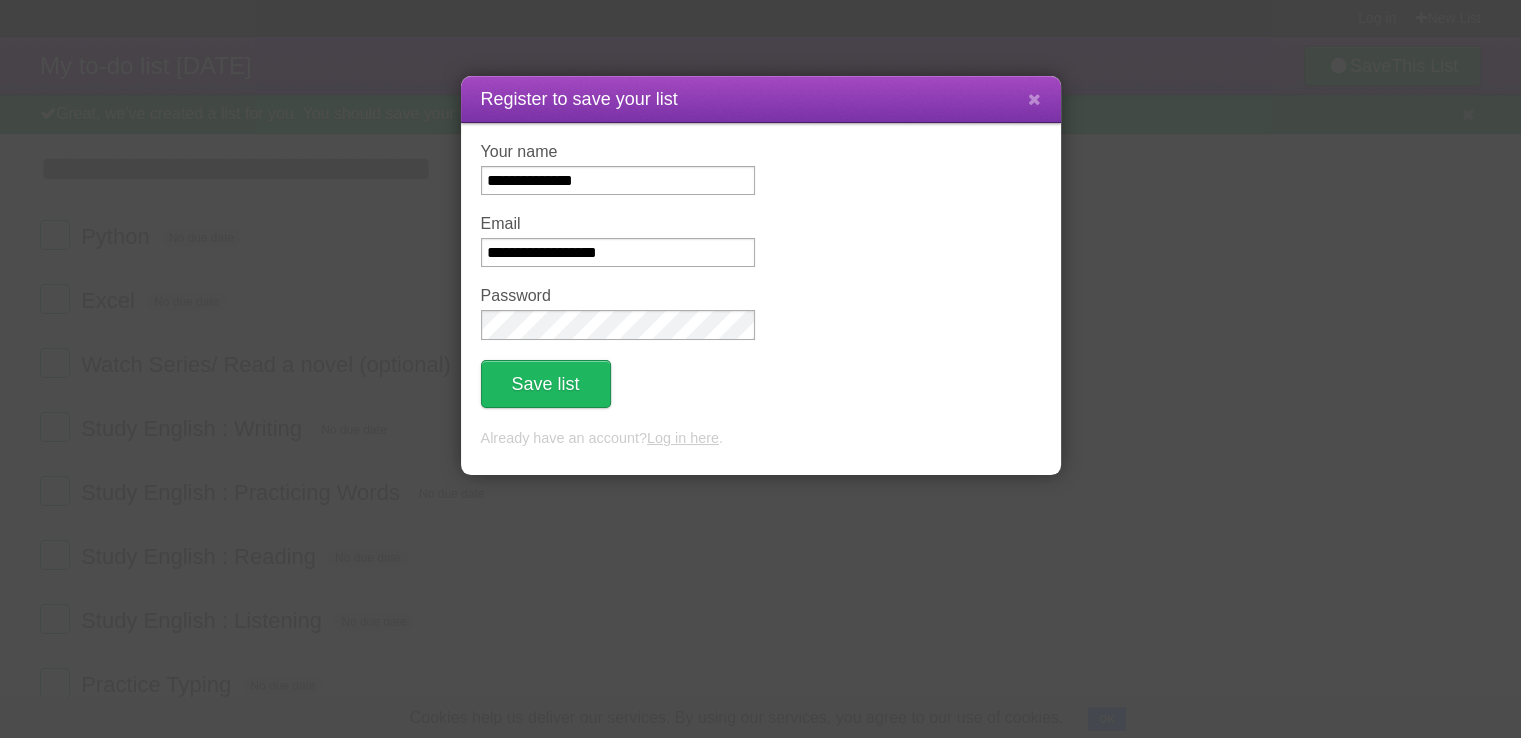 click on "**********" at bounding box center [760, 369] 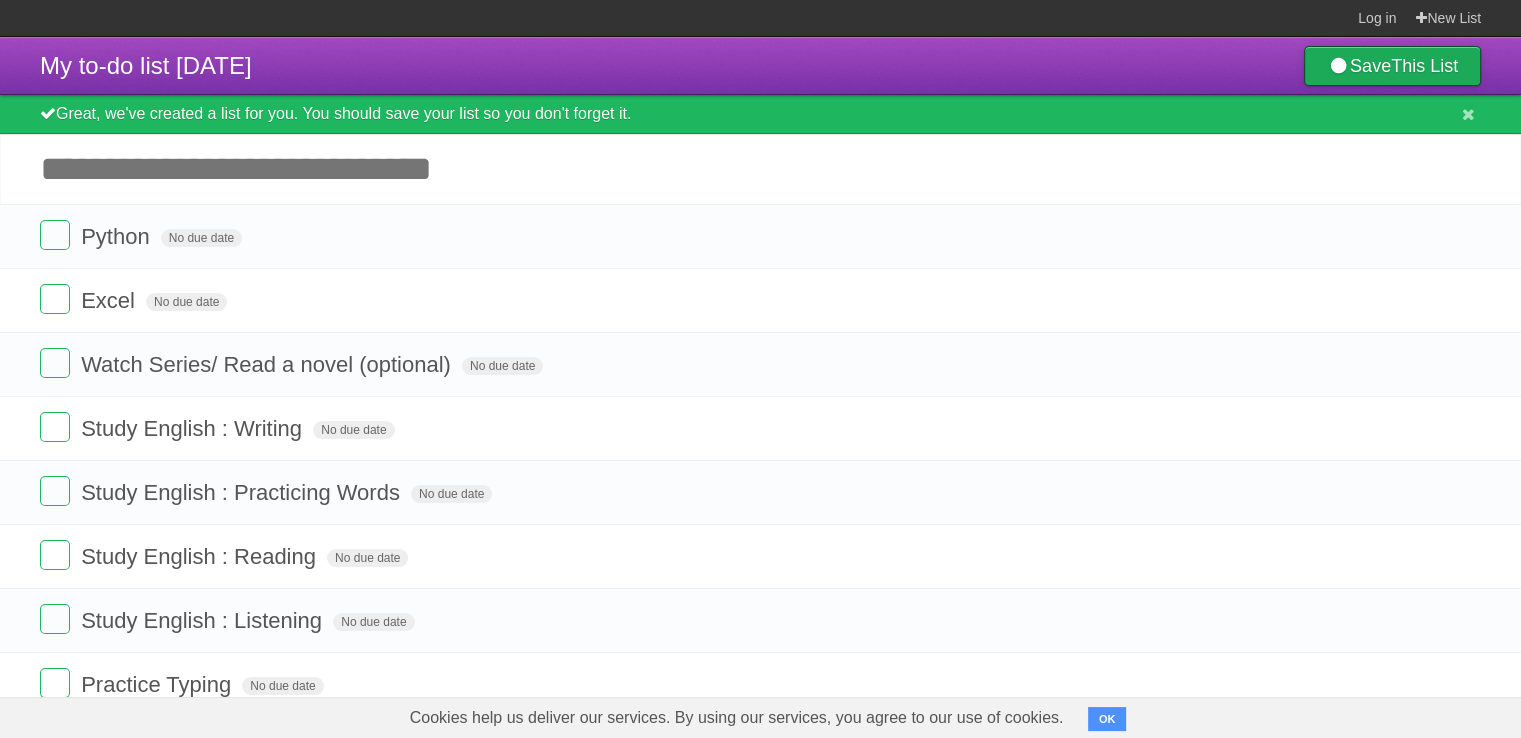 click on "This List" at bounding box center [1424, 66] 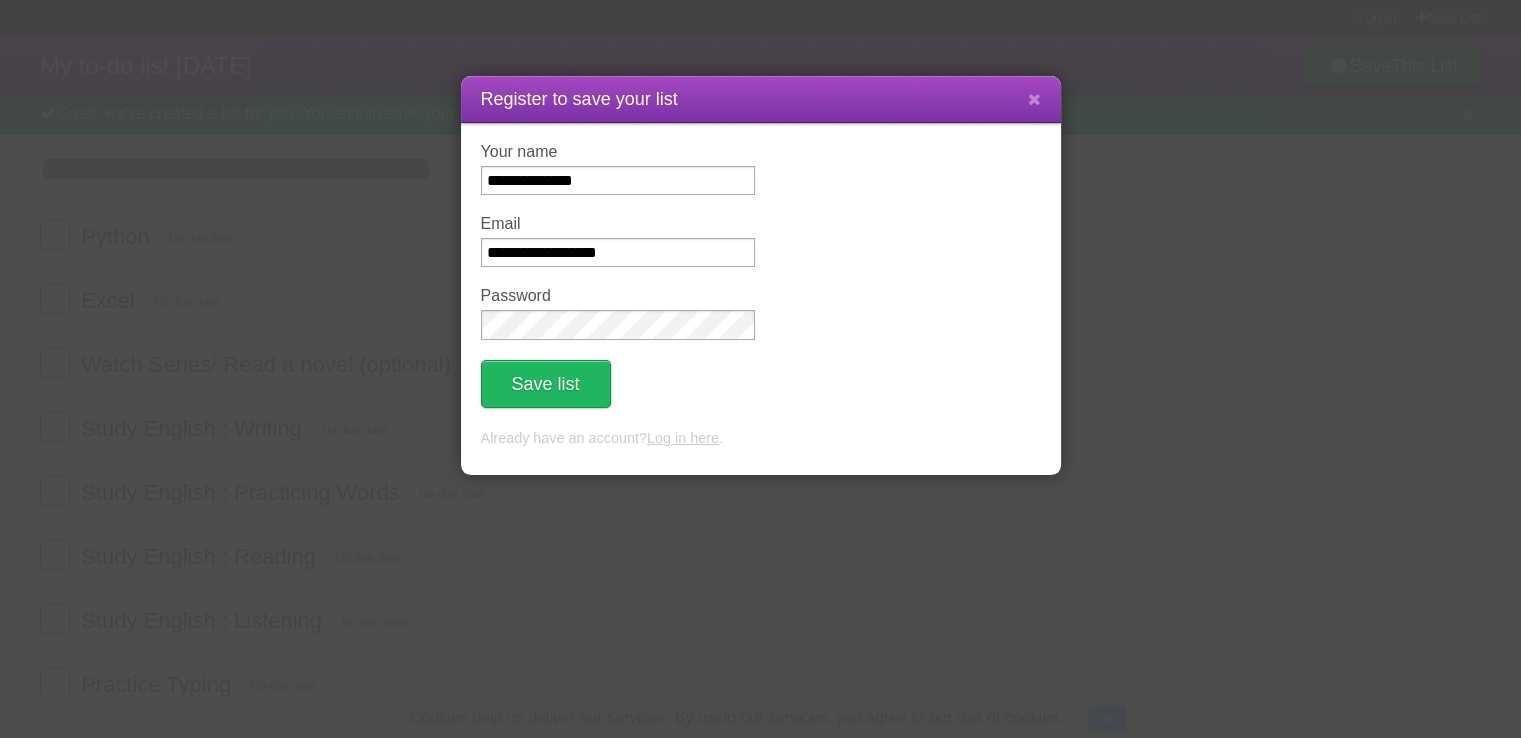 click on "**********" at bounding box center [761, 275] 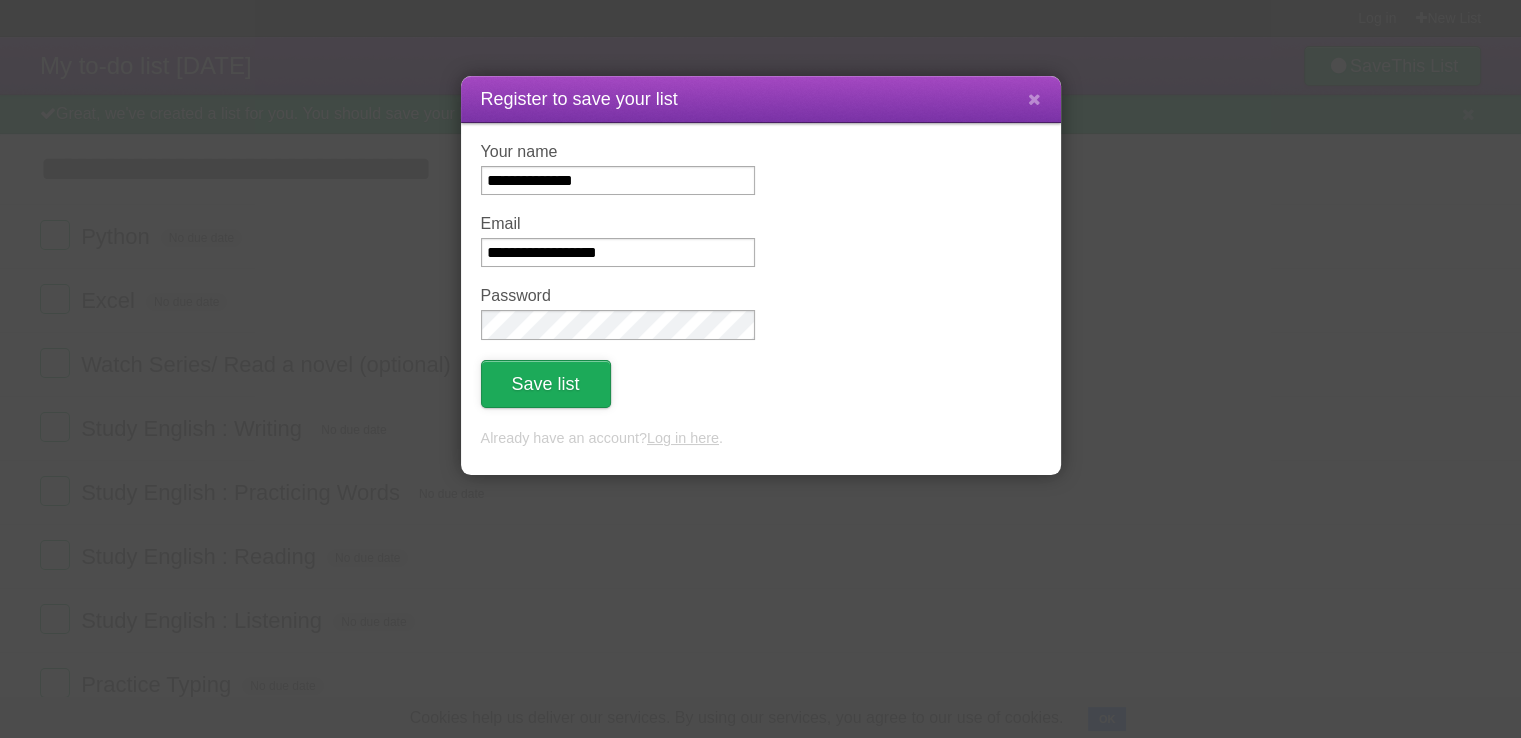 click on "Save list" at bounding box center (546, 384) 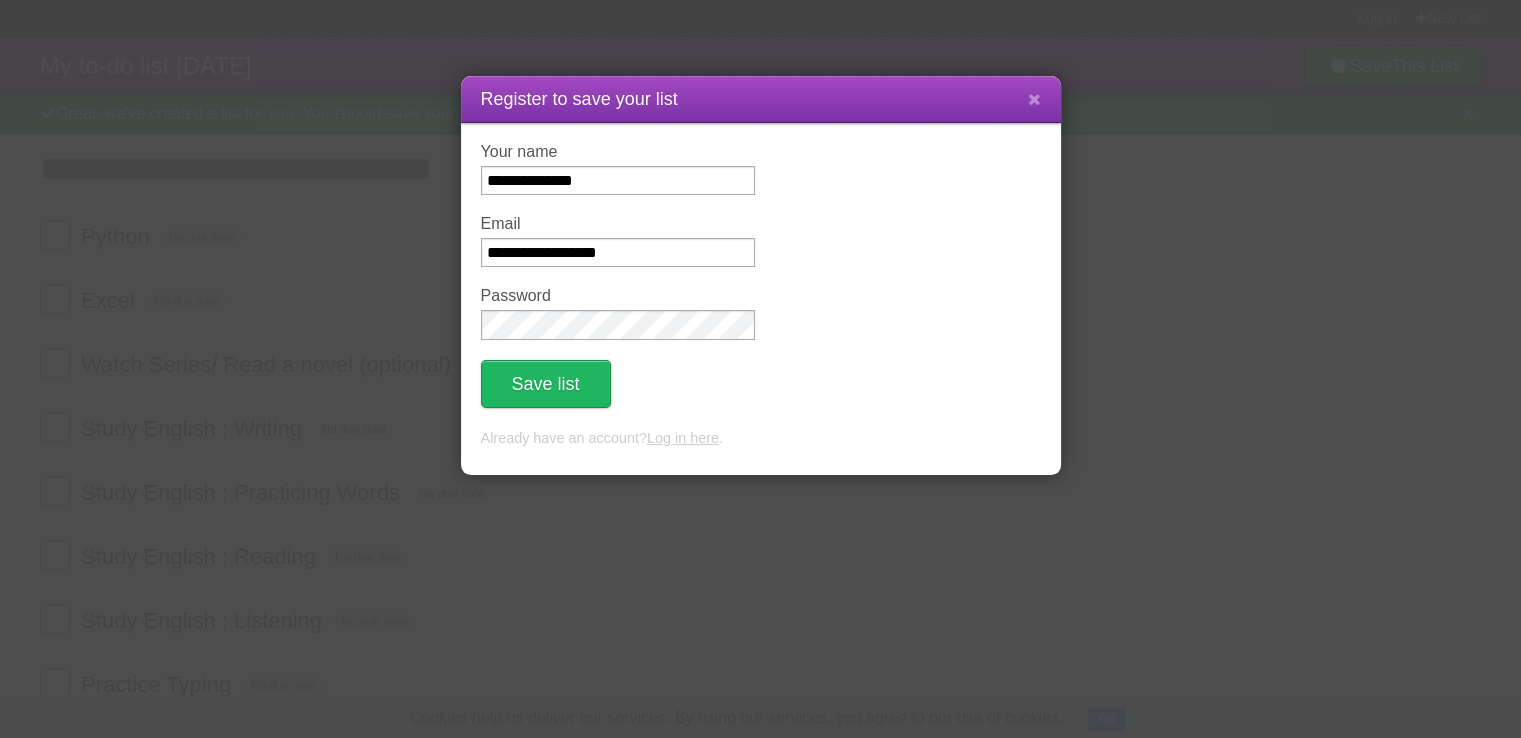 click on "**********" at bounding box center [760, 369] 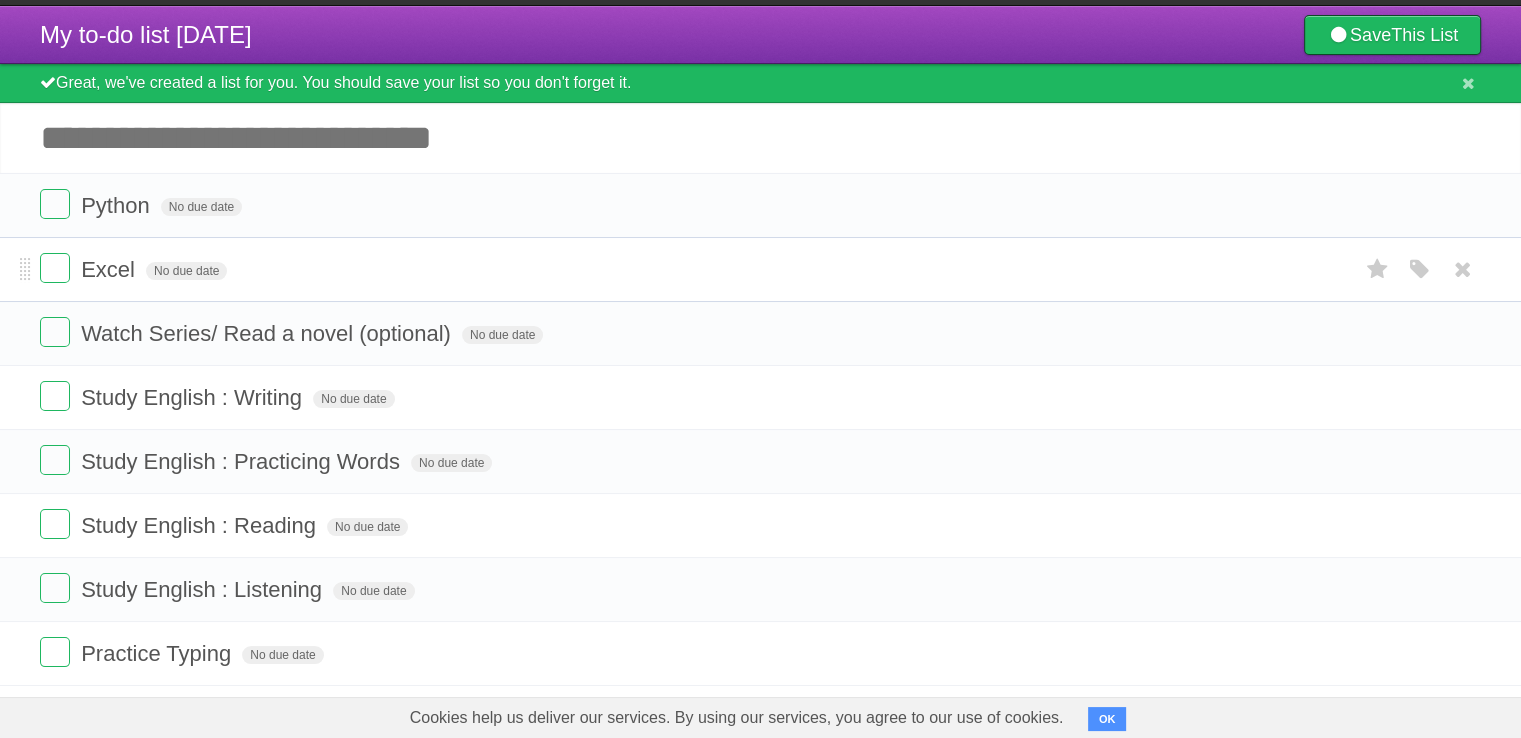 scroll, scrollTop: 0, scrollLeft: 0, axis: both 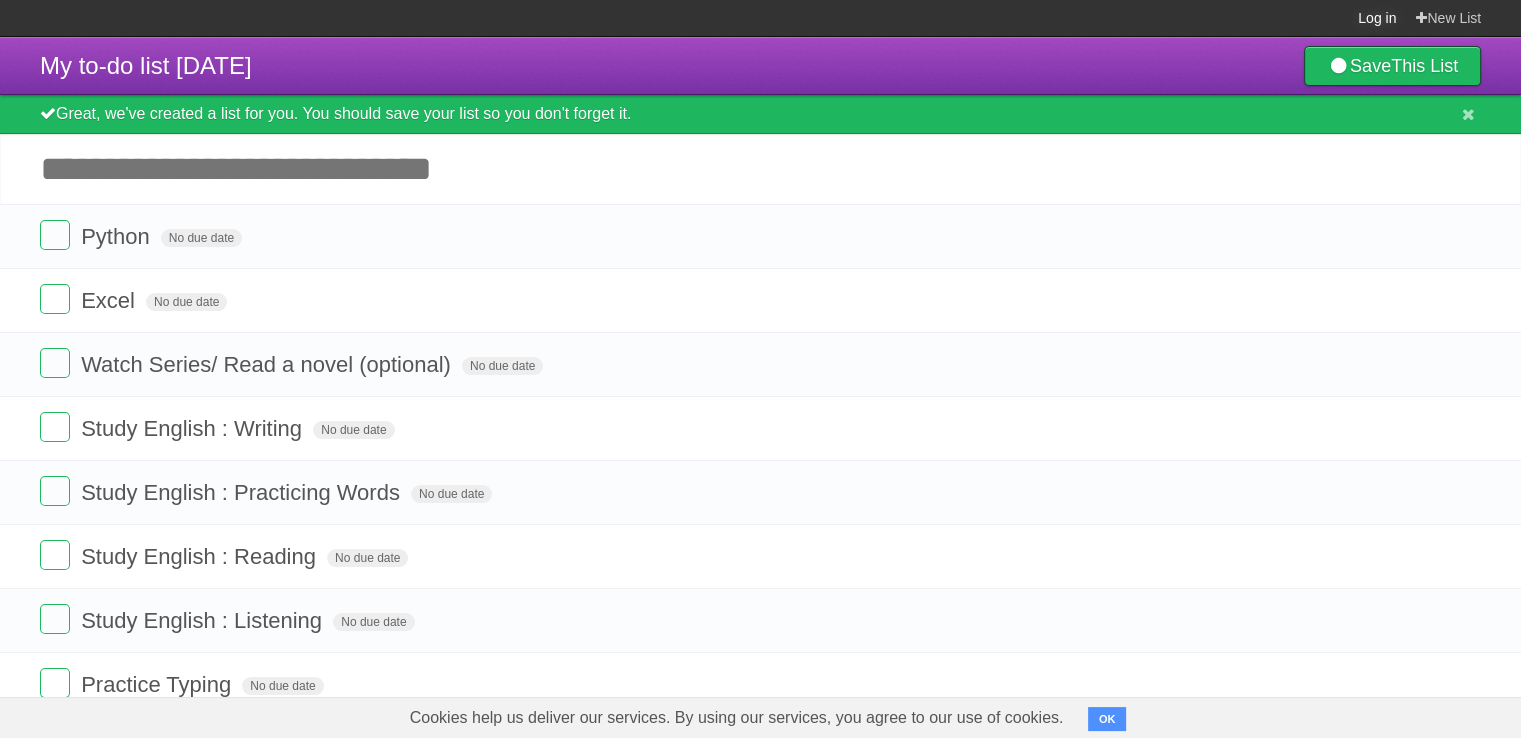 click on "Log in" at bounding box center (1377, 18) 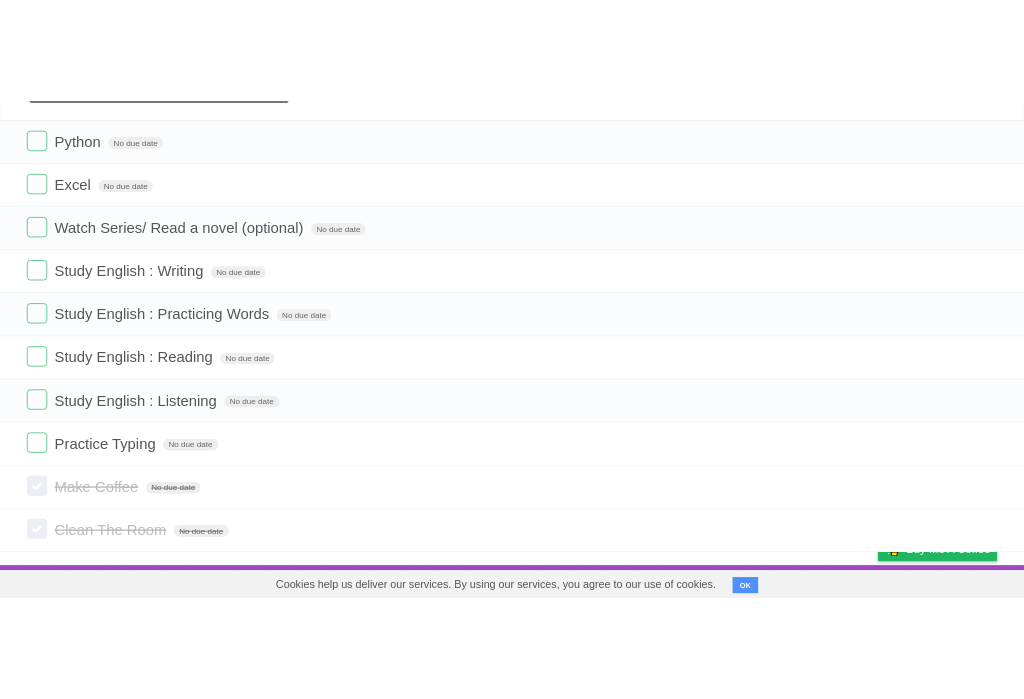 scroll, scrollTop: 0, scrollLeft: 0, axis: both 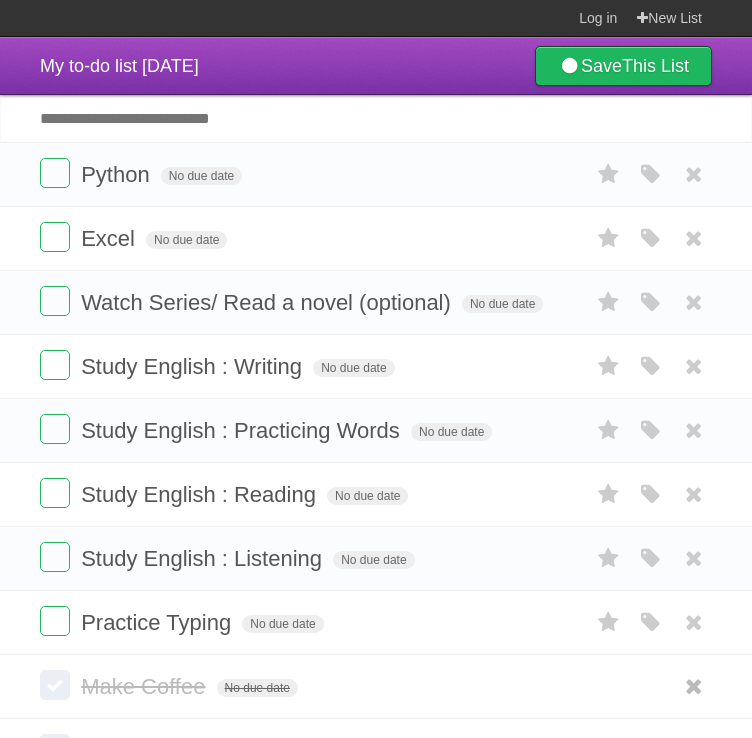 drag, startPoint x: 0, startPoint y: 113, endPoint x: -244, endPoint y: 134, distance: 244.90202 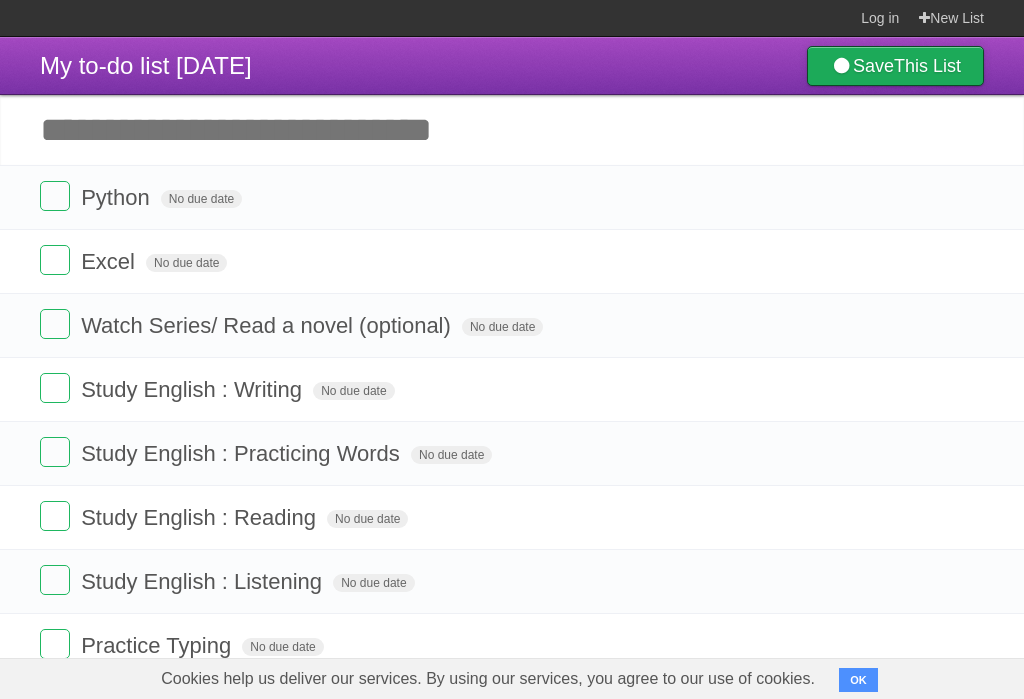 click on "This List" at bounding box center [927, 66] 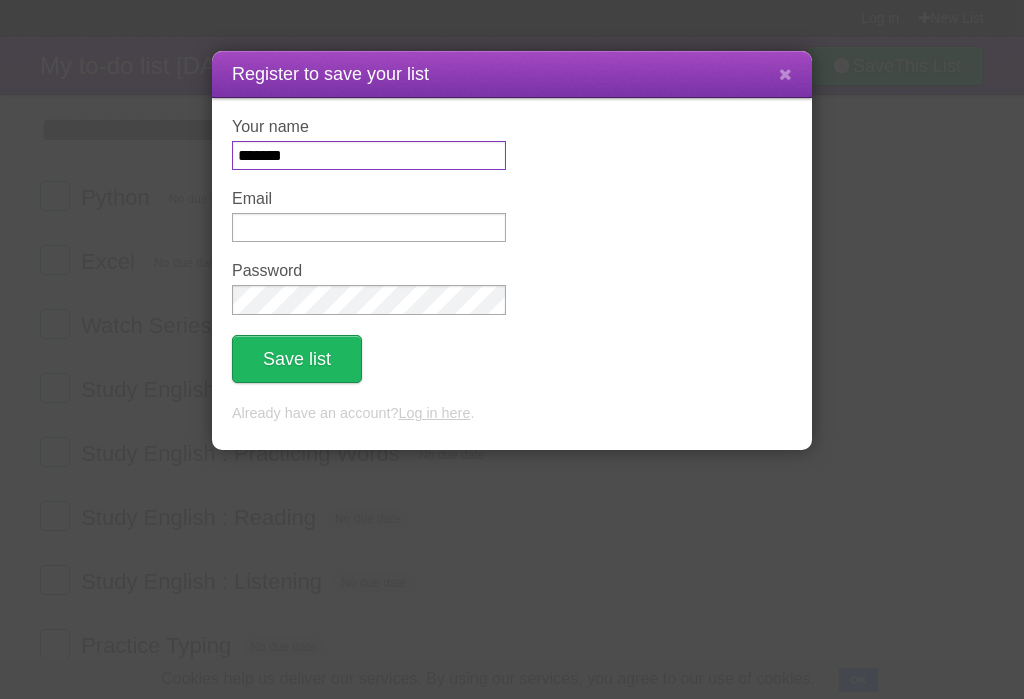 type on "*******" 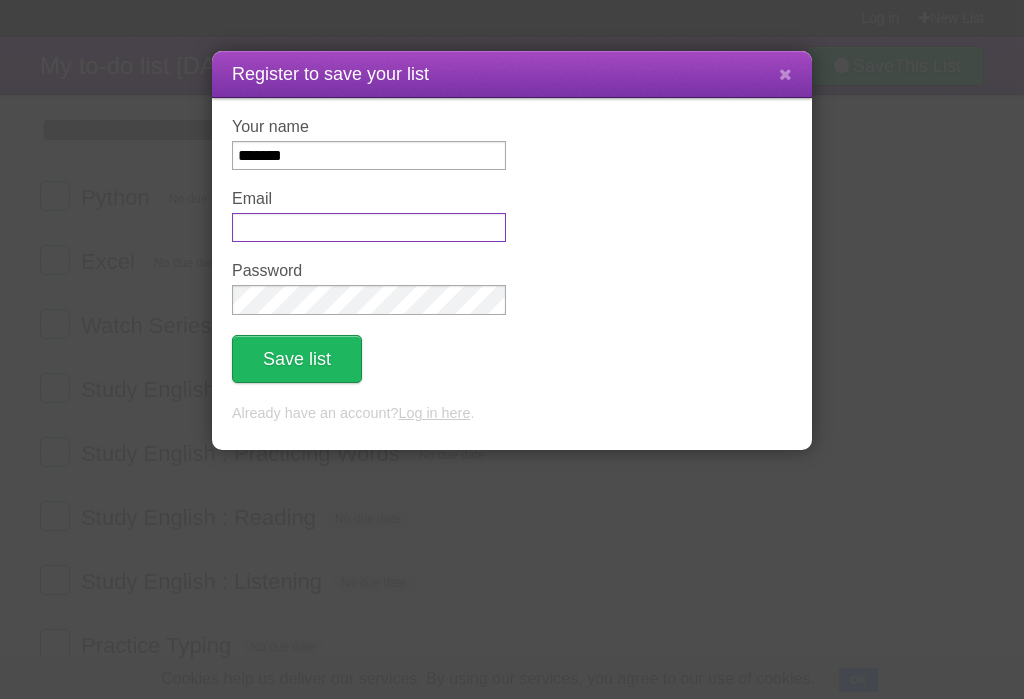 click on "Email" at bounding box center (369, 227) 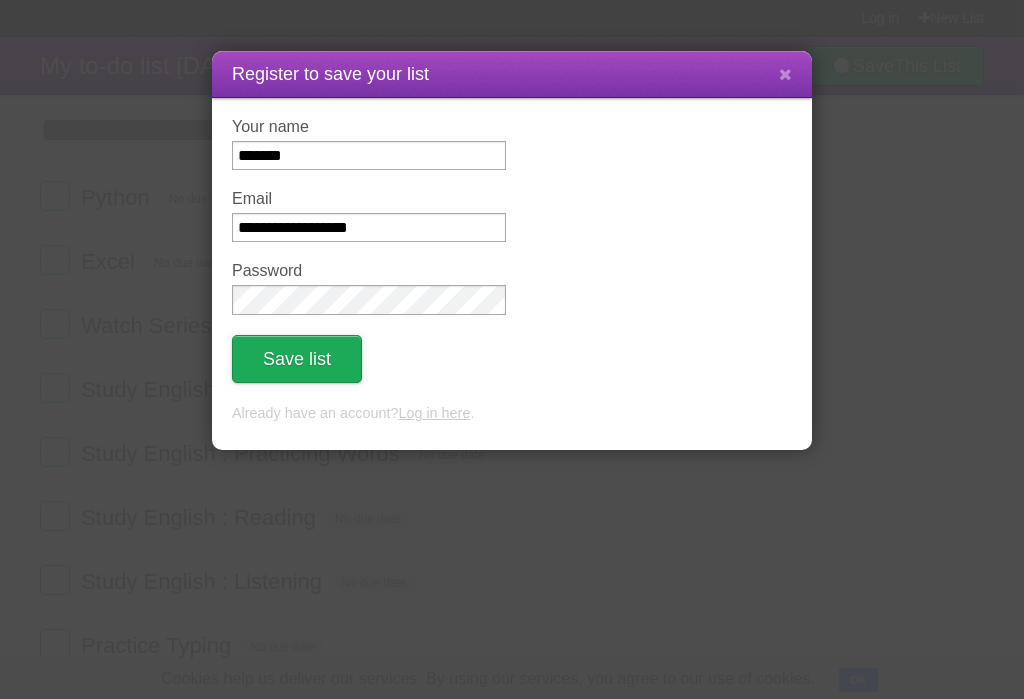 click on "Save list" at bounding box center (297, 359) 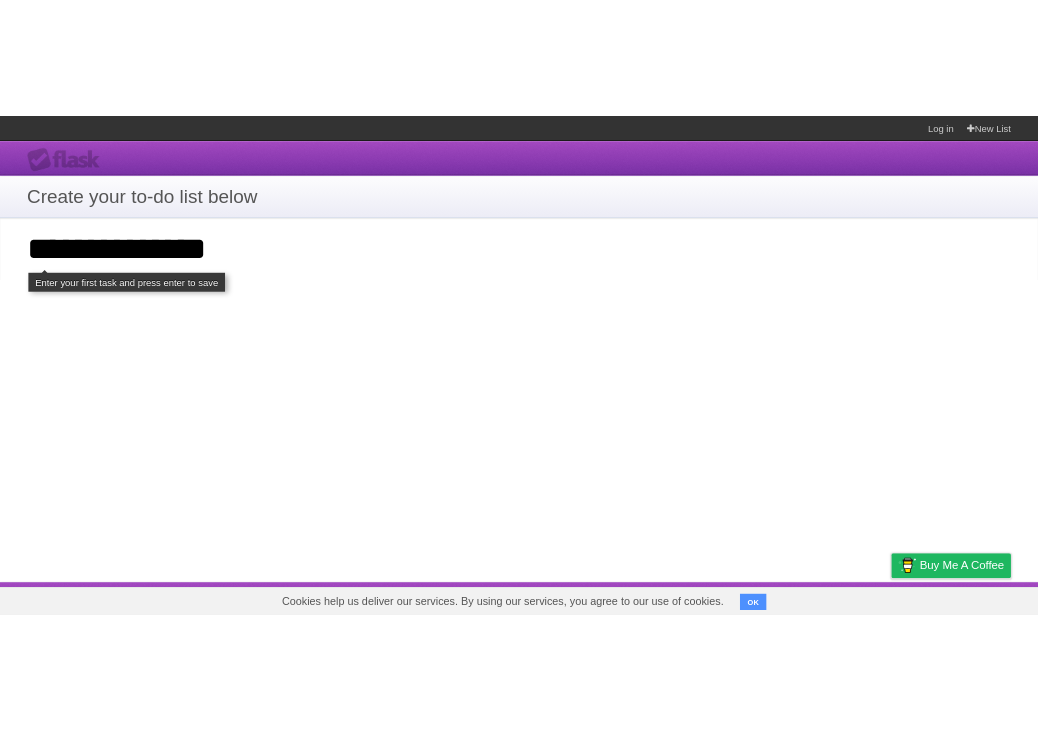 scroll, scrollTop: 0, scrollLeft: 0, axis: both 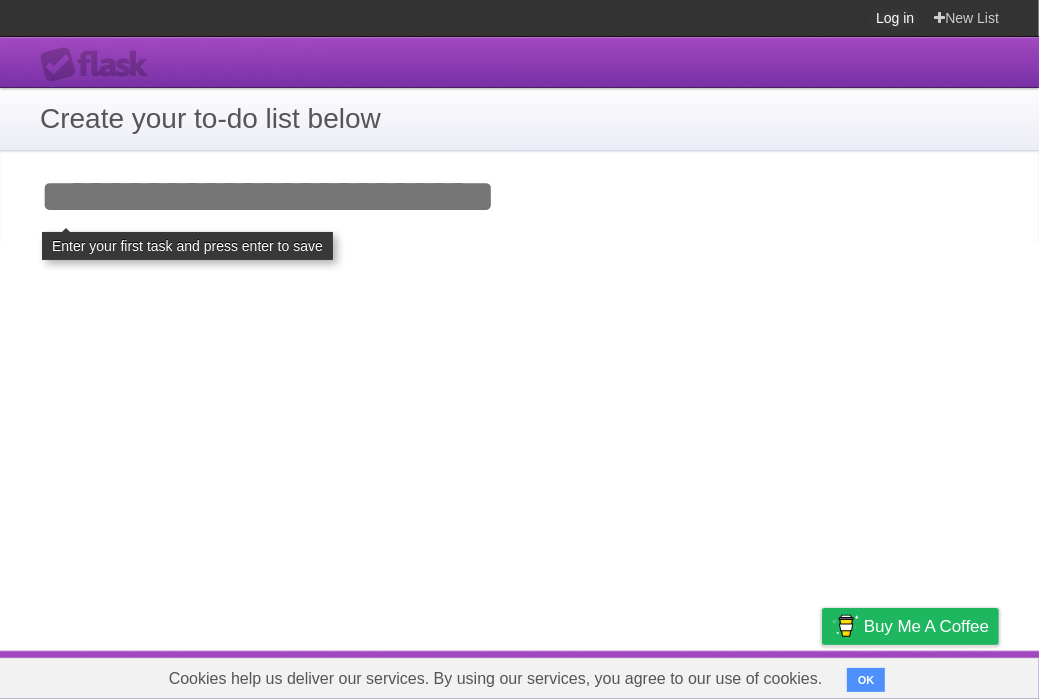 click on "Log in" at bounding box center (895, 18) 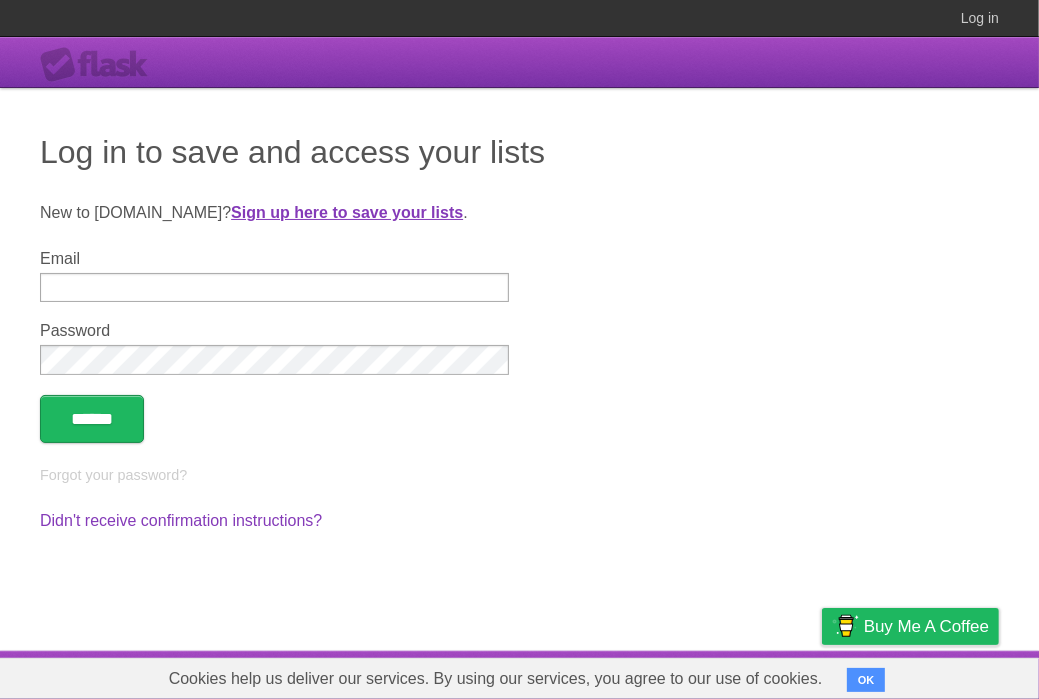 click on "Sign up here to save your lists" at bounding box center [347, 212] 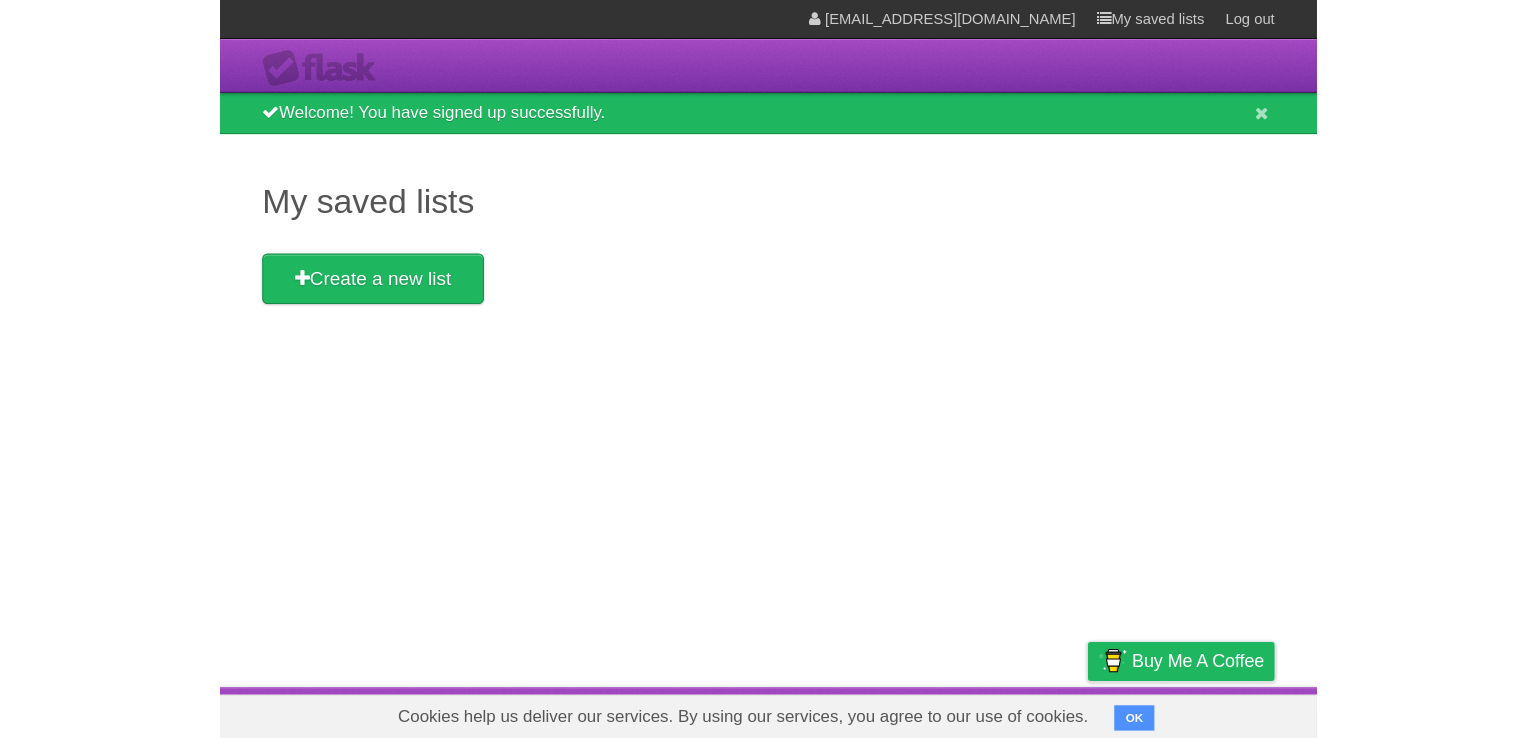 scroll, scrollTop: 0, scrollLeft: 0, axis: both 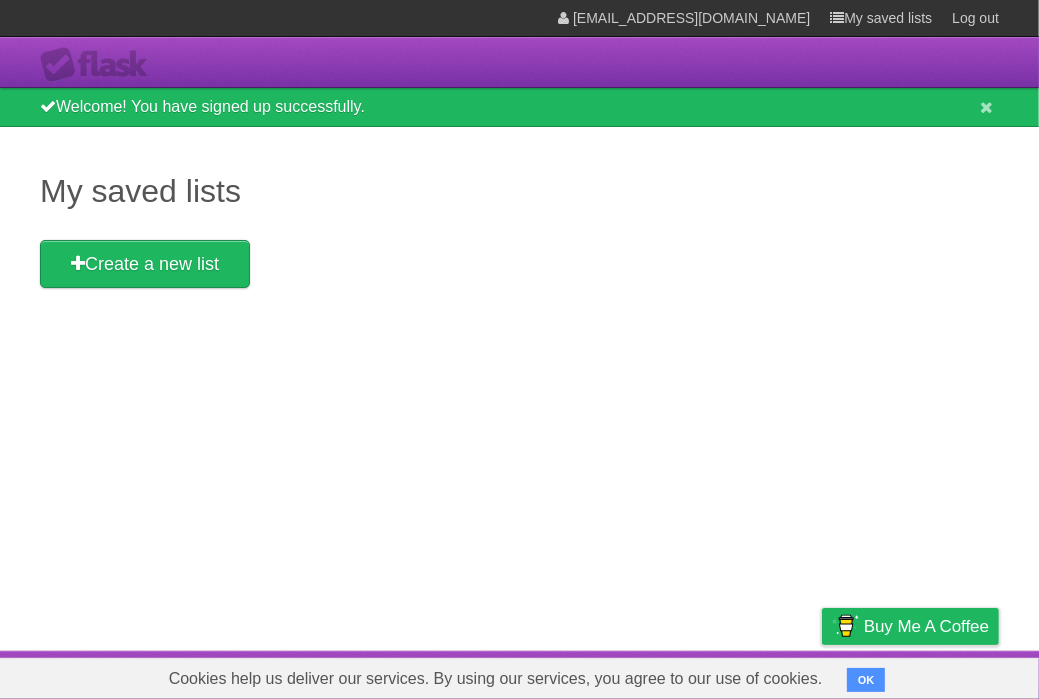 click on "My saved lists" at bounding box center [519, 191] 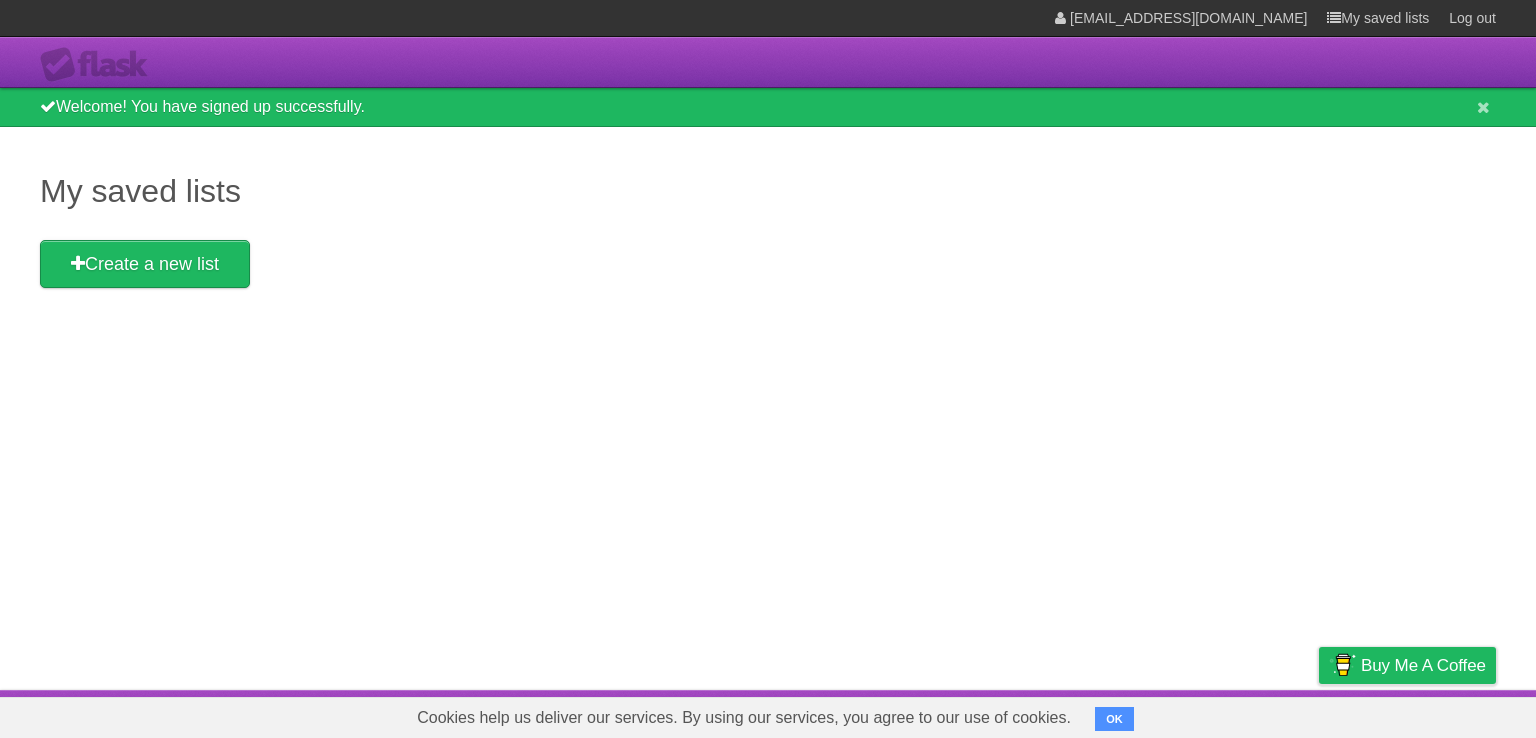 click on "My saved lists" at bounding box center [768, 191] 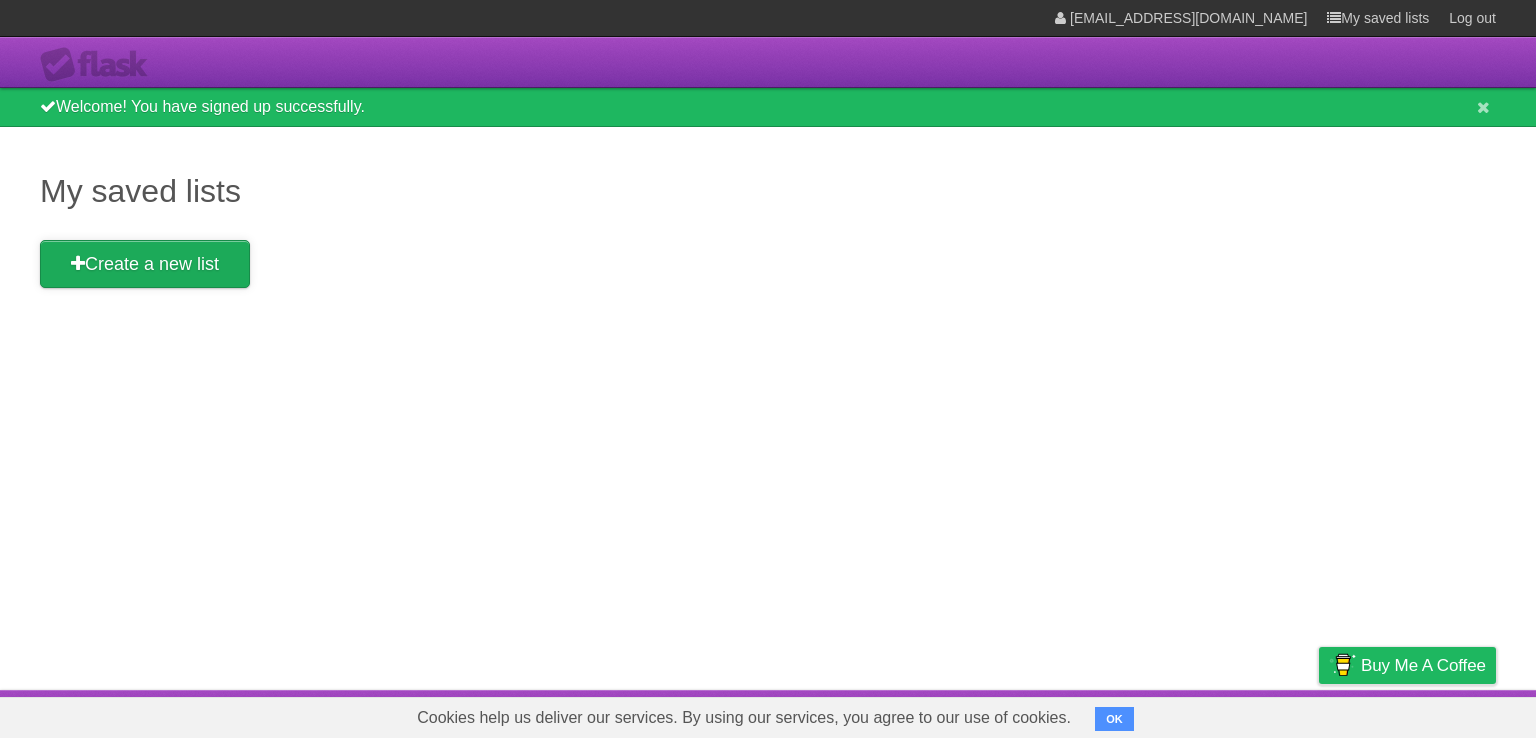 click on "Create a new list" at bounding box center [145, 264] 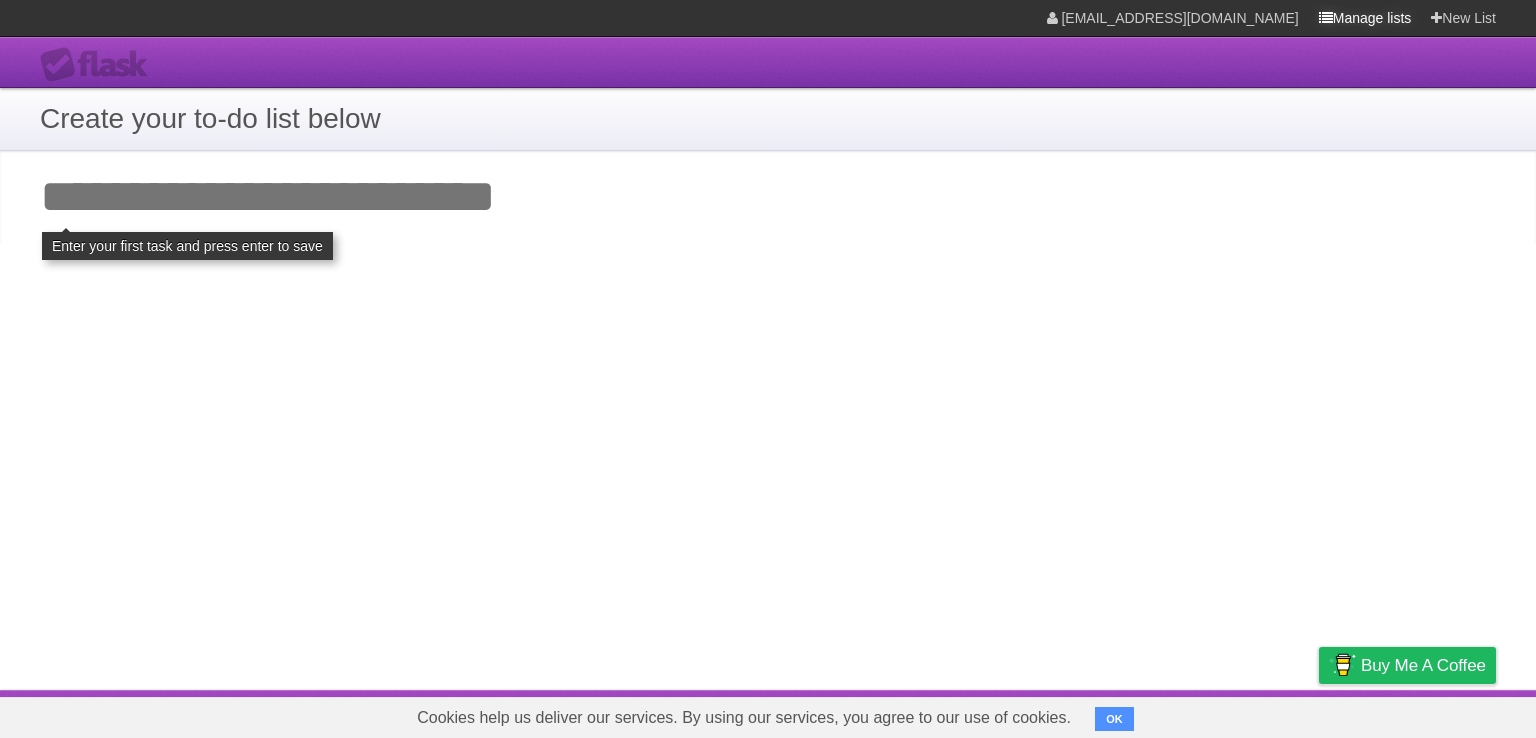 click on "Manage lists" at bounding box center [1365, 18] 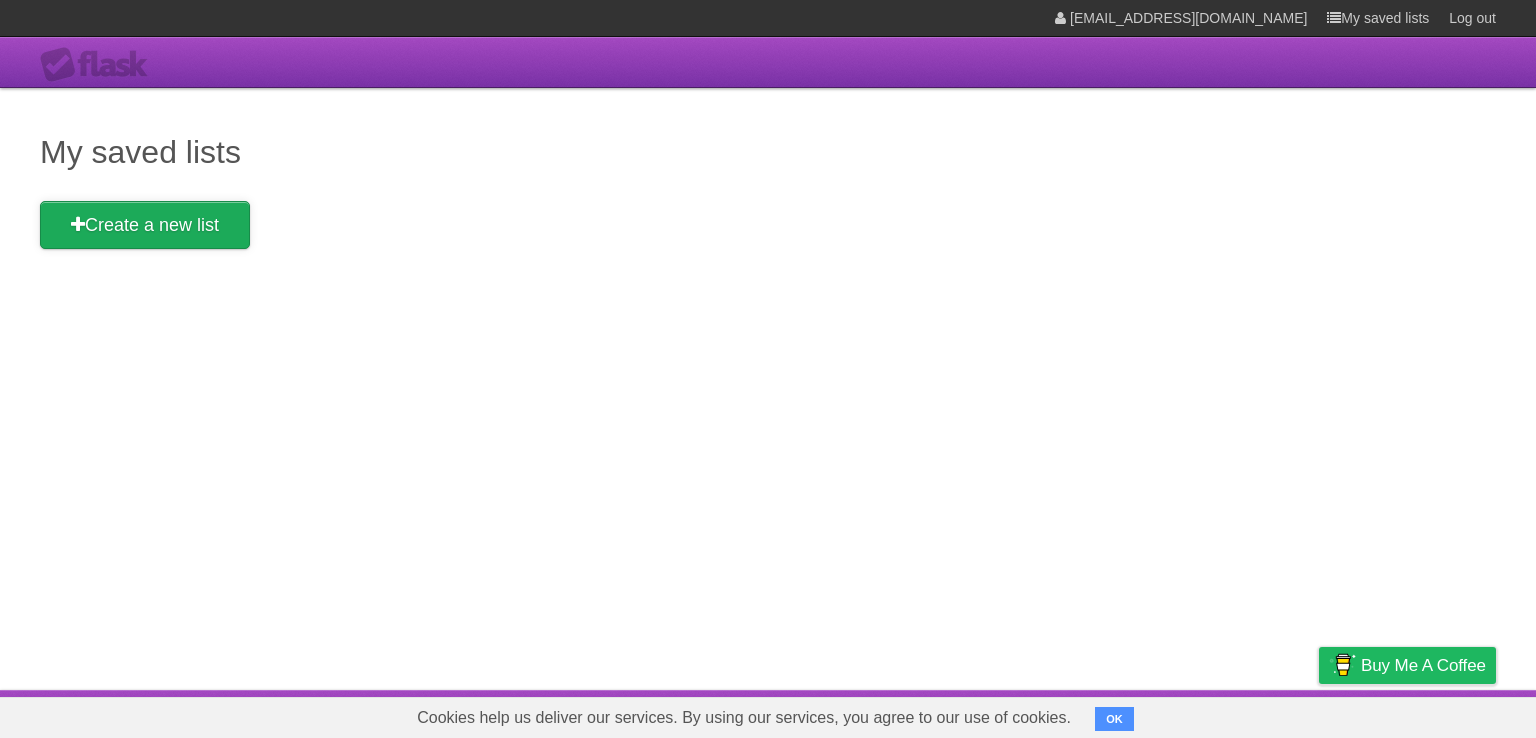 click on "Create a new list" at bounding box center [145, 225] 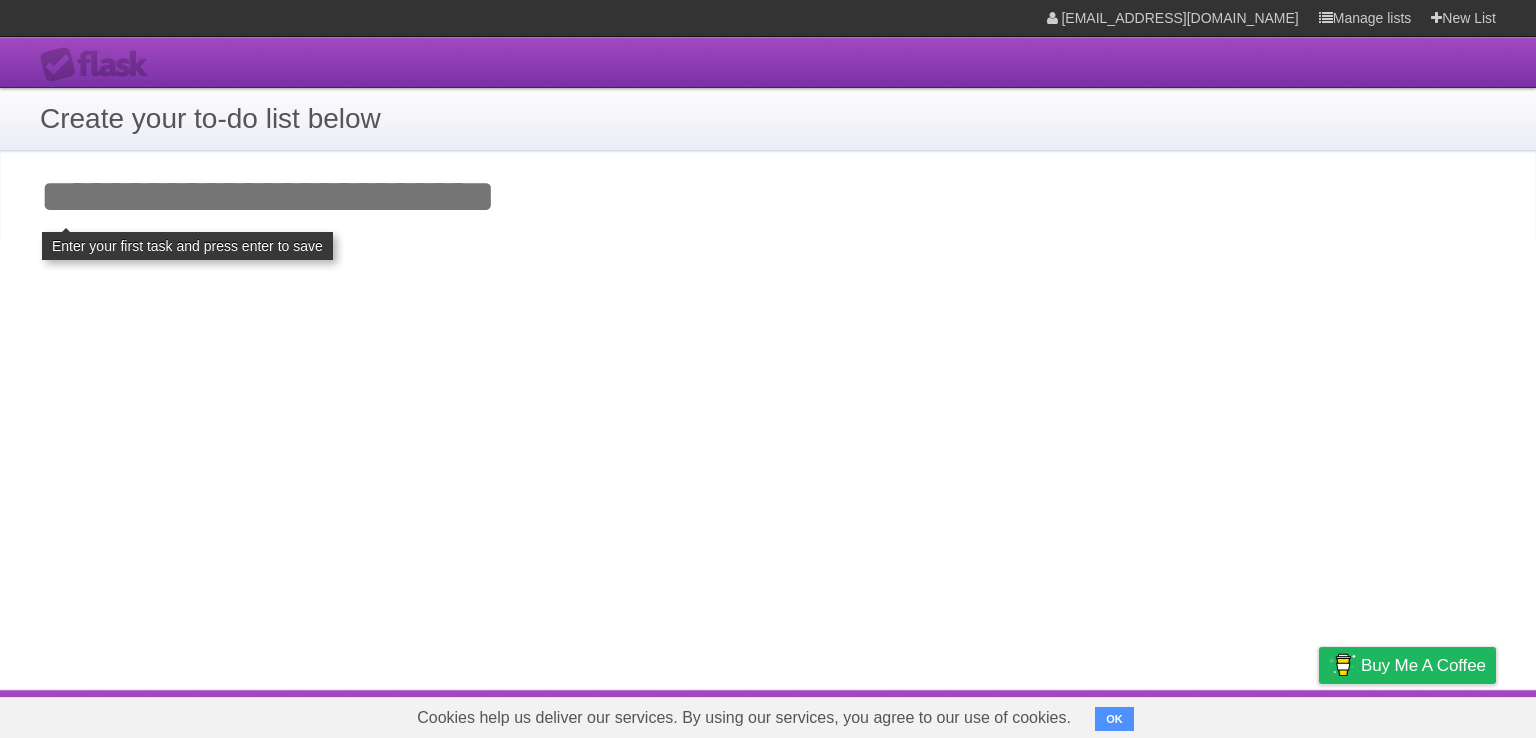 click on "Add your first task" at bounding box center (768, 197) 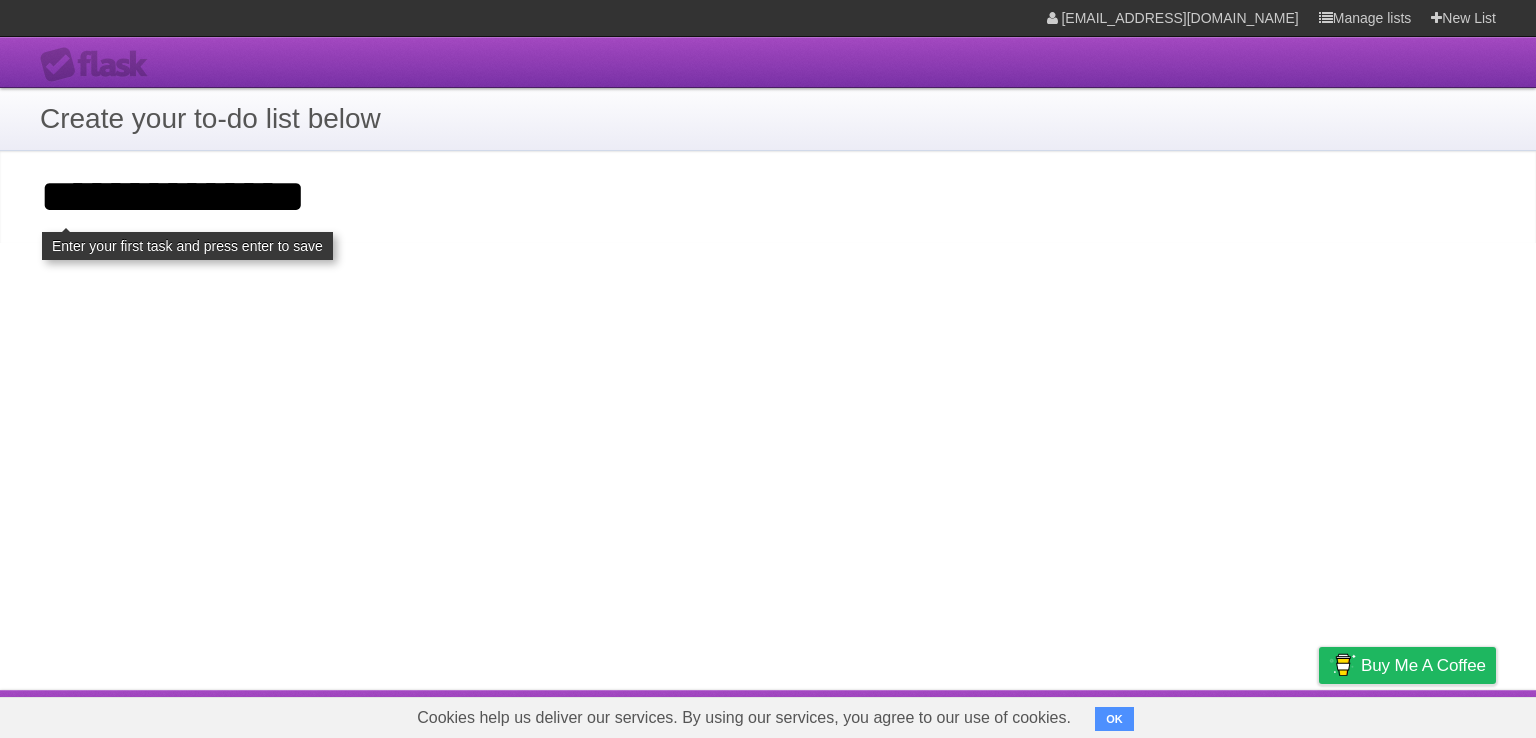 type on "**********" 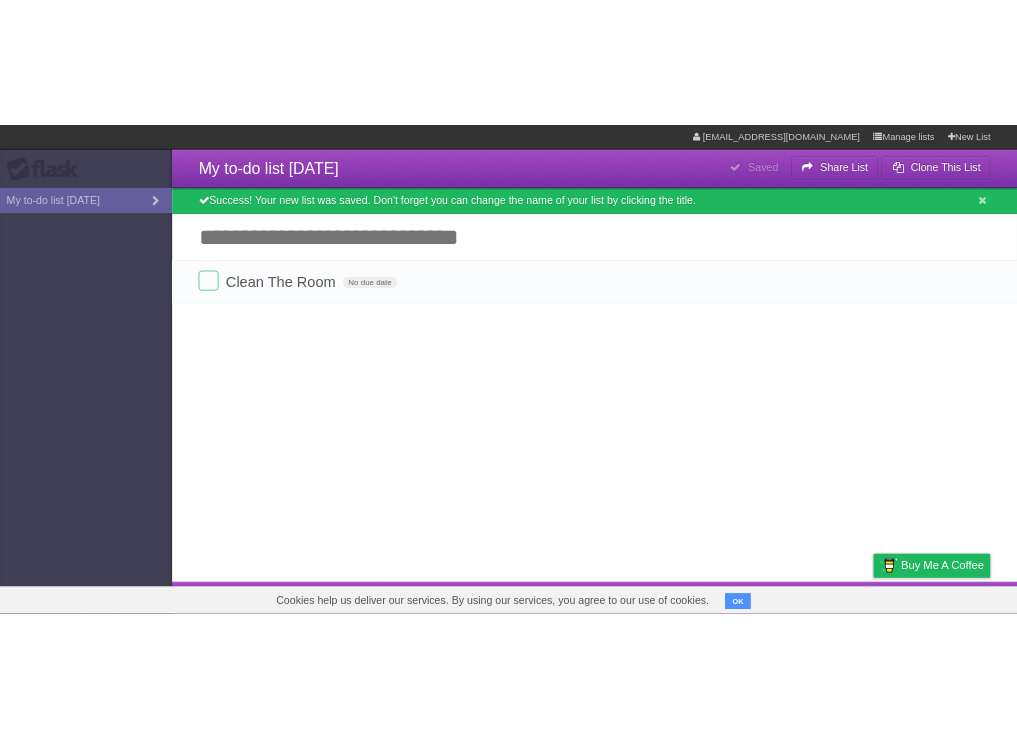 scroll, scrollTop: 0, scrollLeft: 0, axis: both 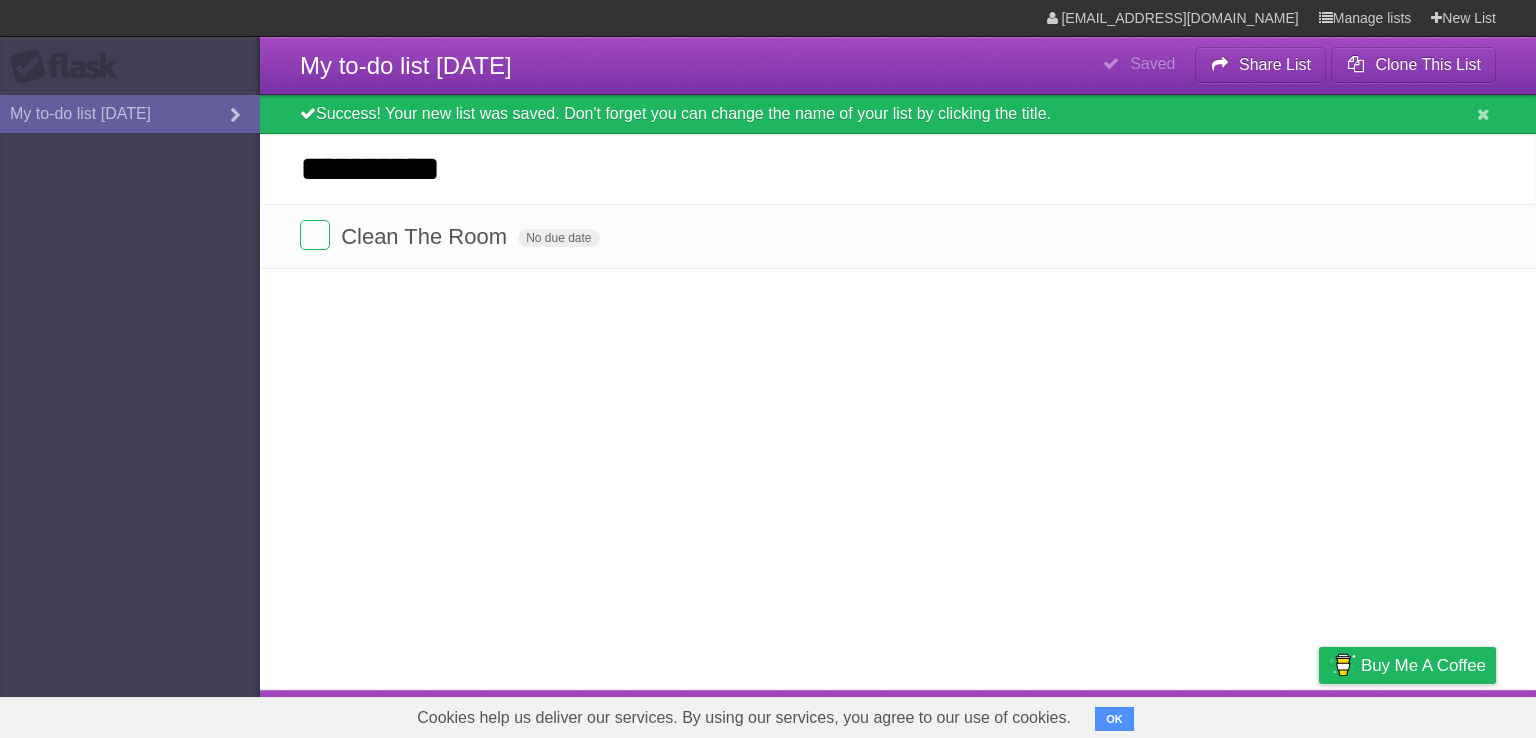 type on "**********" 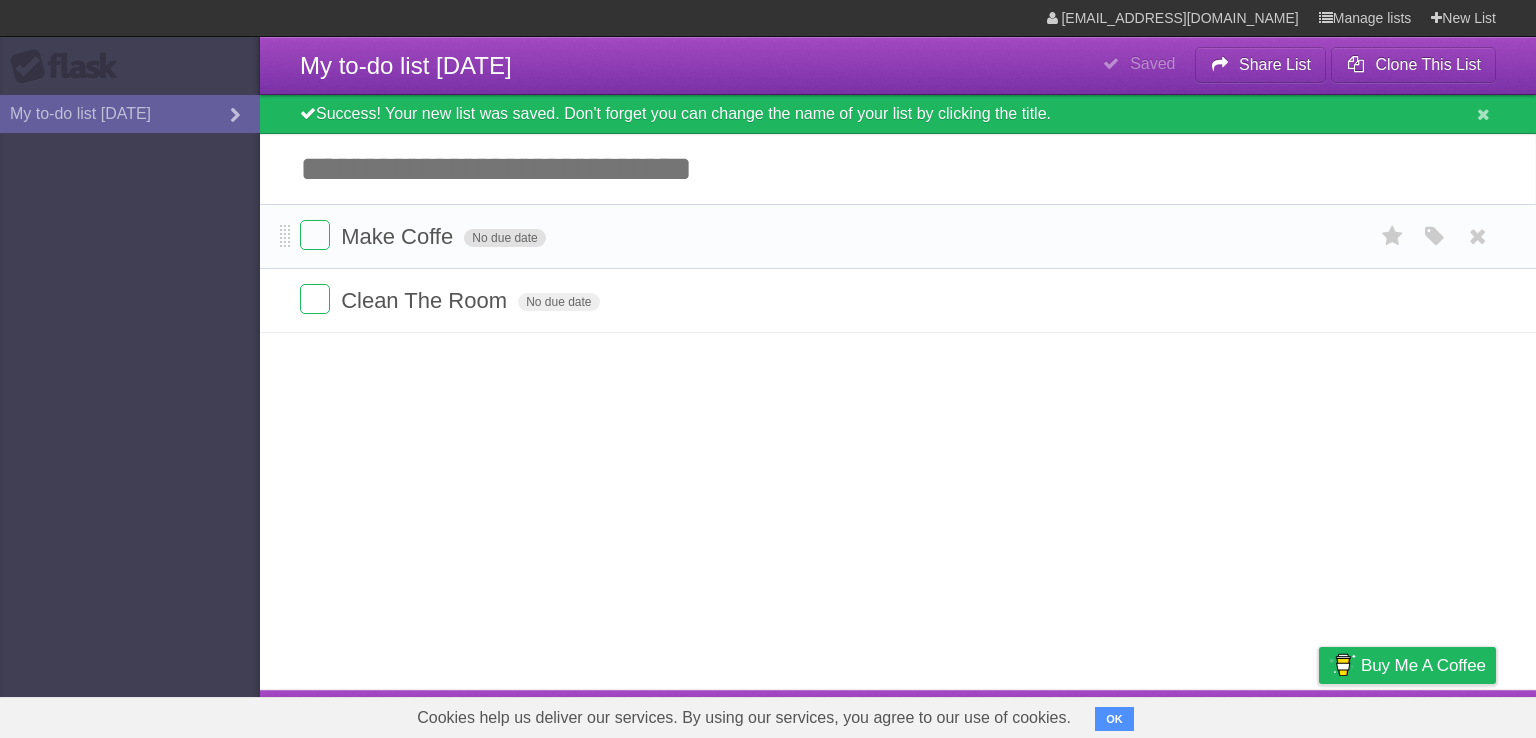 click on "No due date" at bounding box center [504, 238] 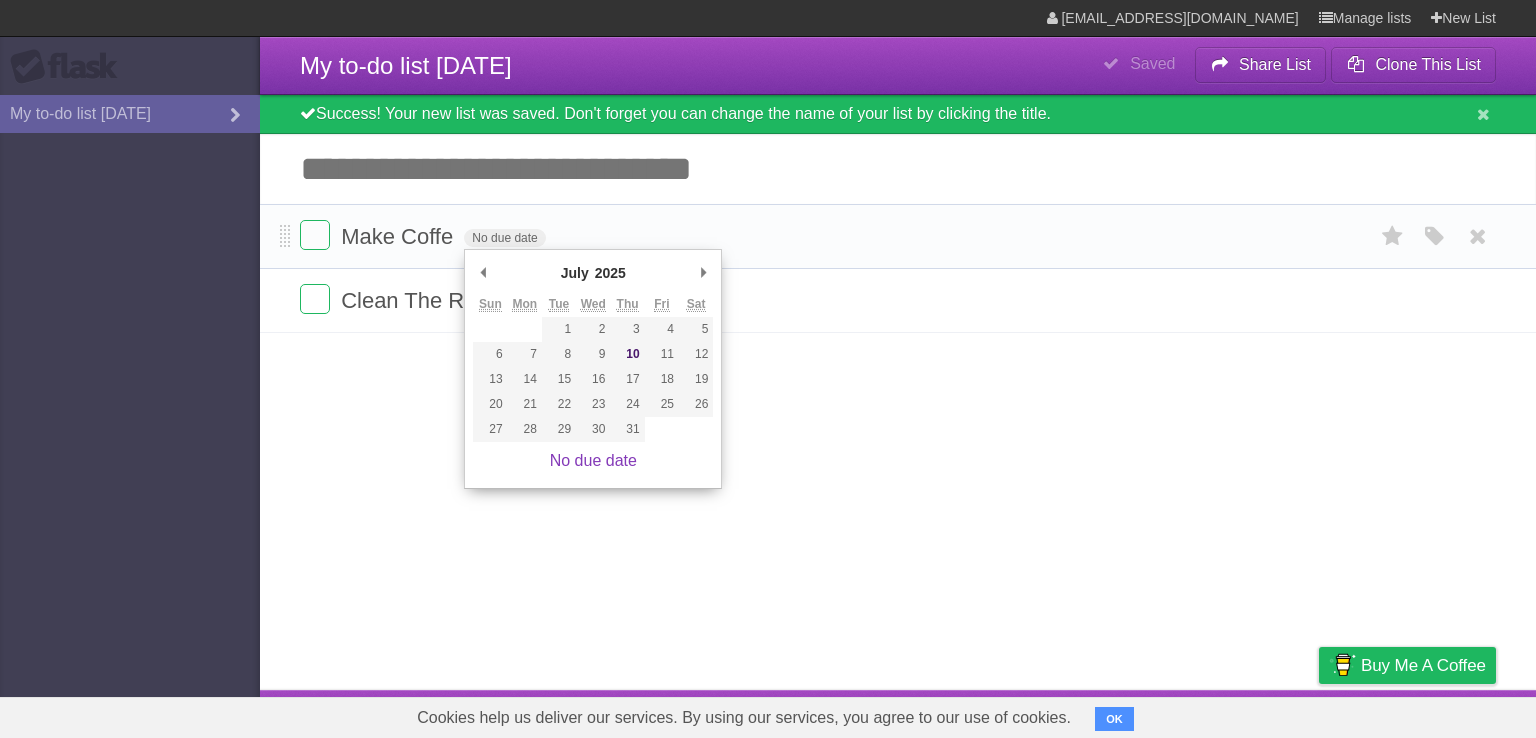 click on "Make Coffe
No due date
White
Red
Blue
Green
Purple
Orange" at bounding box center (898, 236) 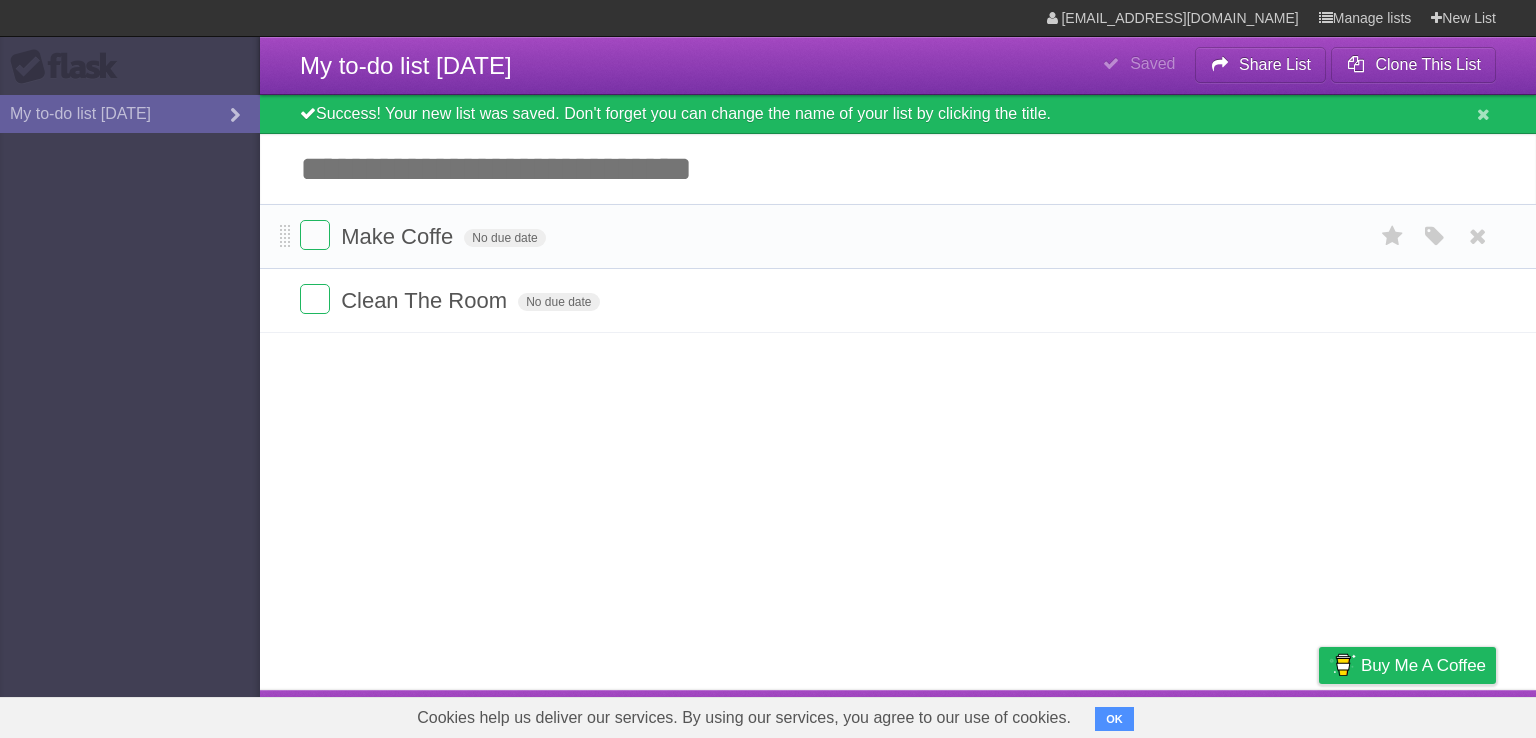 click on "Make Coffe
No due date
White
Red
Blue
Green
Purple
Orange" at bounding box center [898, 236] 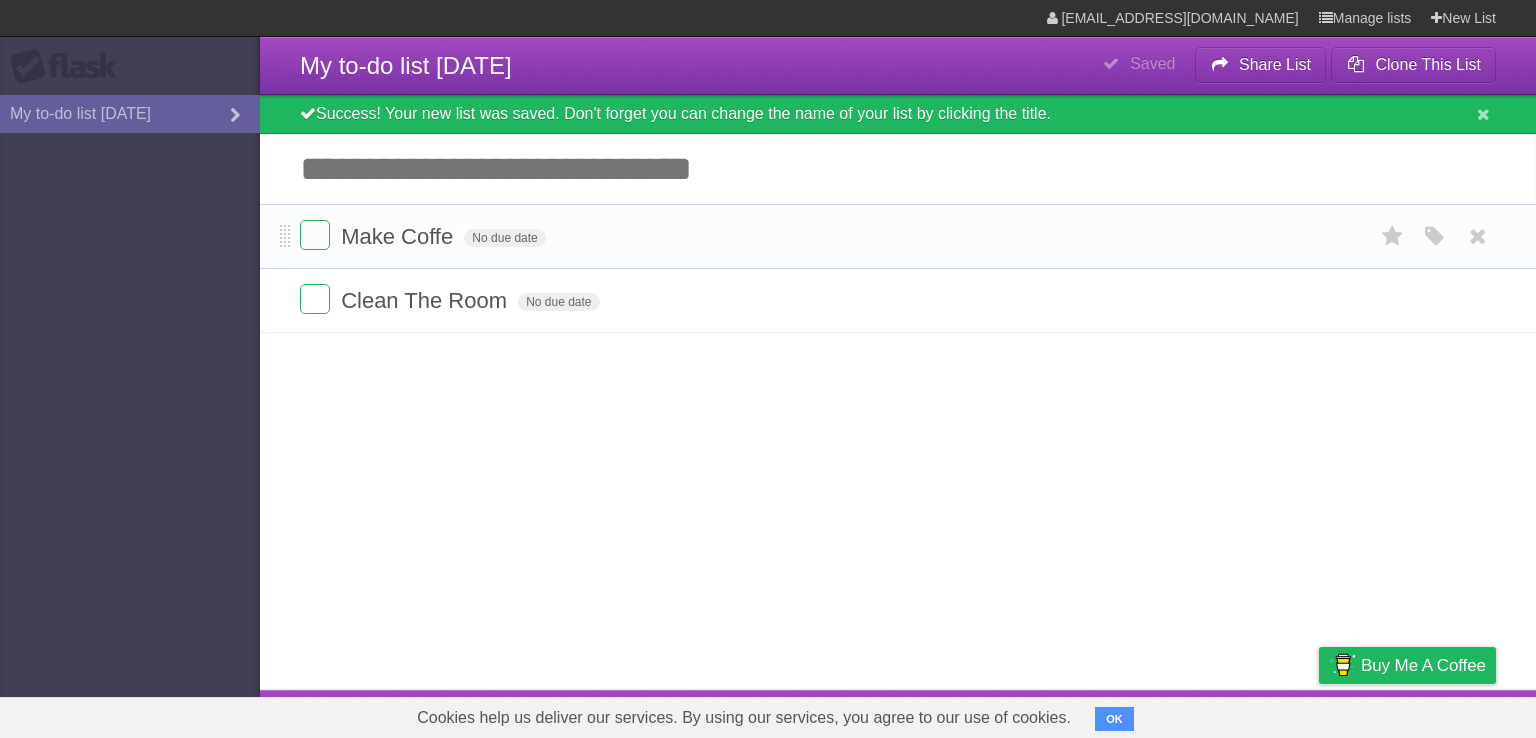 click on "Make Coffe" at bounding box center (399, 236) 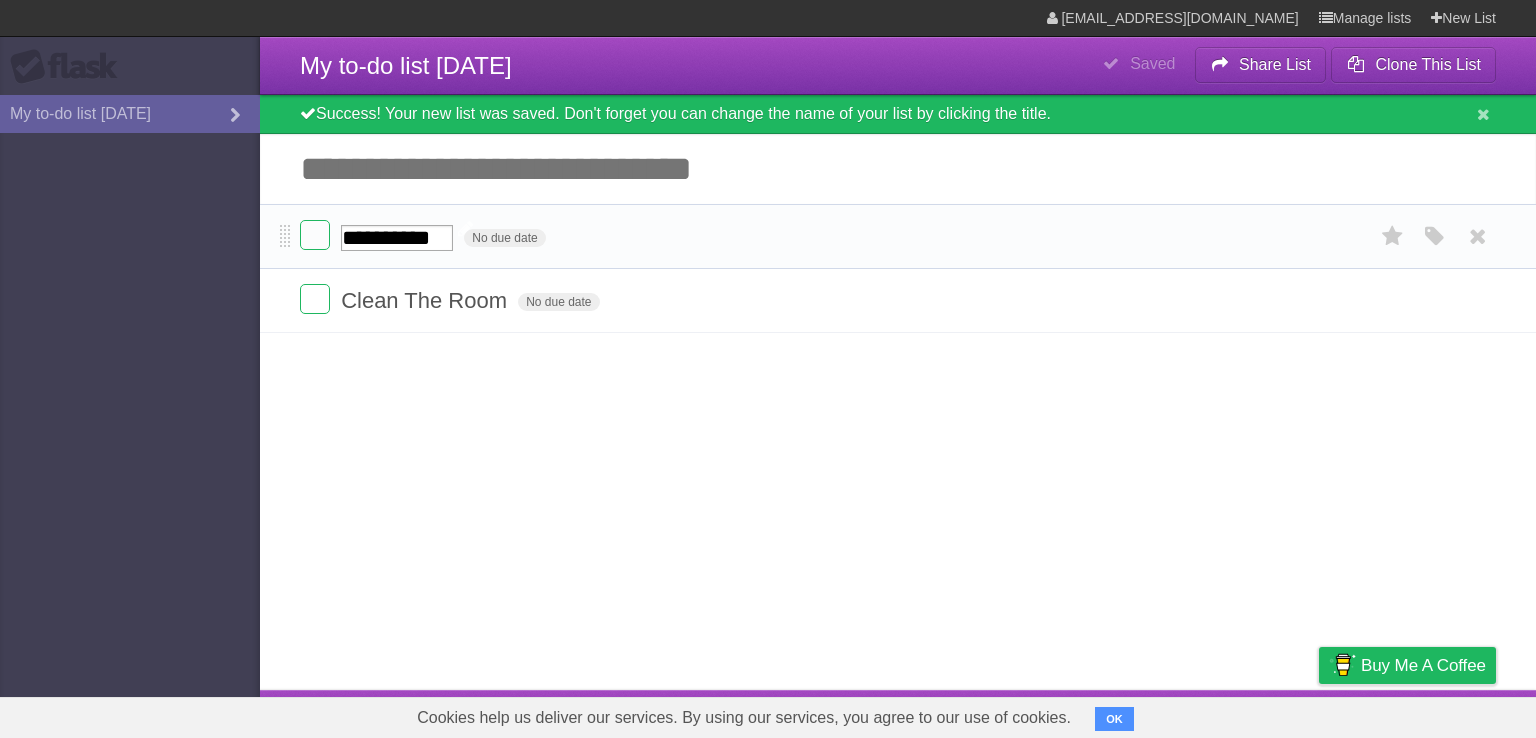 click on "**********" at bounding box center (397, 238) 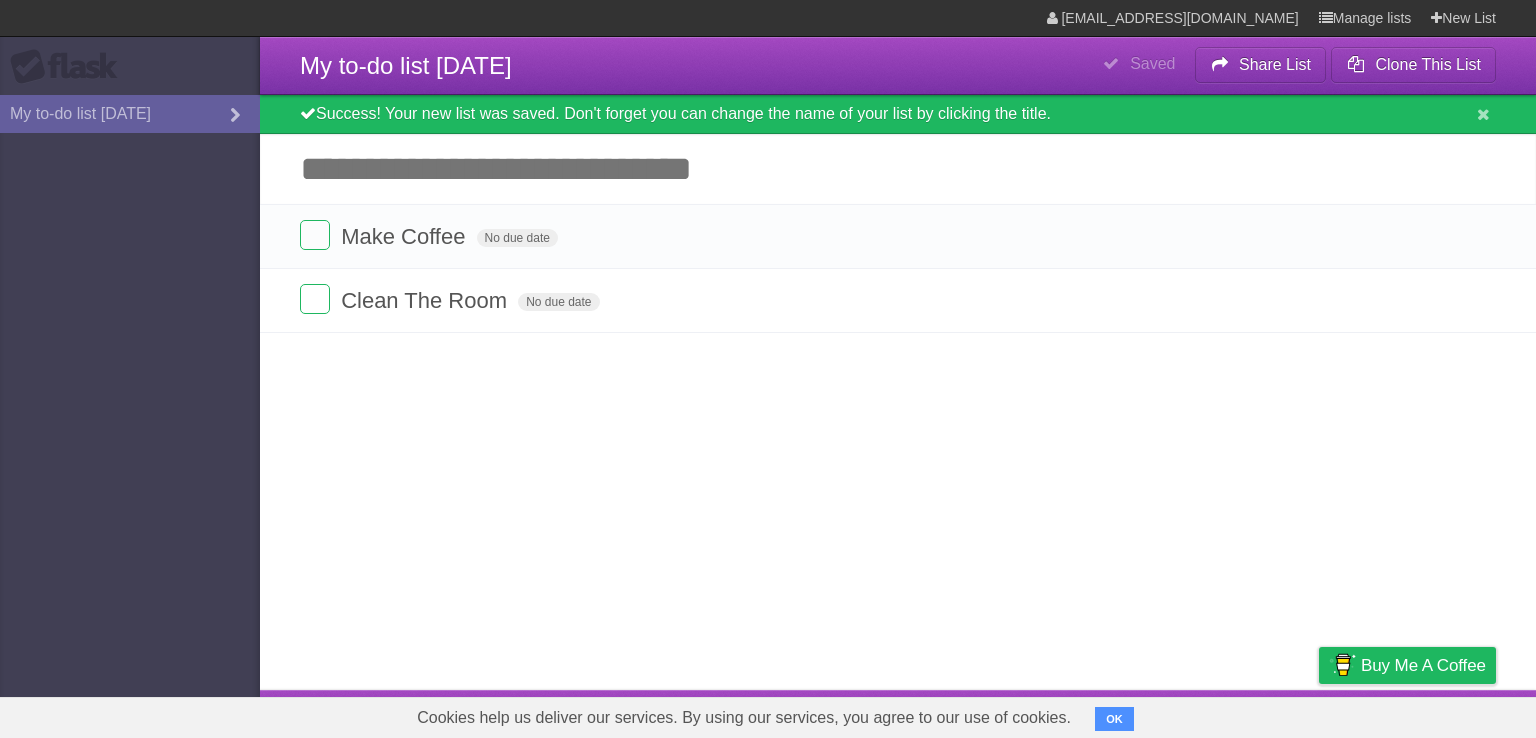 click on "Add another task" at bounding box center (898, 169) 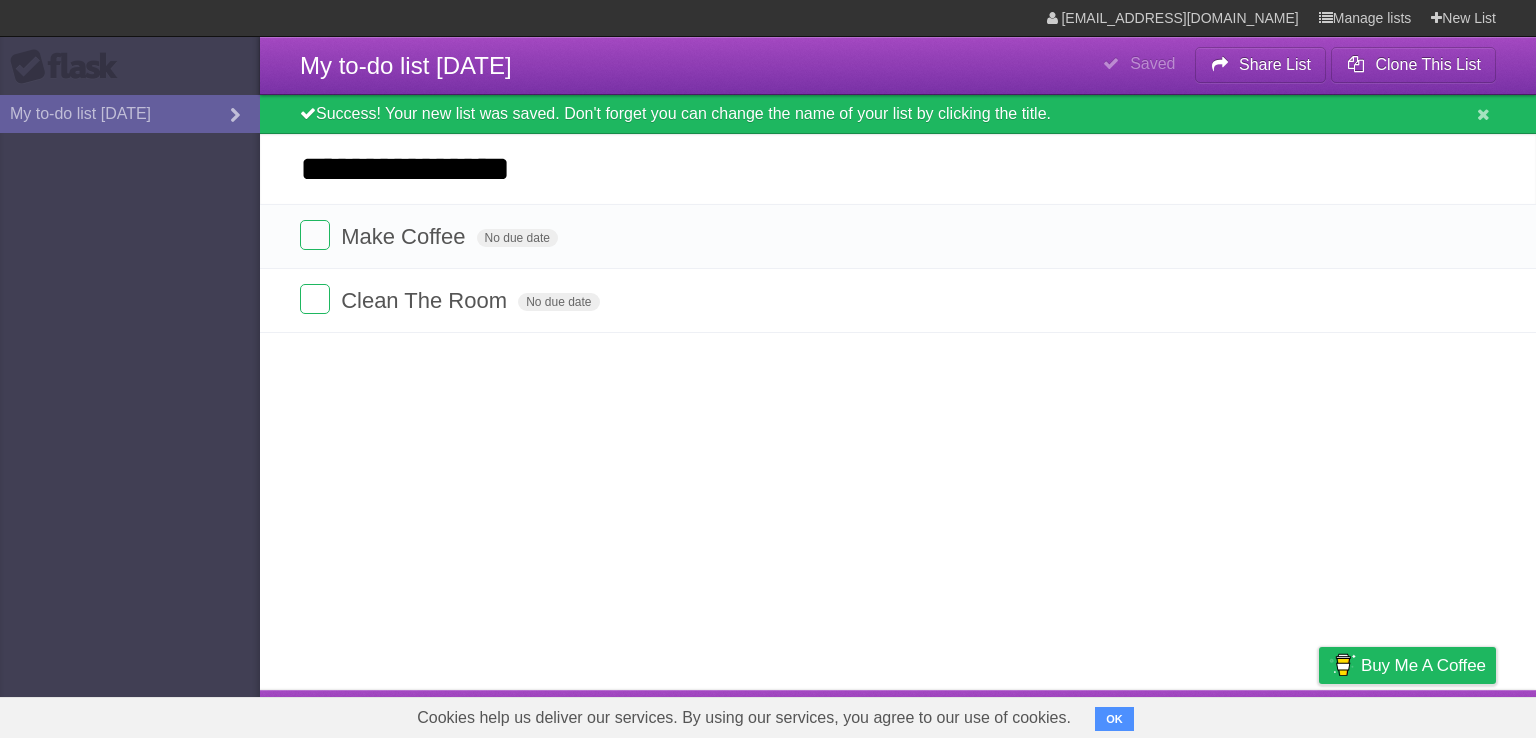 type on "**********" 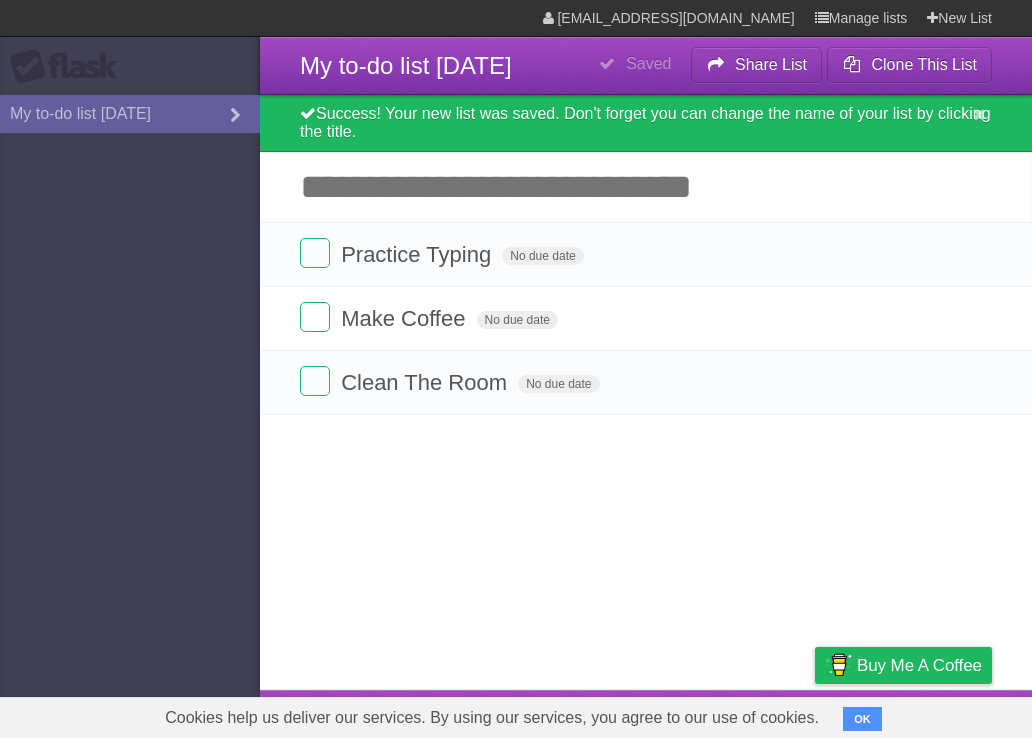 click on "Add another task" at bounding box center (646, 187) 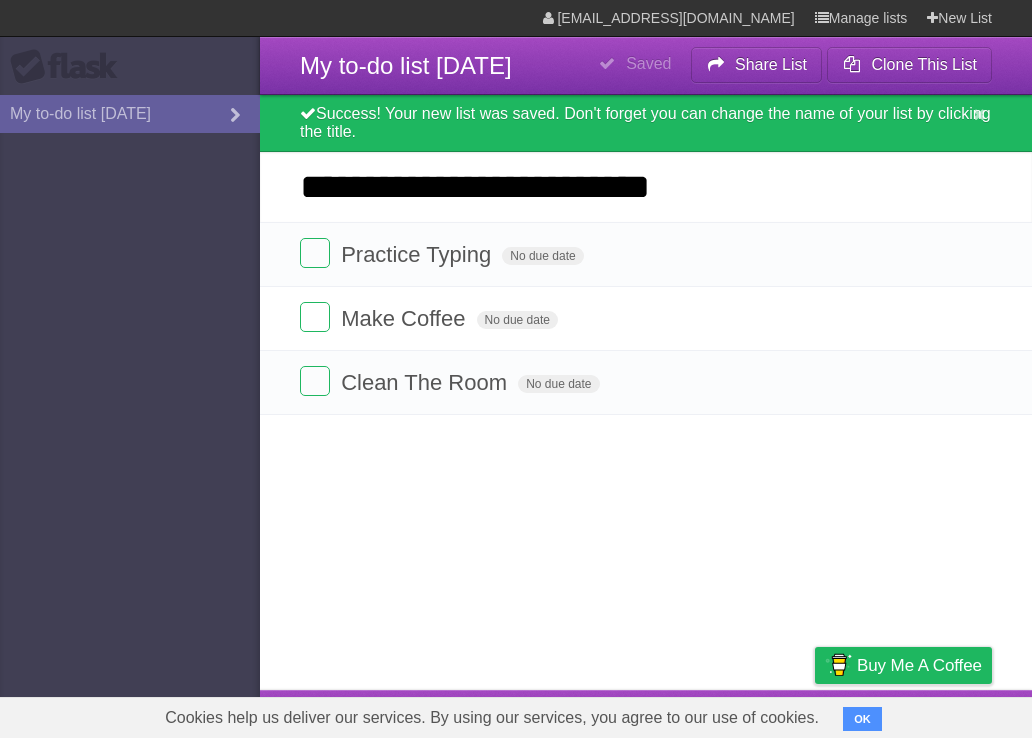 type on "**********" 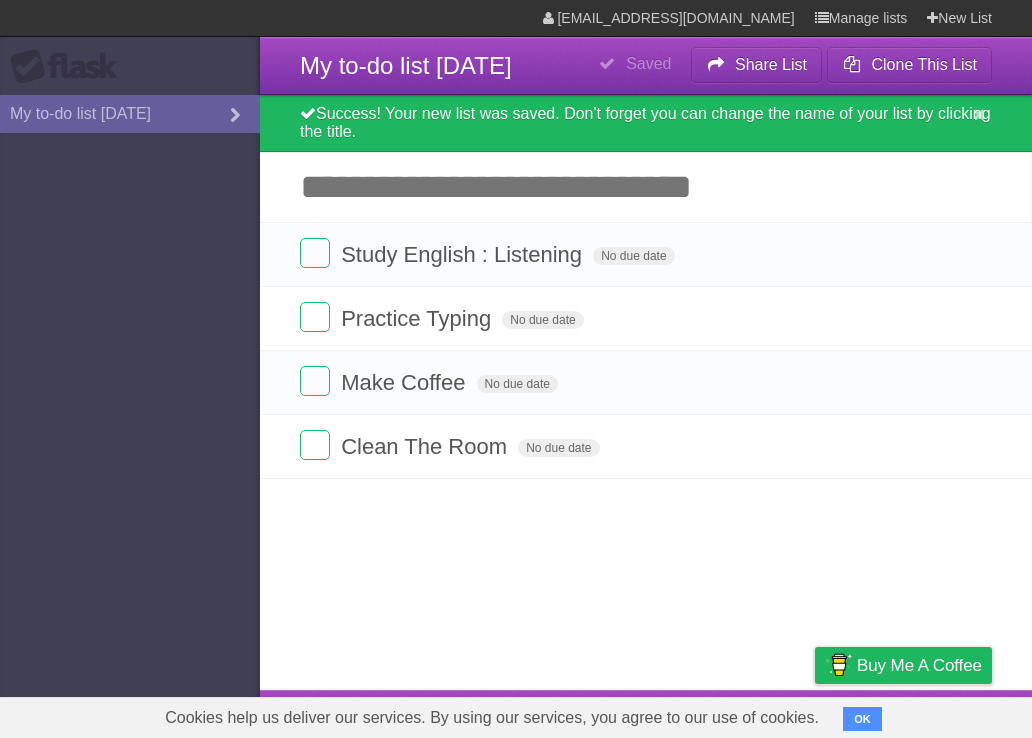 paste on "**********" 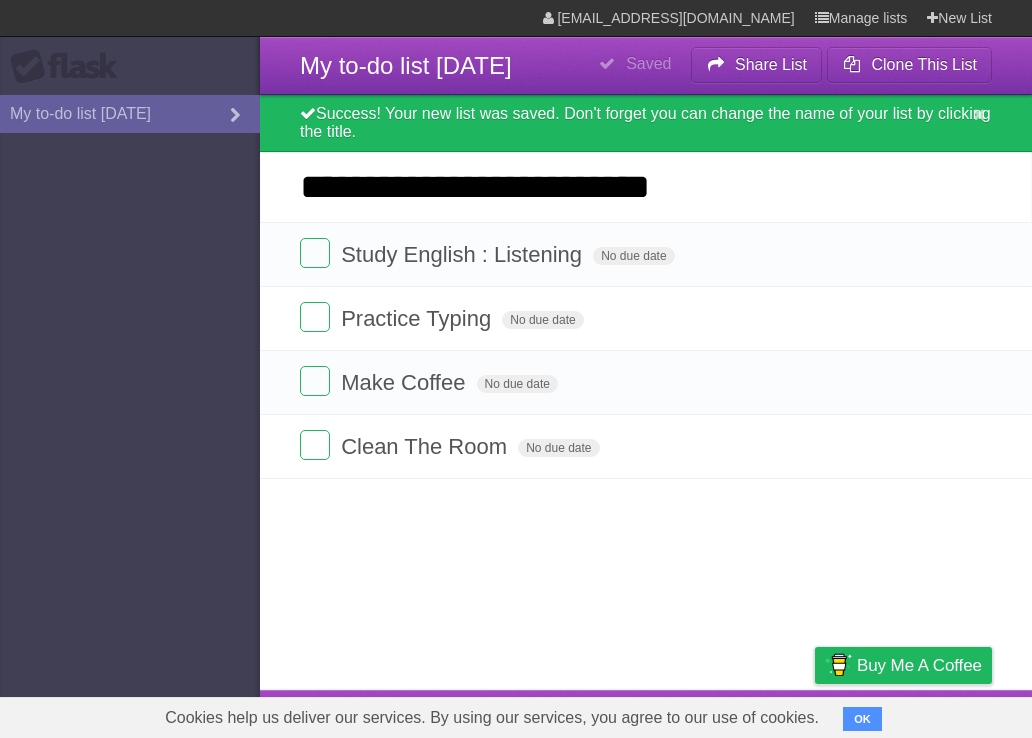 click on "**********" at bounding box center [646, 187] 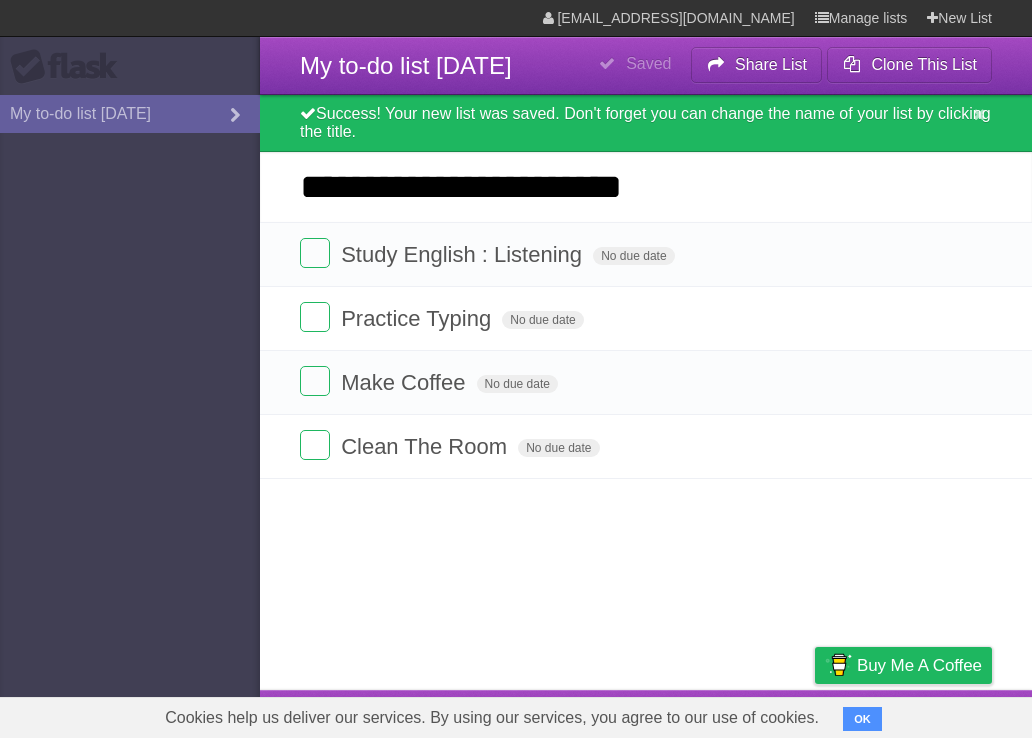 type on "**********" 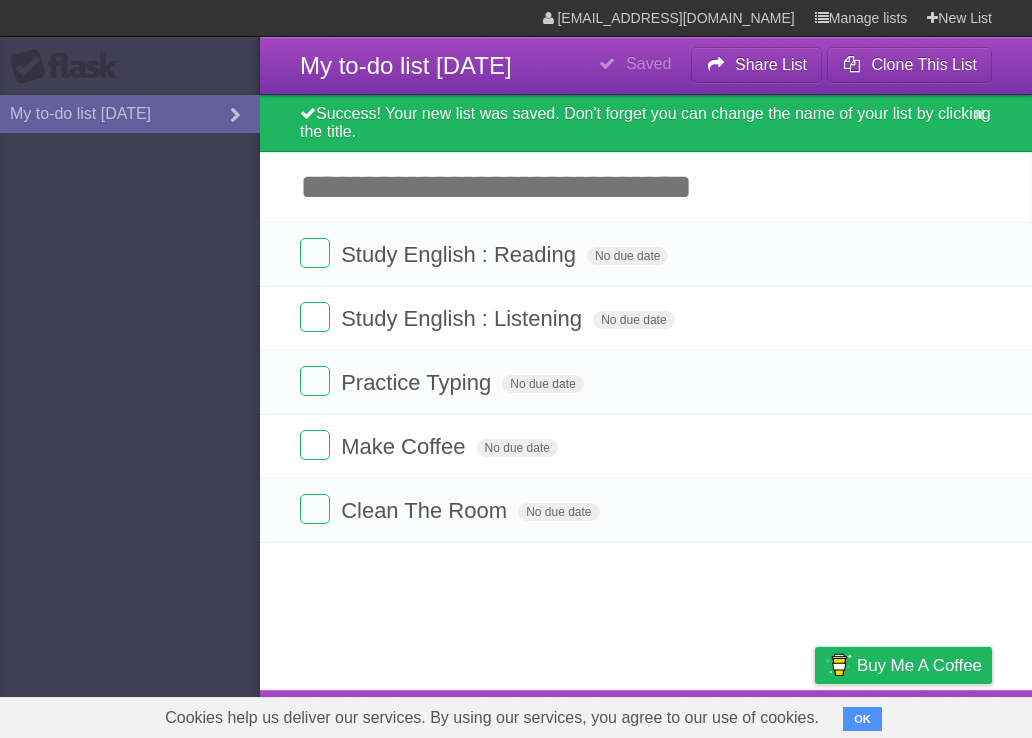 paste on "**********" 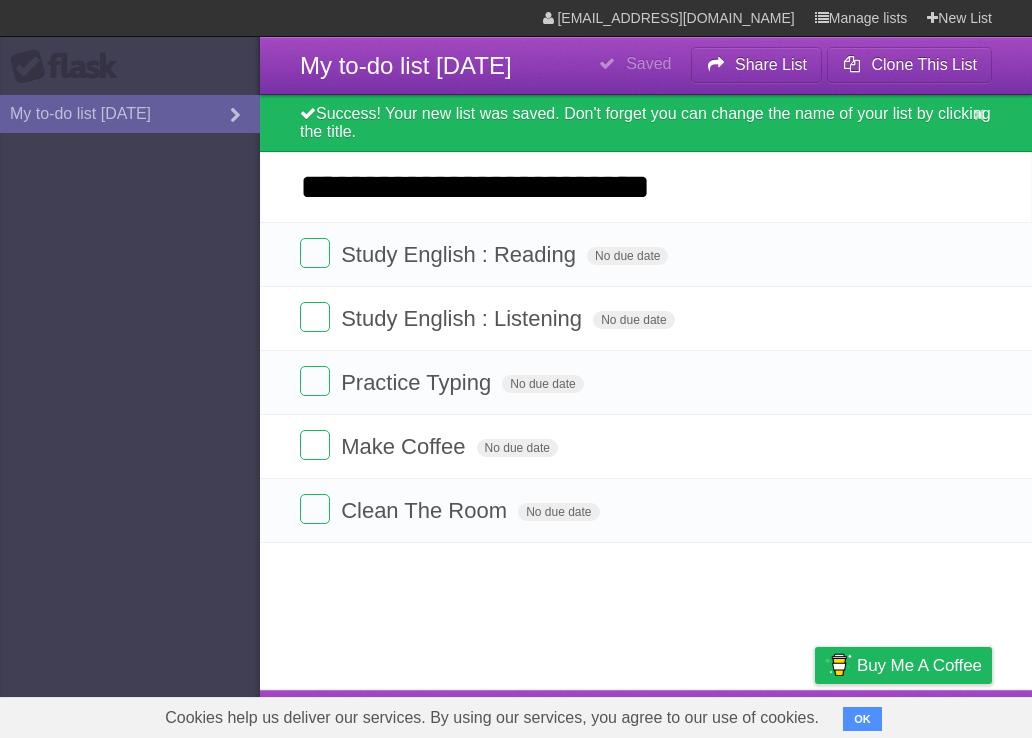 click on "**********" at bounding box center [646, 187] 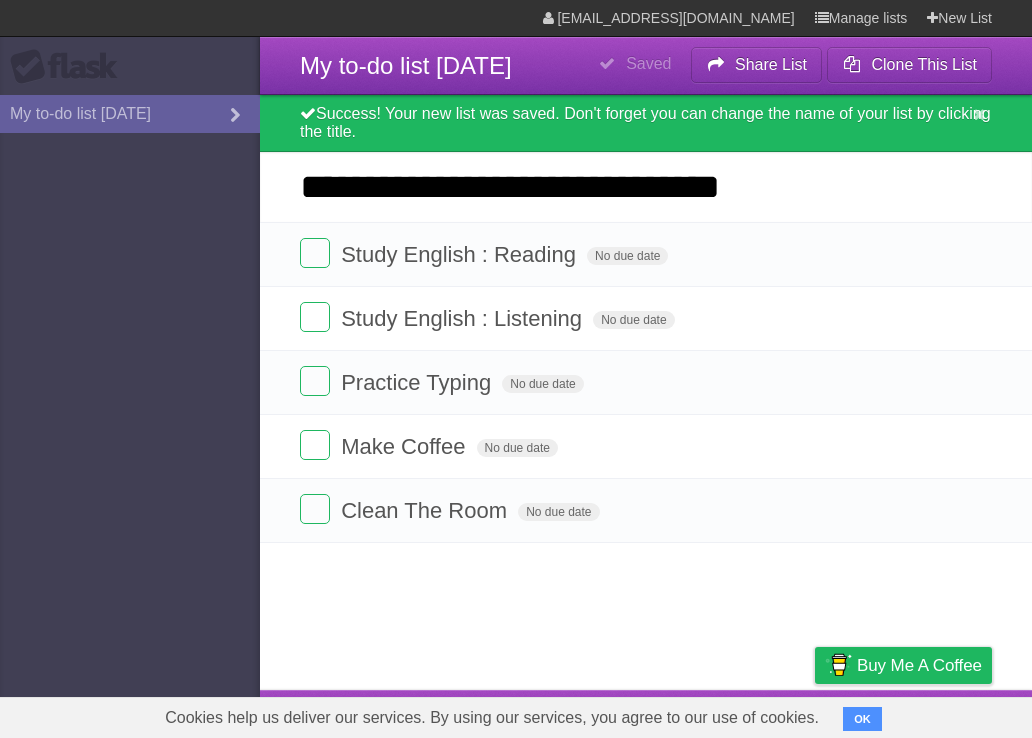 type on "**********" 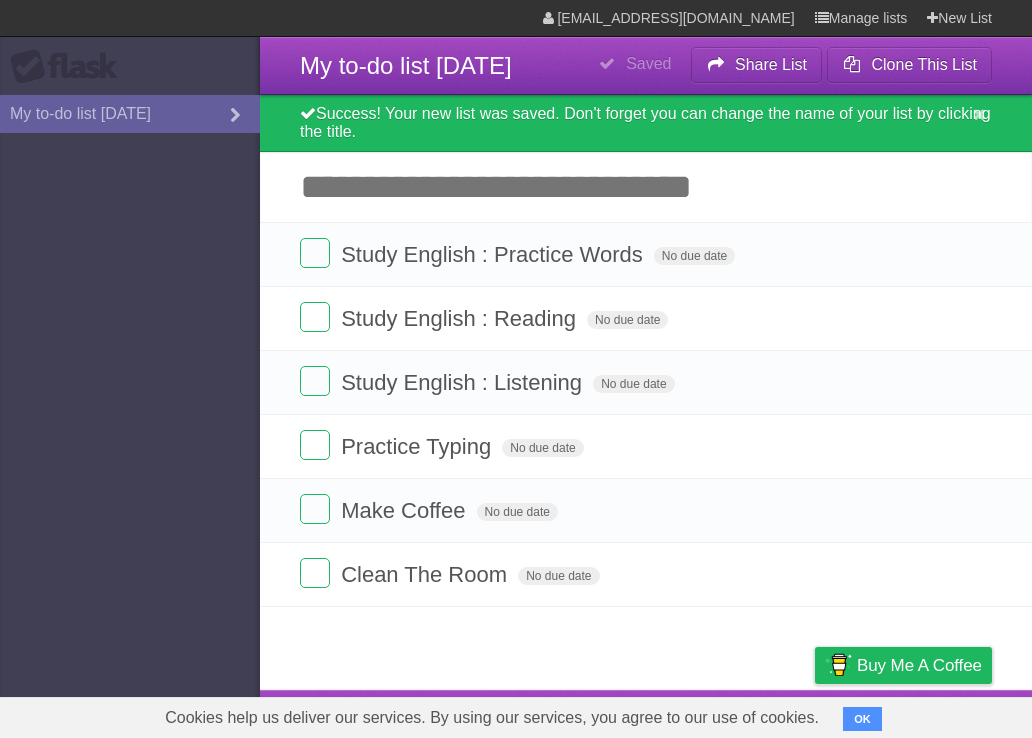 click on "Add another task" at bounding box center (646, 187) 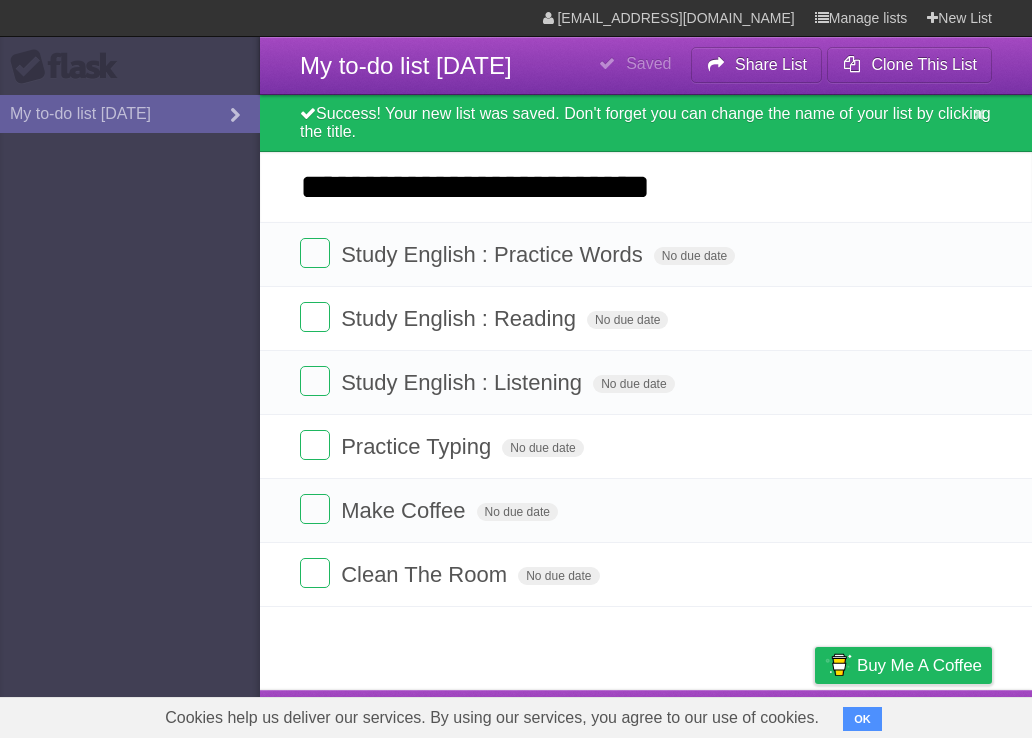 click on "**********" at bounding box center [646, 187] 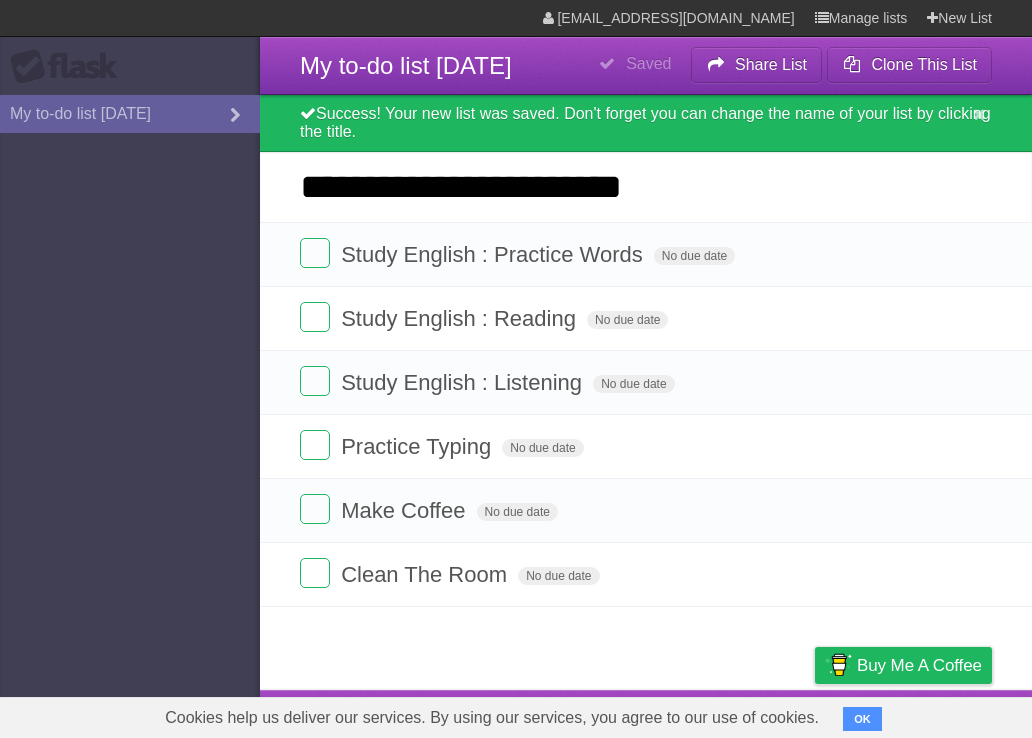 type on "**********" 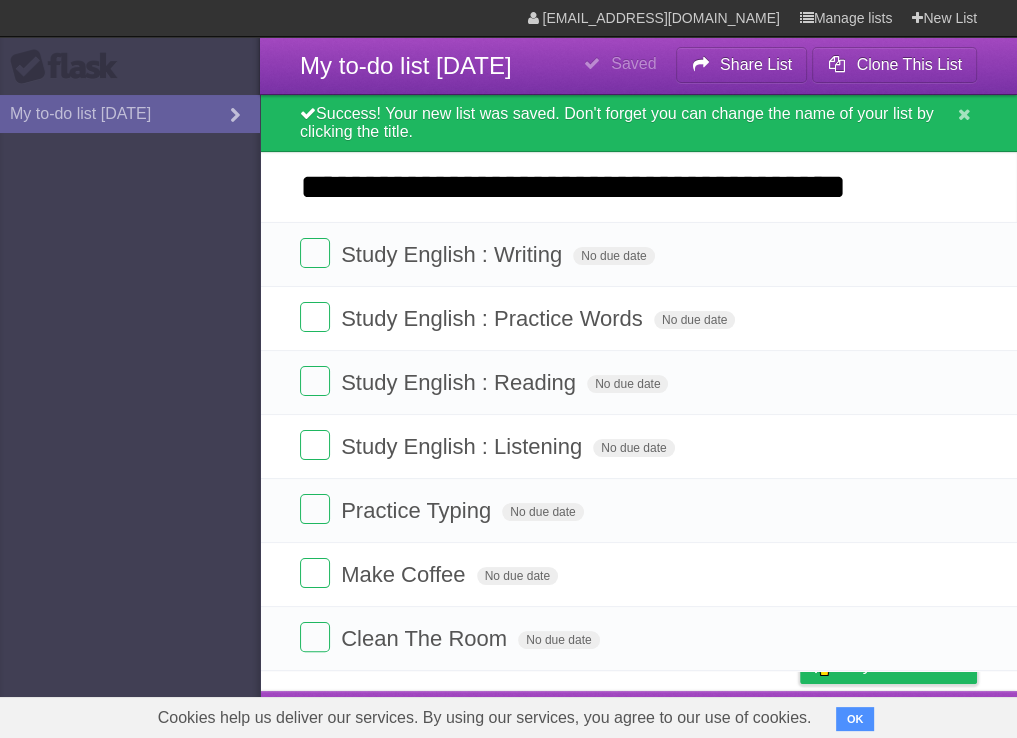 type on "**********" 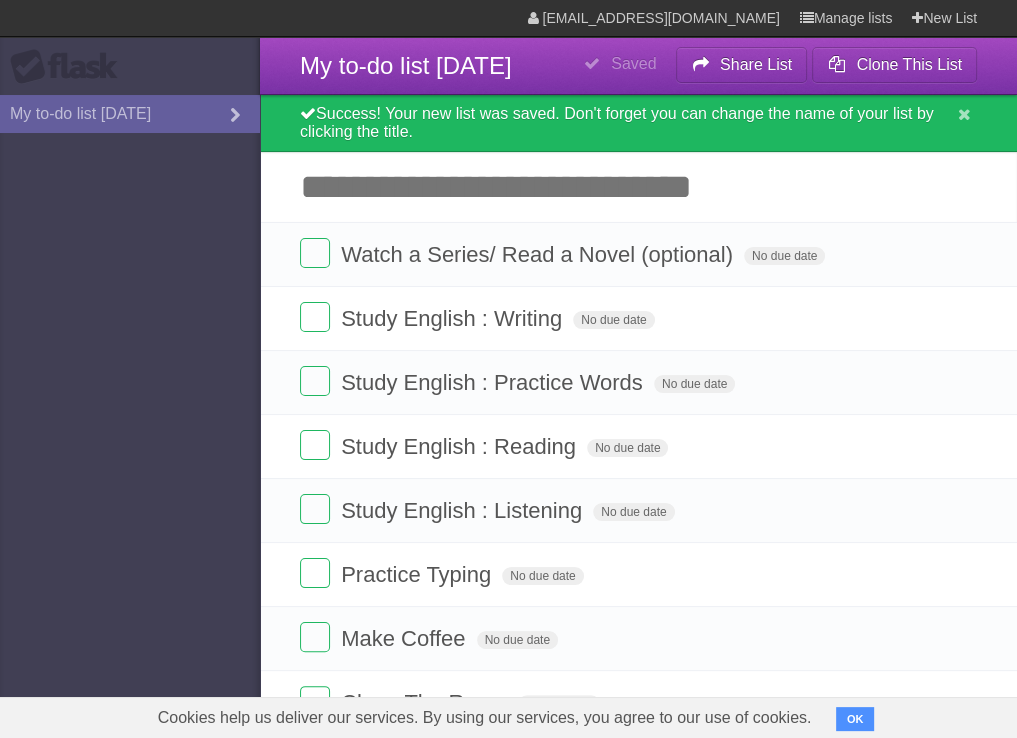 click on "Add another task" at bounding box center [638, 187] 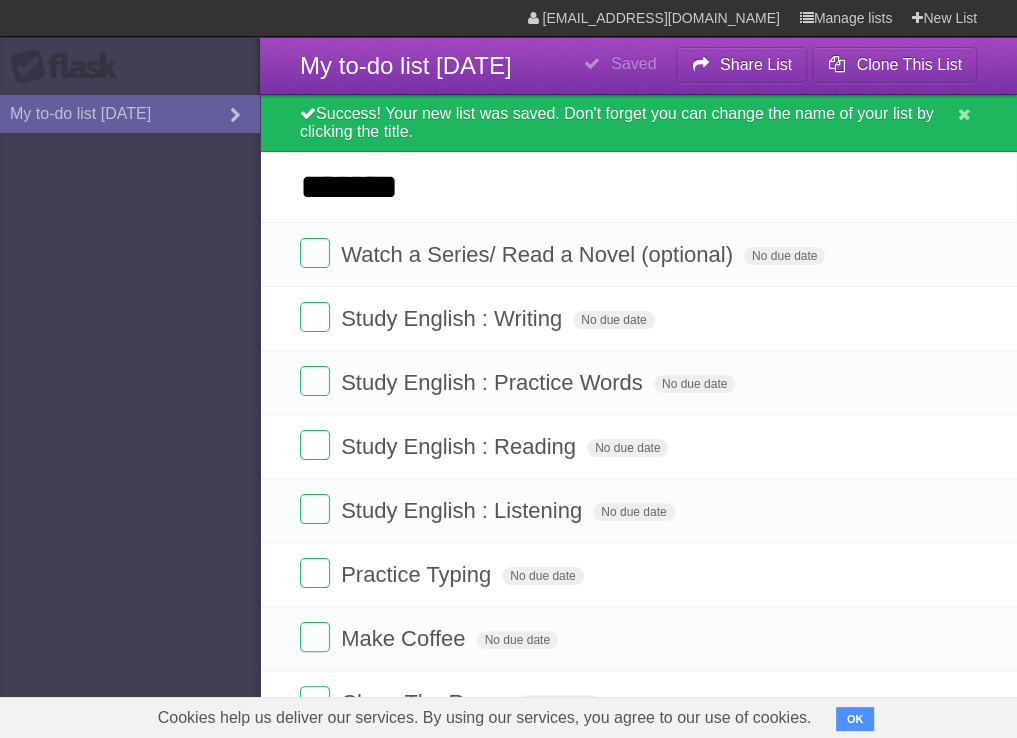 type on "*******" 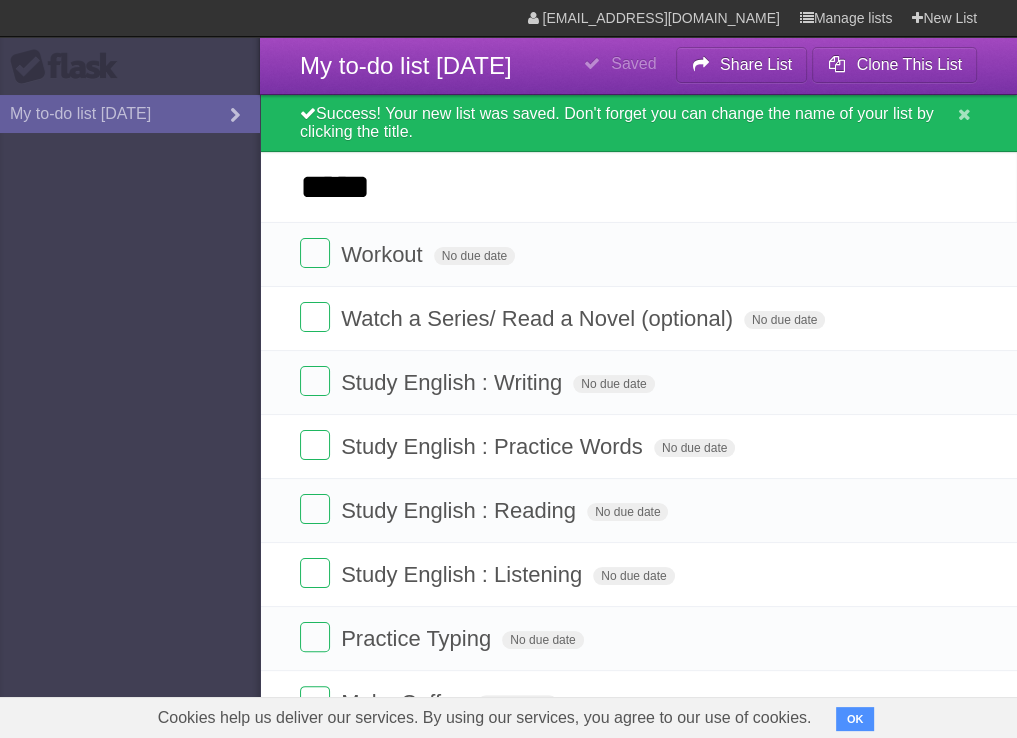 type on "*****" 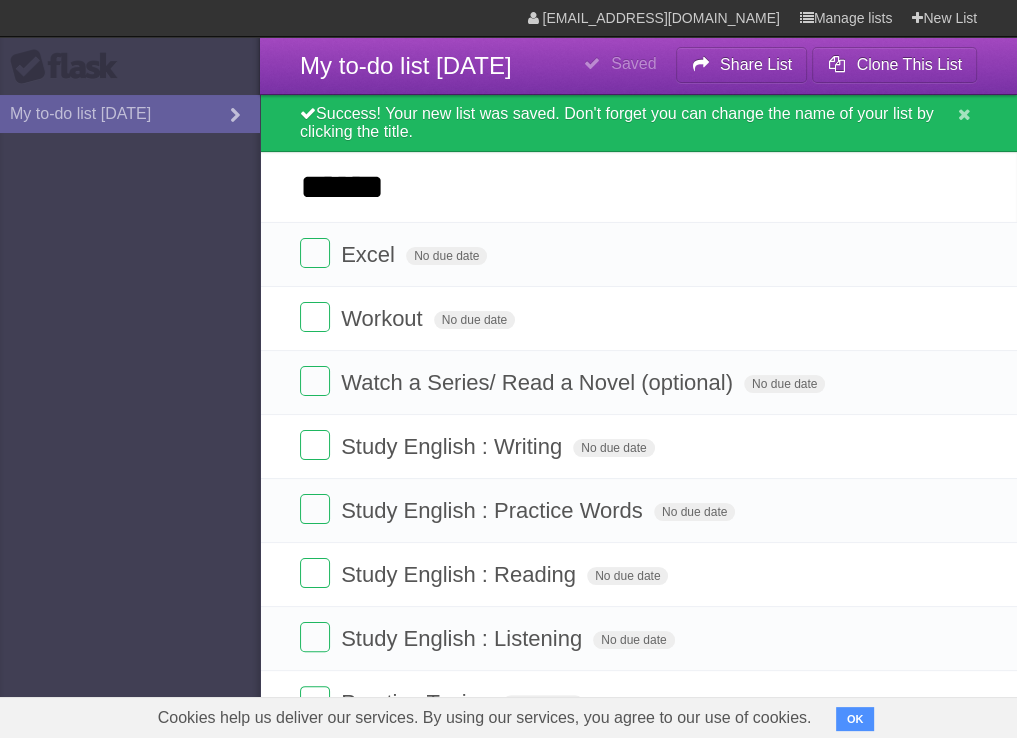 type on "******" 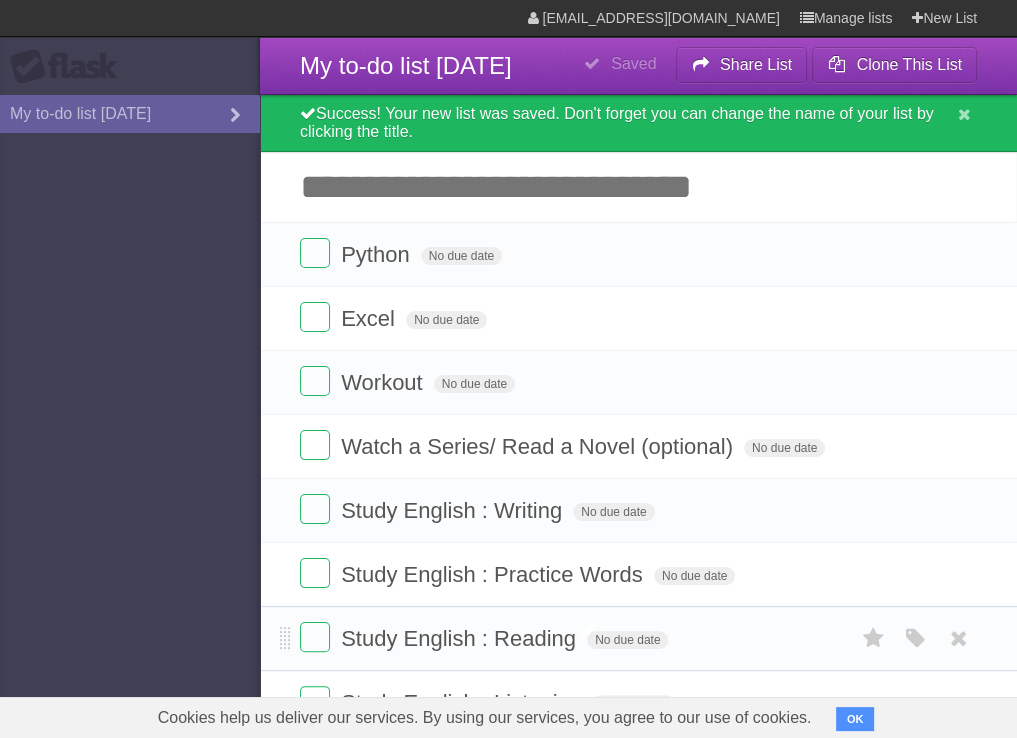 scroll, scrollTop: 256, scrollLeft: 0, axis: vertical 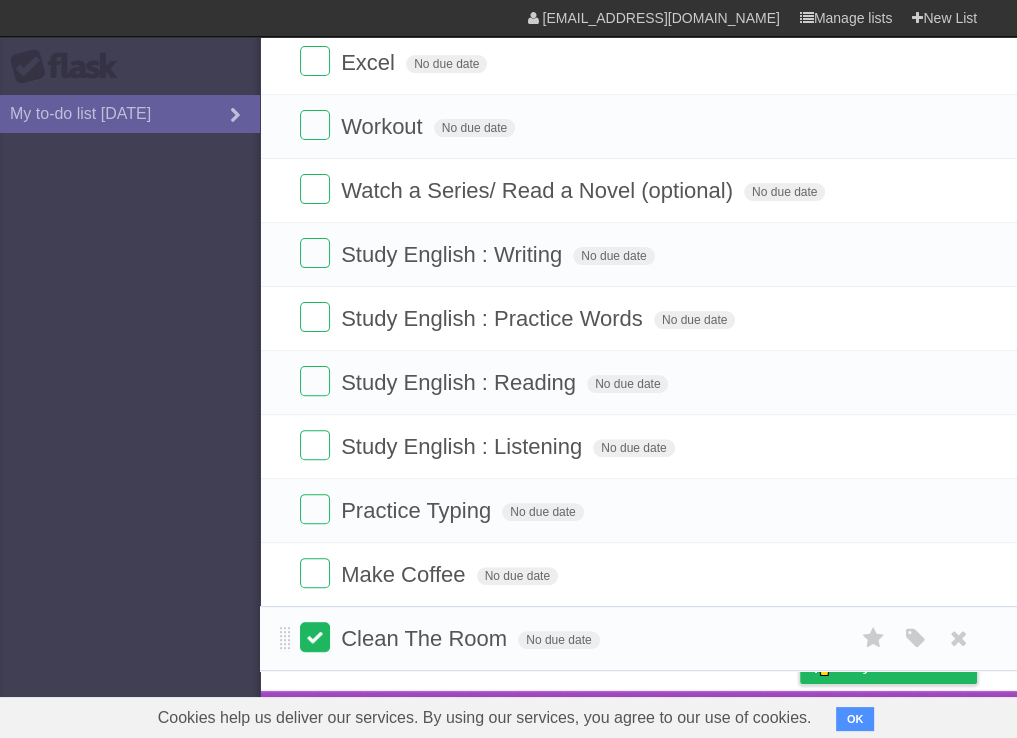 click at bounding box center (315, 637) 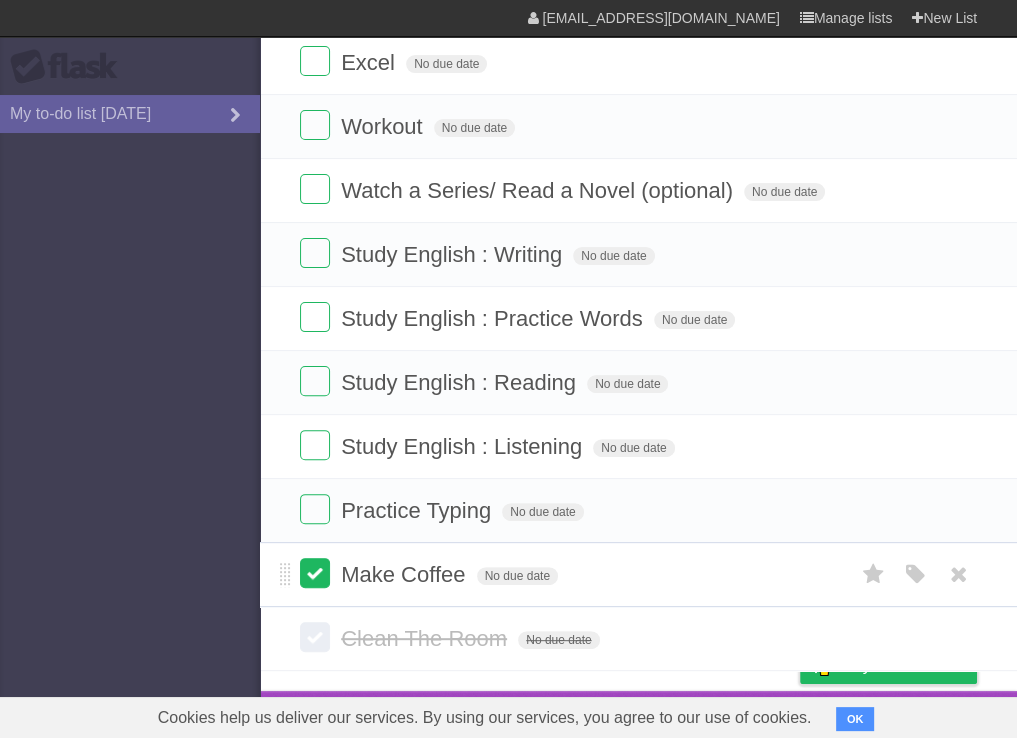 click at bounding box center [315, 573] 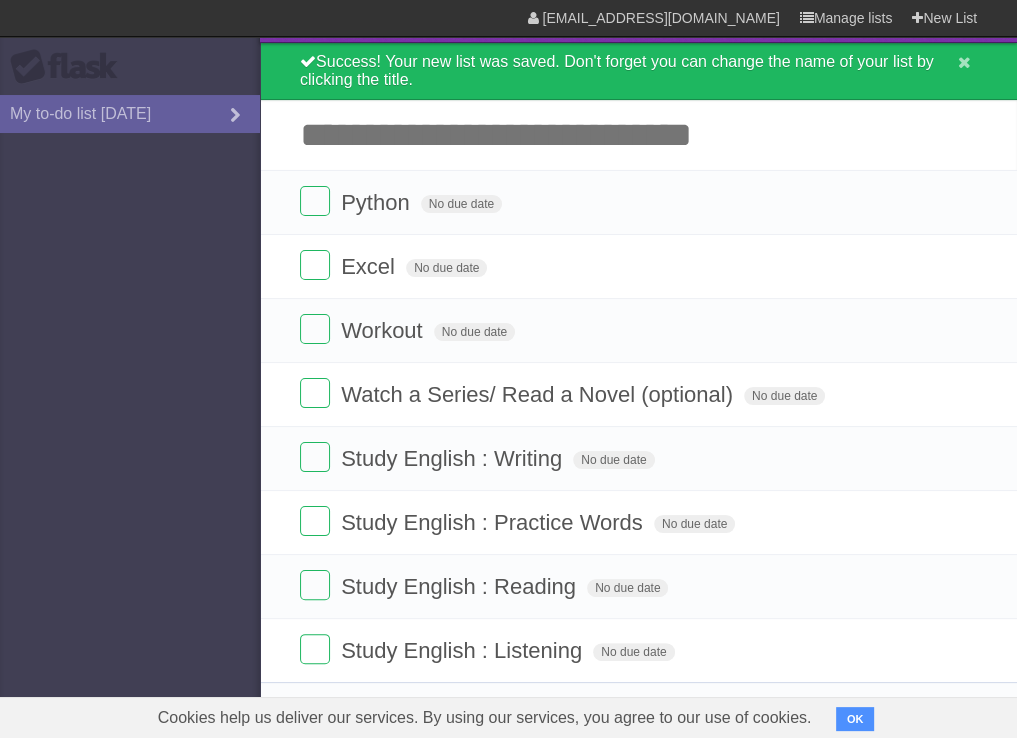 scroll, scrollTop: 0, scrollLeft: 0, axis: both 